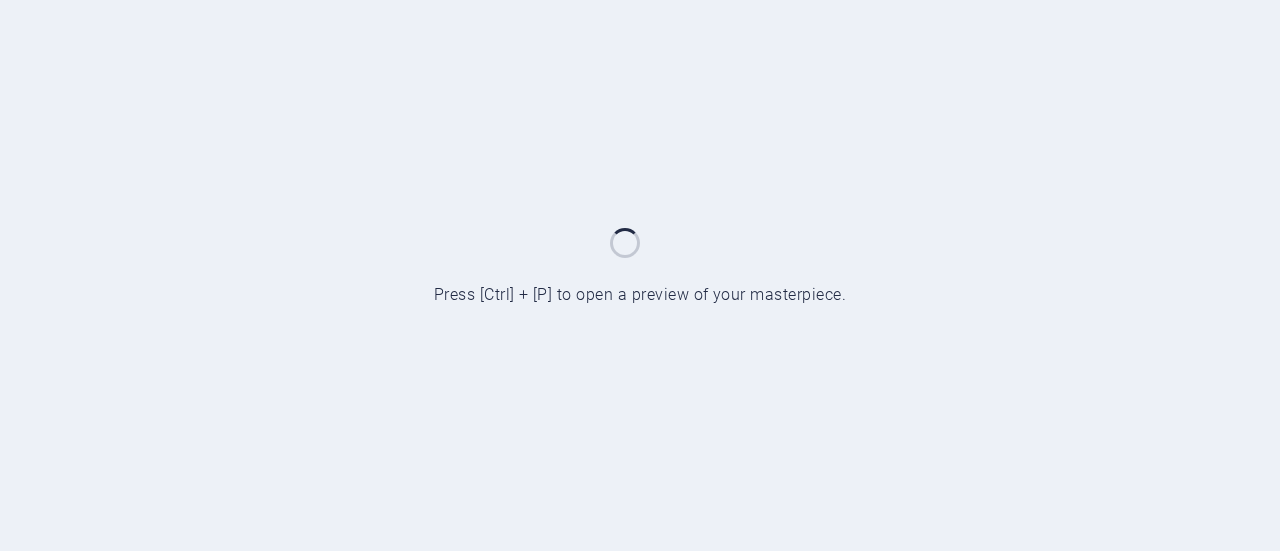 scroll, scrollTop: 0, scrollLeft: 0, axis: both 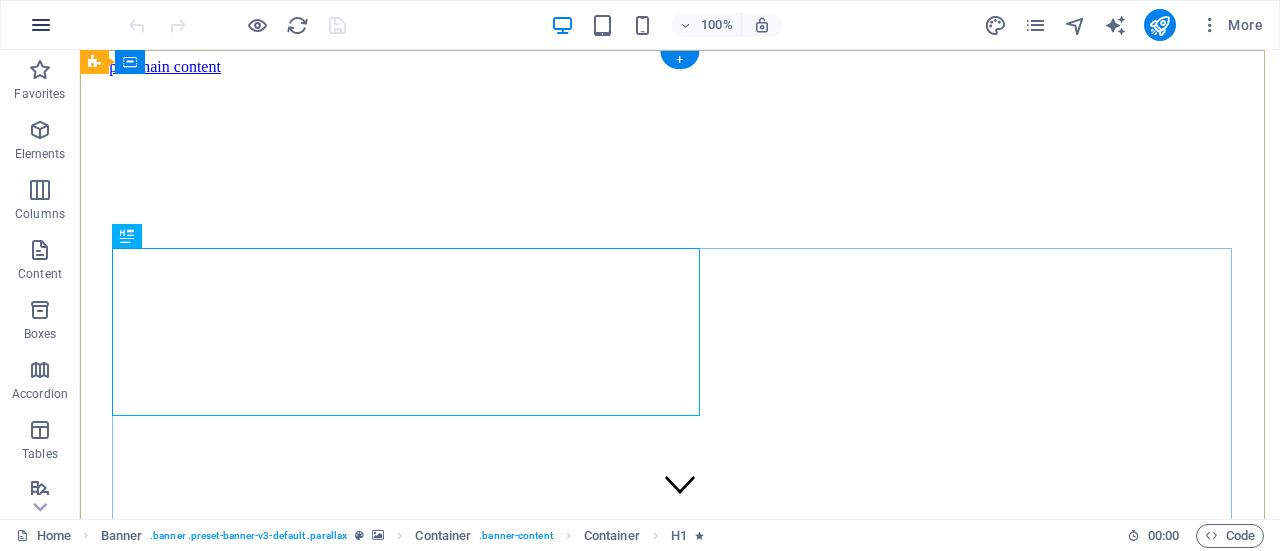 click at bounding box center [41, 25] 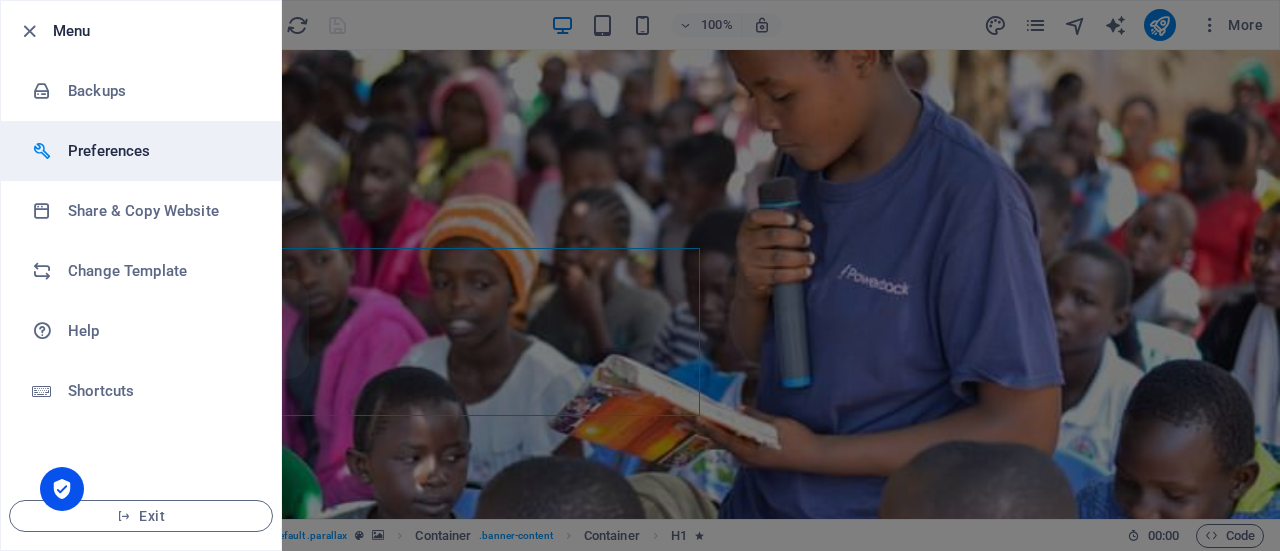 click at bounding box center (50, 151) 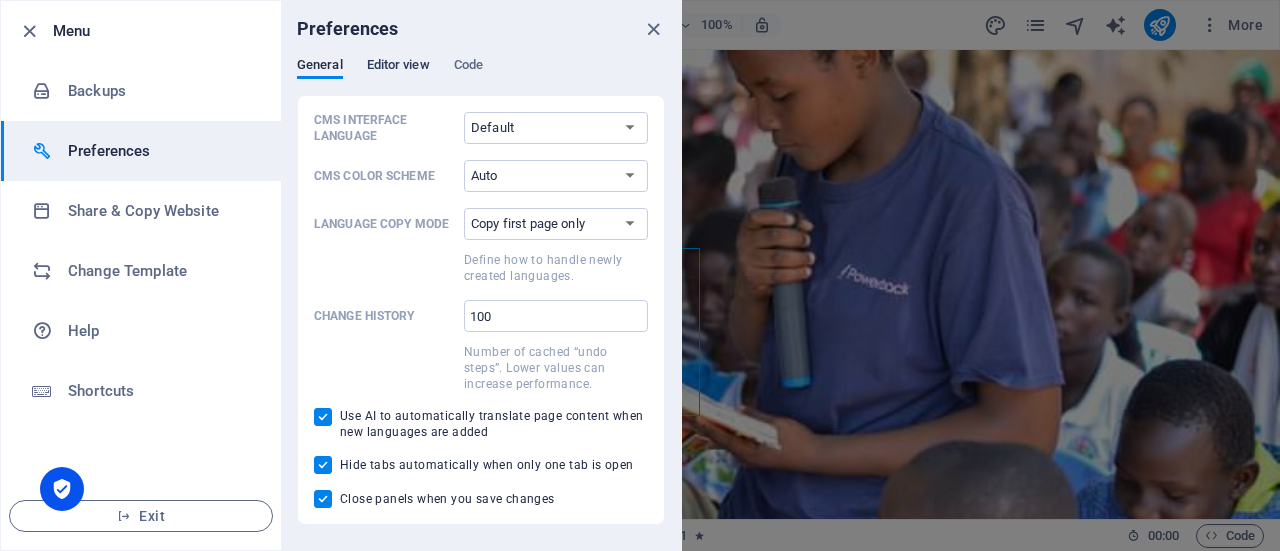 click on "Editor view" at bounding box center (398, 67) 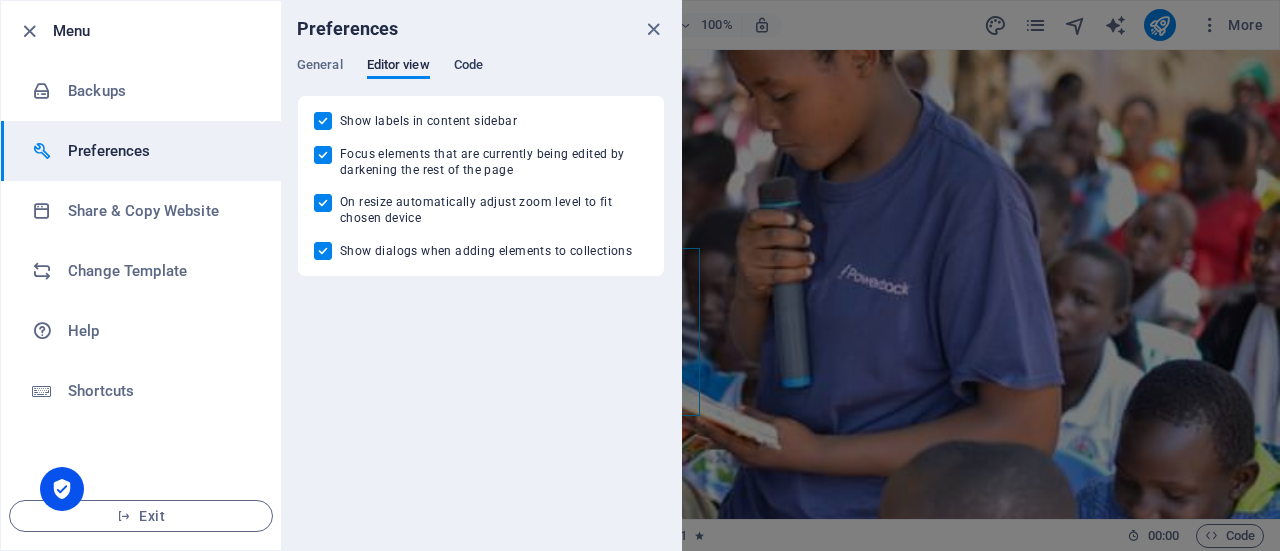 click on "Code" at bounding box center (468, 67) 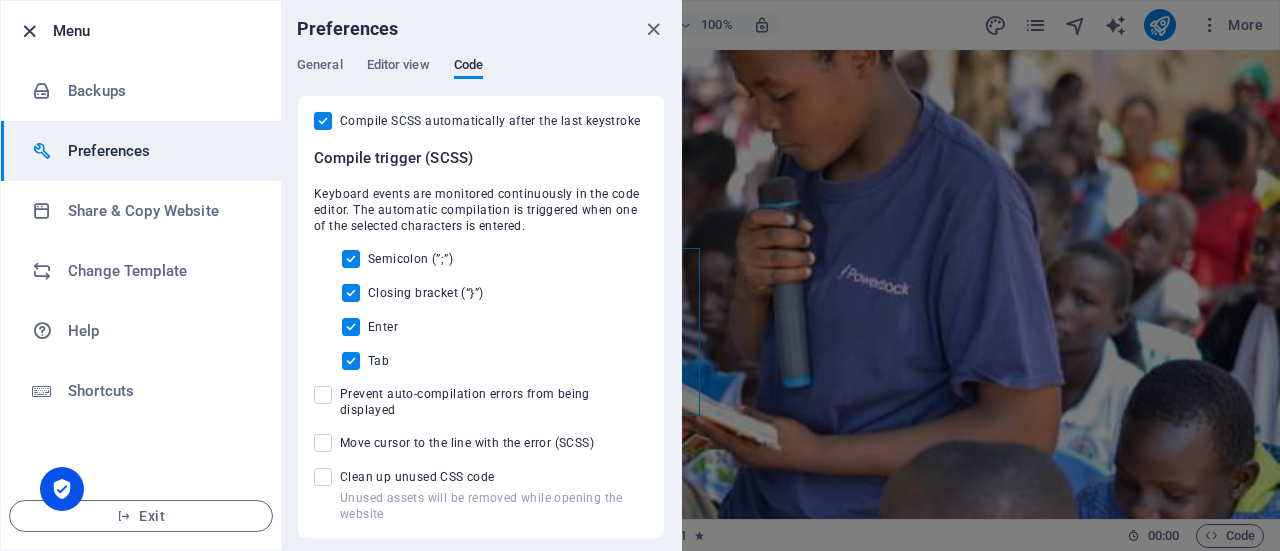 click at bounding box center (29, 31) 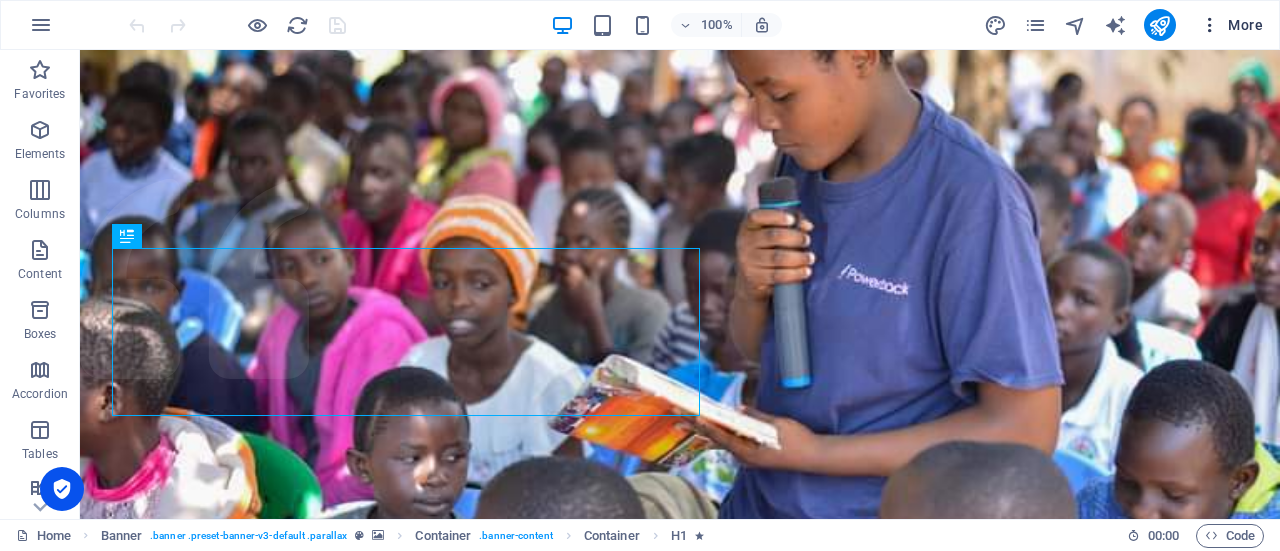 click at bounding box center (1210, 25) 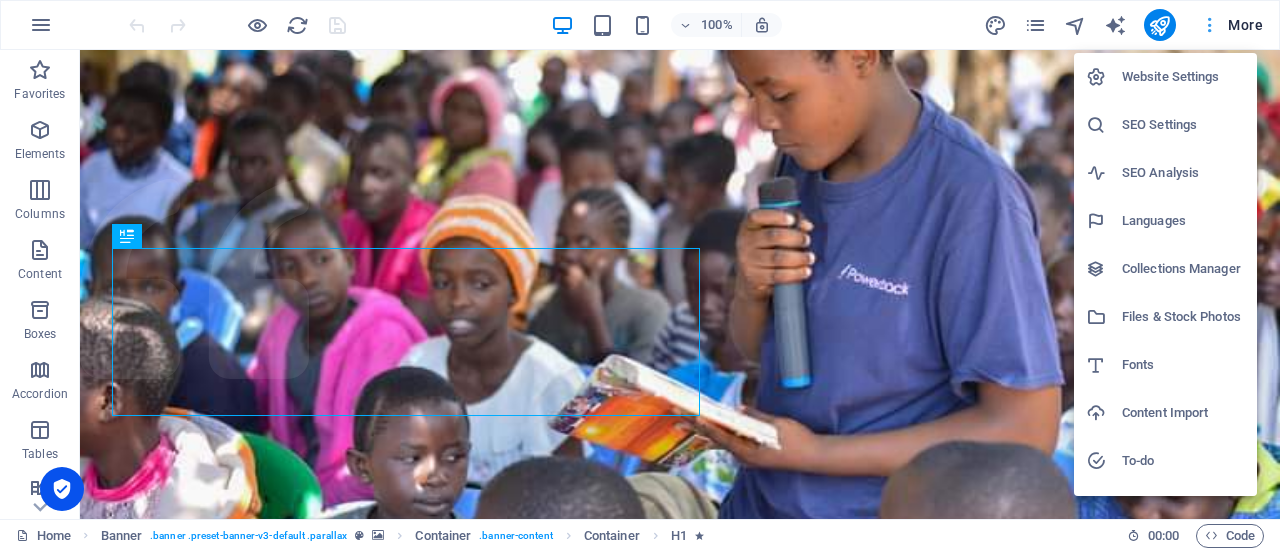 click on "Website Settings" at bounding box center (1183, 77) 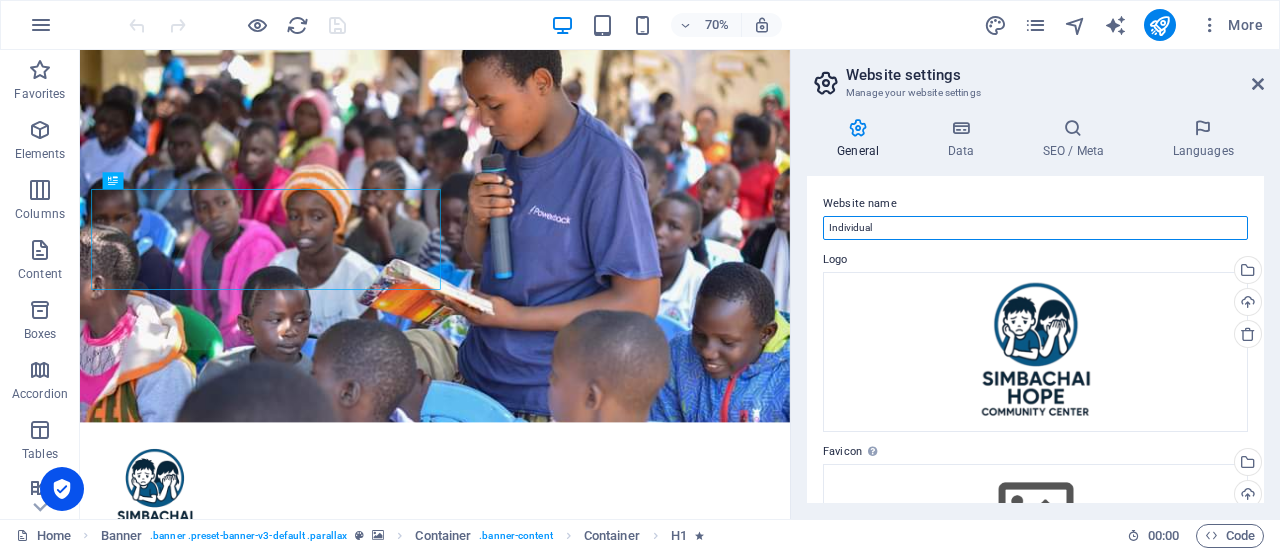 click on "Individual" at bounding box center (1035, 228) 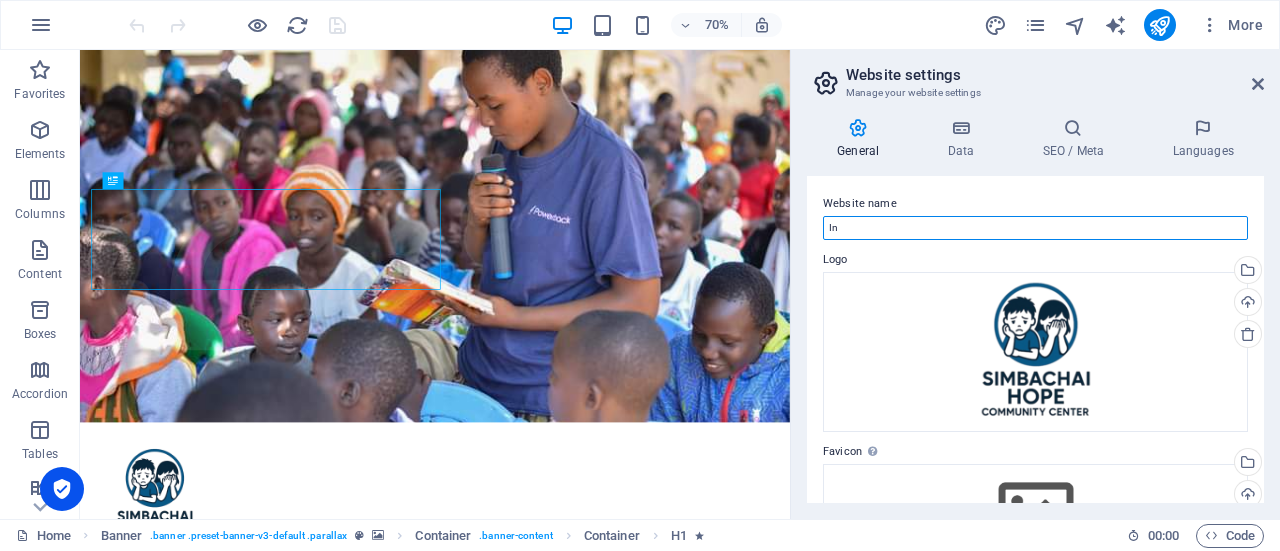 type on "I" 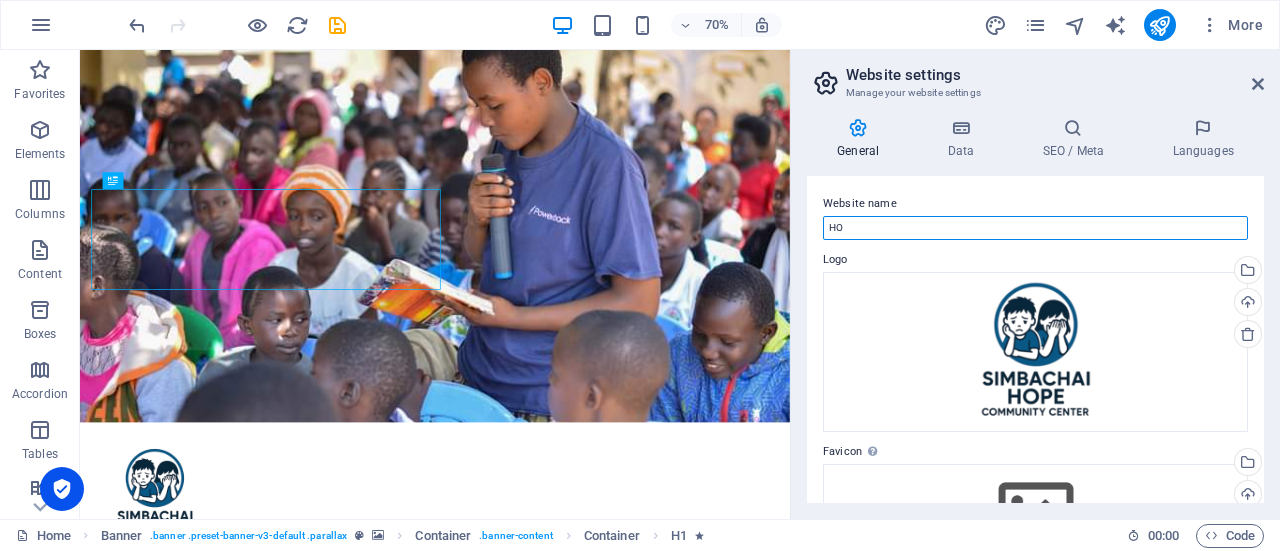 type on "H" 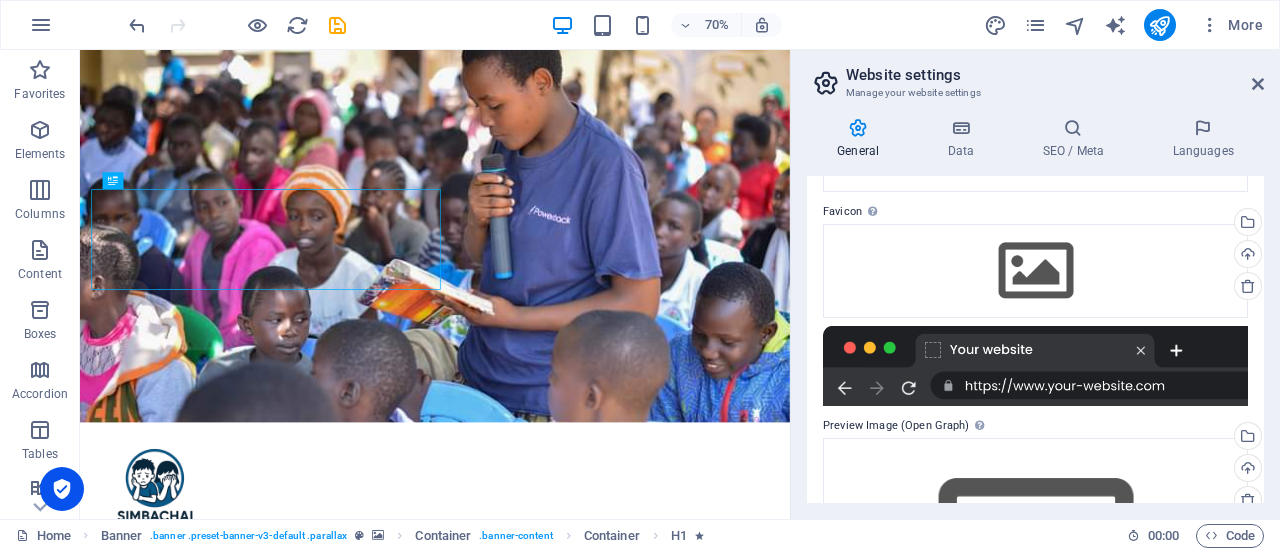 scroll, scrollTop: 241, scrollLeft: 0, axis: vertical 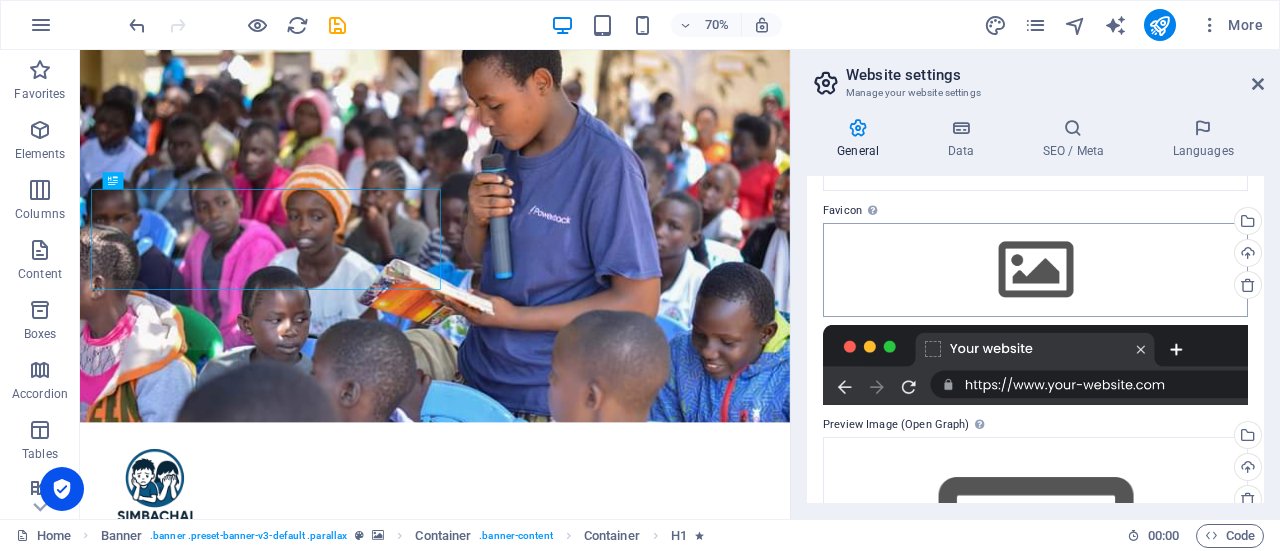 type on "[GEOGRAPHIC_DATA]" 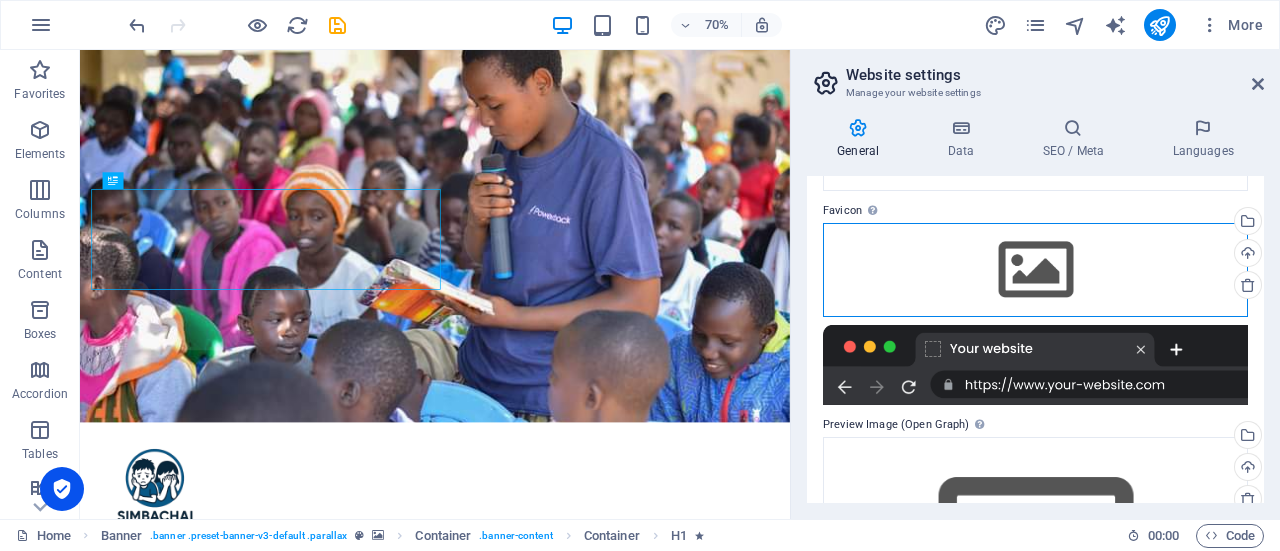 click on "Drag files here, click to choose files or select files from Files or our free stock photos & videos" at bounding box center (1035, 270) 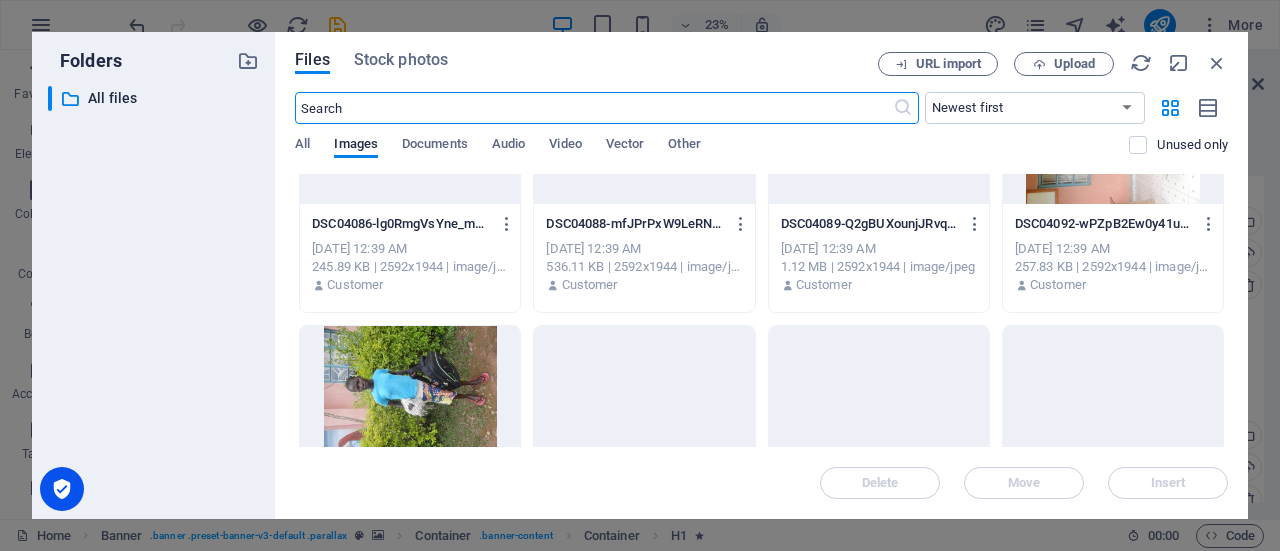 scroll, scrollTop: 10968, scrollLeft: 0, axis: vertical 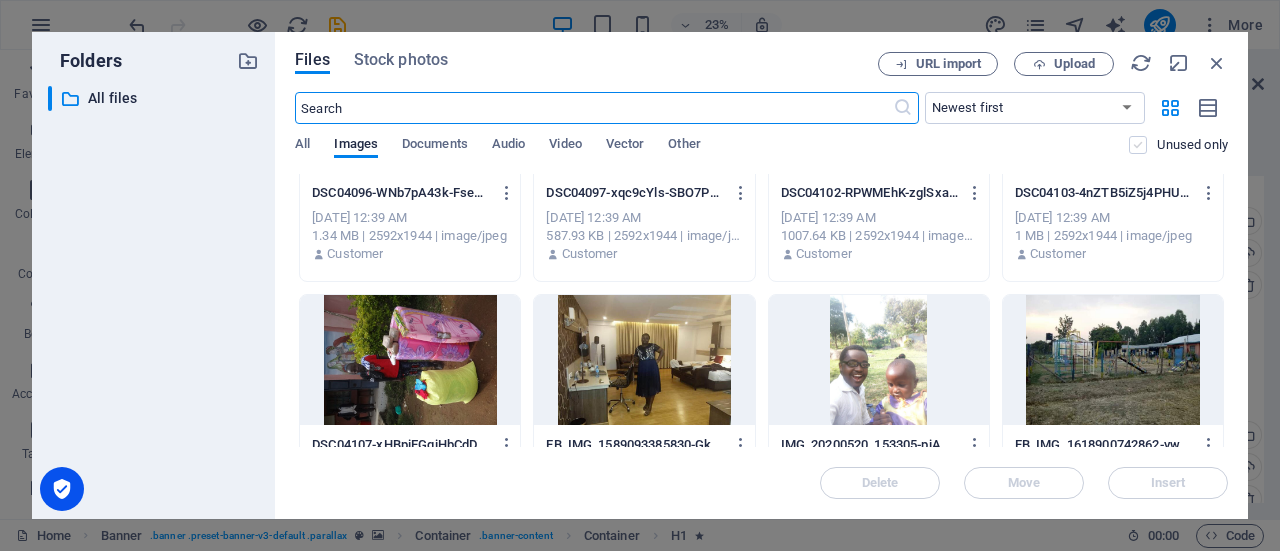 click at bounding box center [1138, 145] 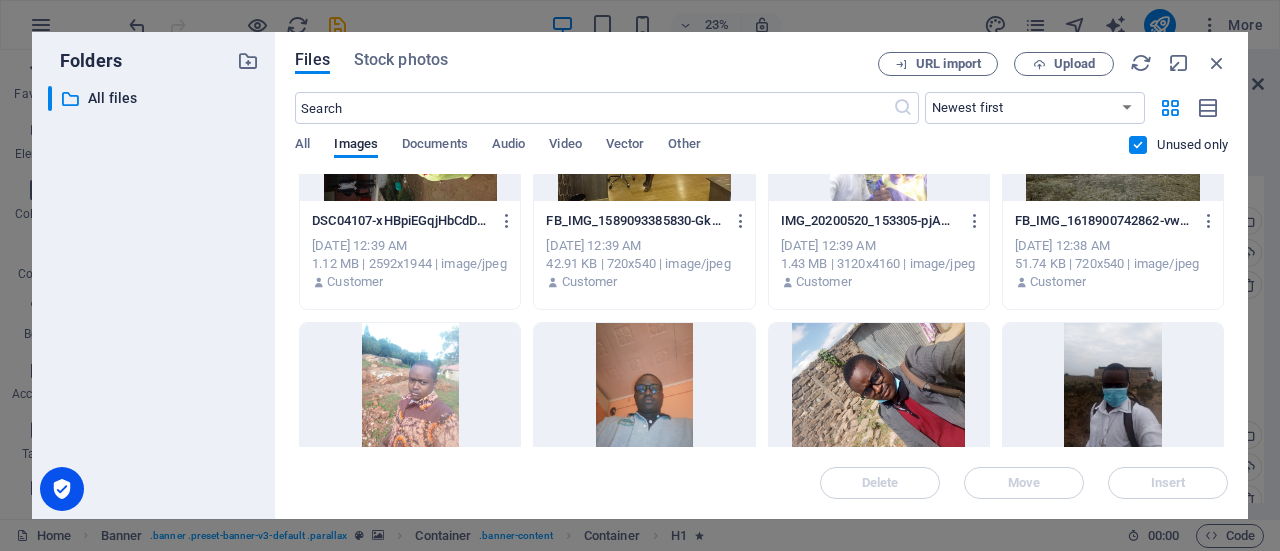 scroll, scrollTop: 10694, scrollLeft: 0, axis: vertical 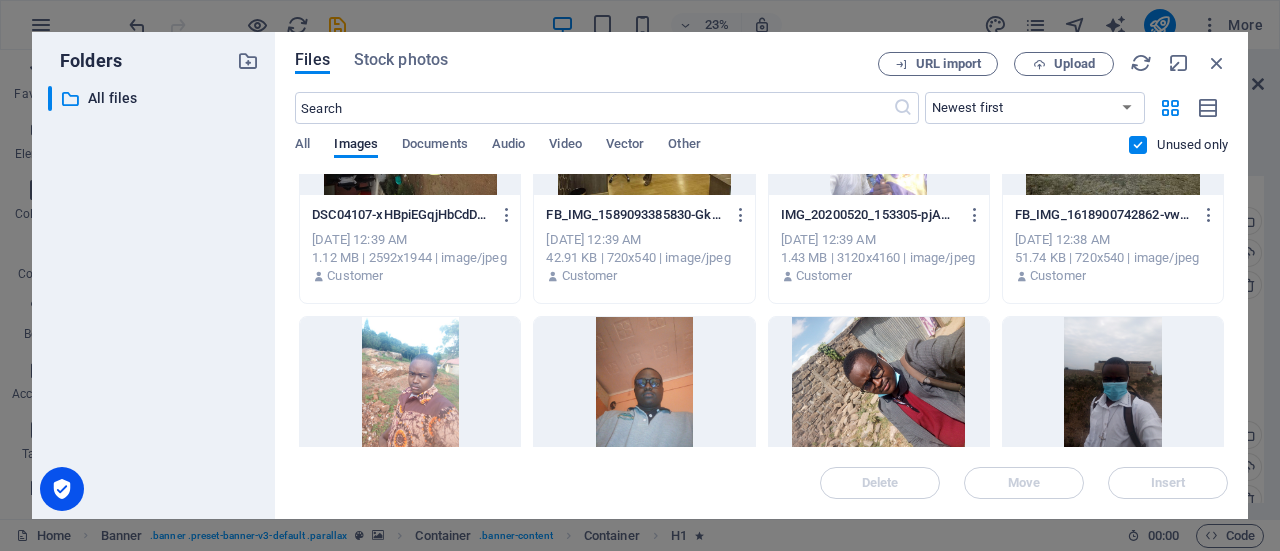 click at bounding box center (1138, 145) 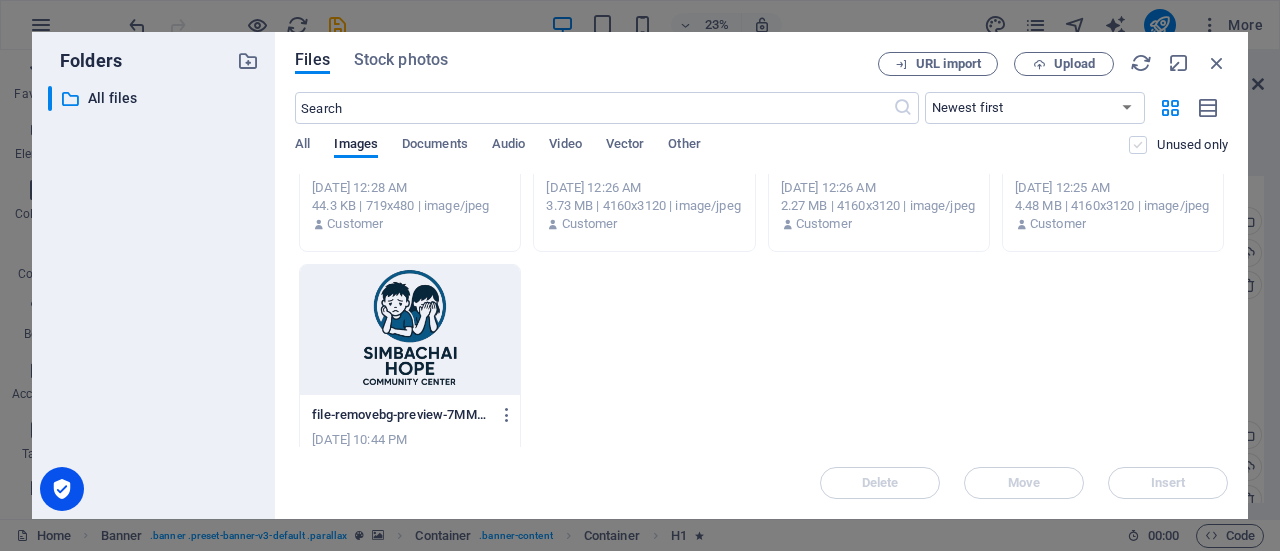 scroll, scrollTop: 19370, scrollLeft: 0, axis: vertical 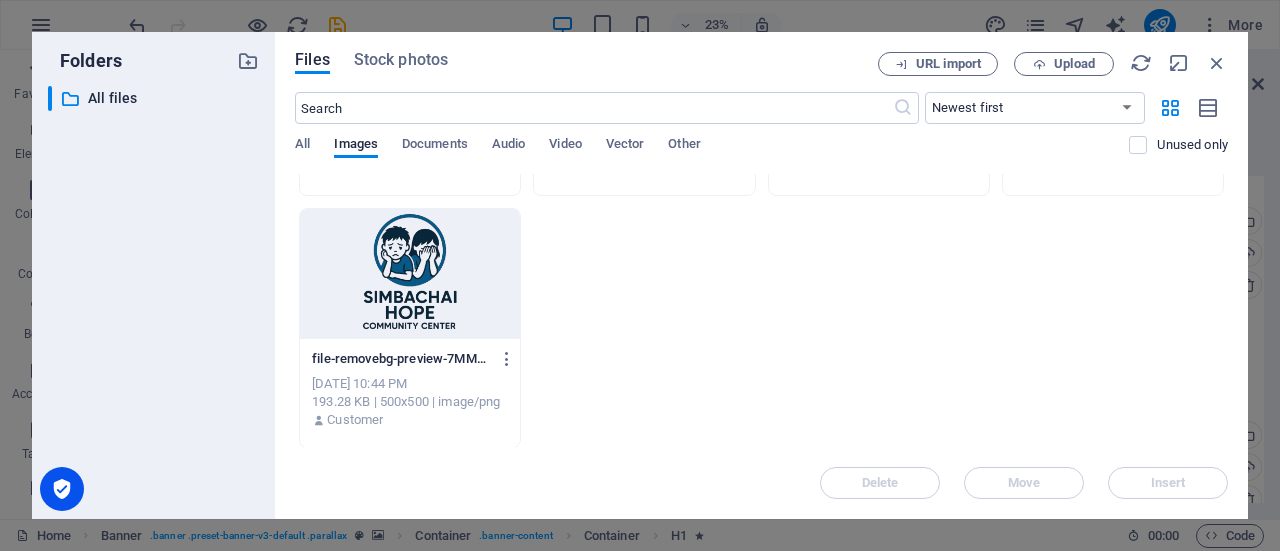 click at bounding box center [410, 274] 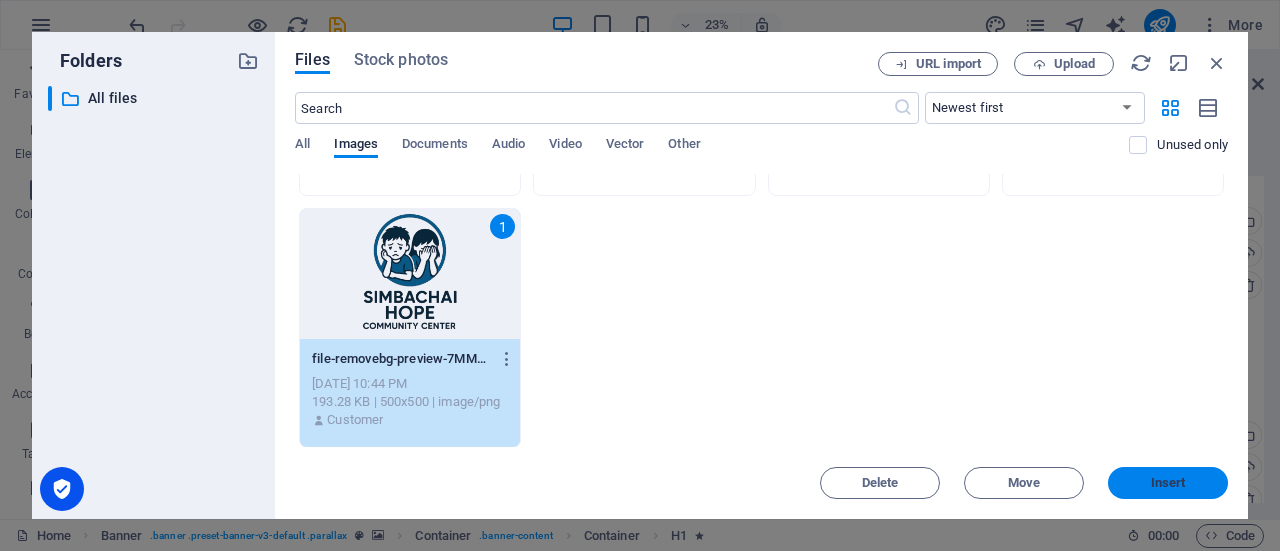 click on "Insert" at bounding box center (1168, 483) 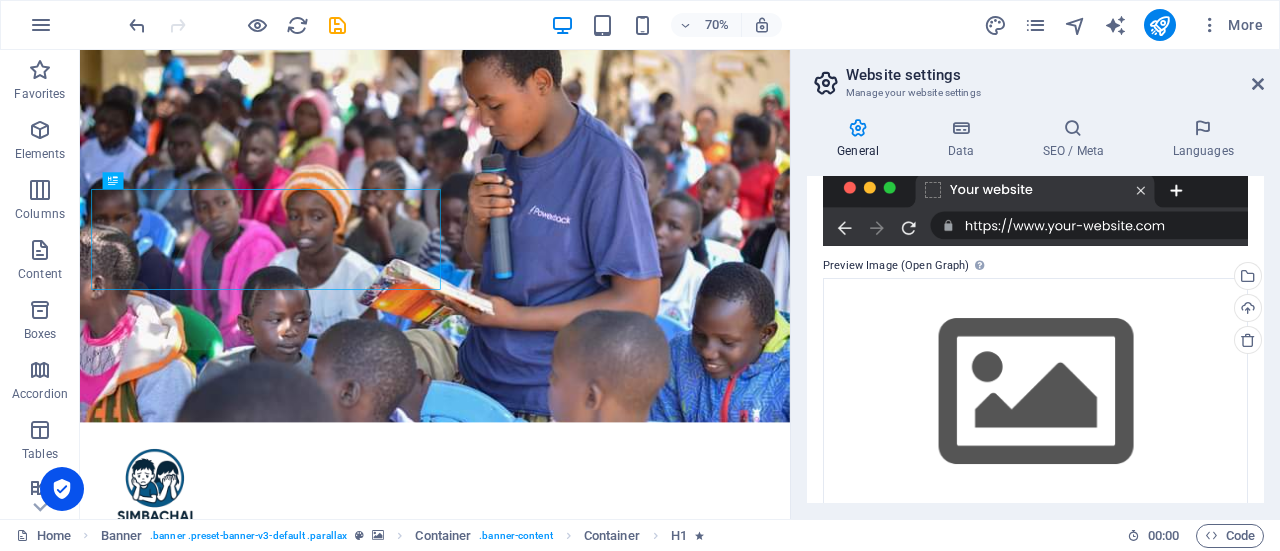 scroll, scrollTop: 485, scrollLeft: 0, axis: vertical 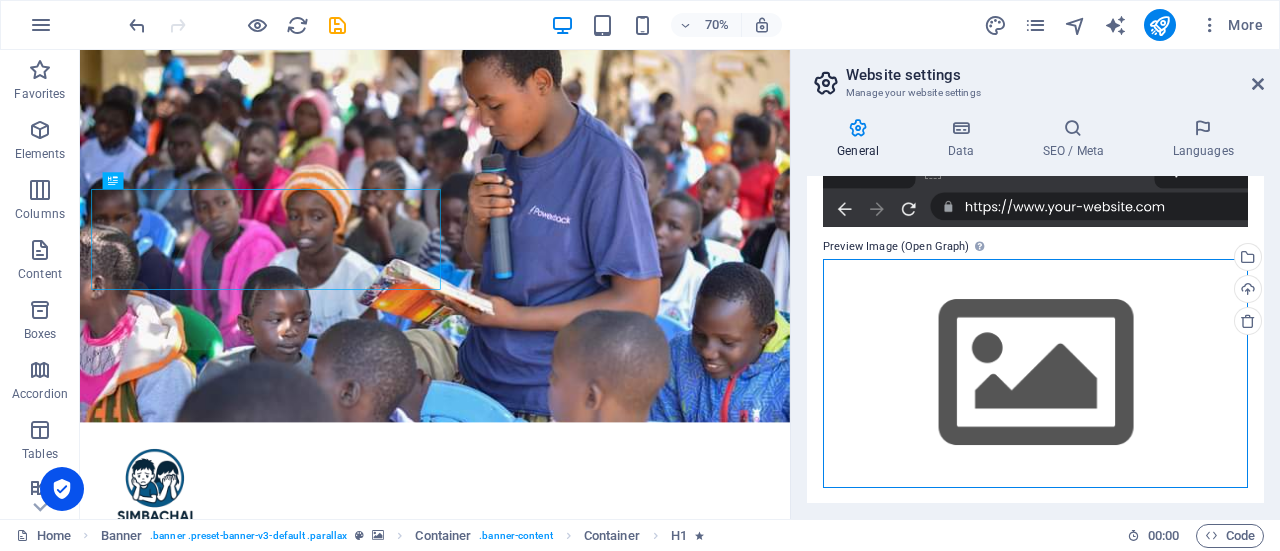 click on "Drag files here, click to choose files or select files from Files or our free stock photos & videos" at bounding box center (1035, 373) 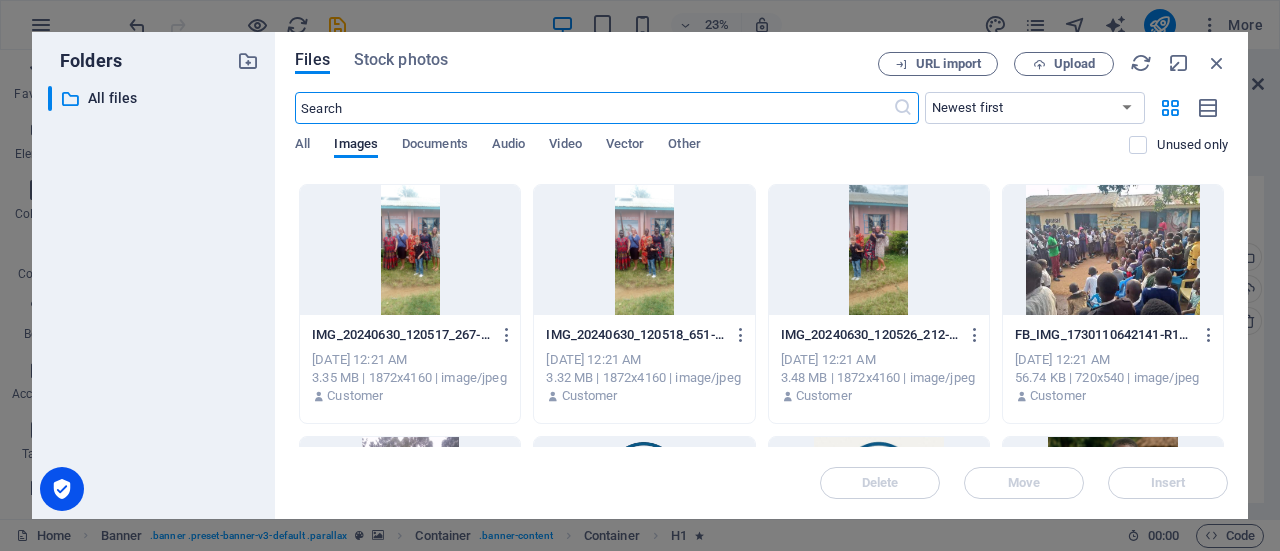 scroll, scrollTop: 18640, scrollLeft: 0, axis: vertical 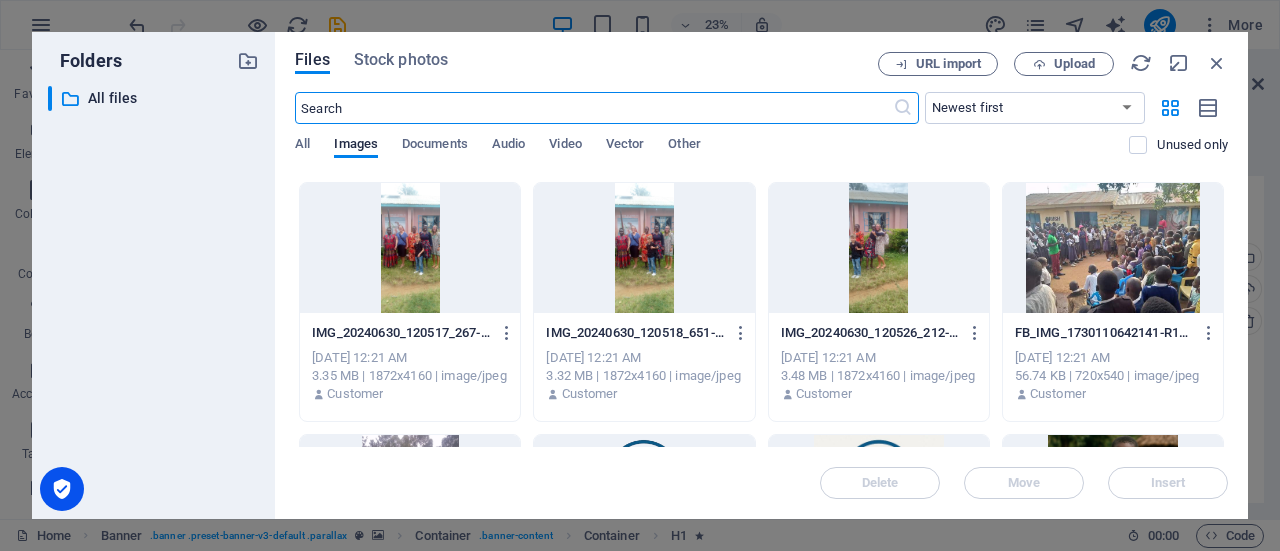 click at bounding box center (644, 248) 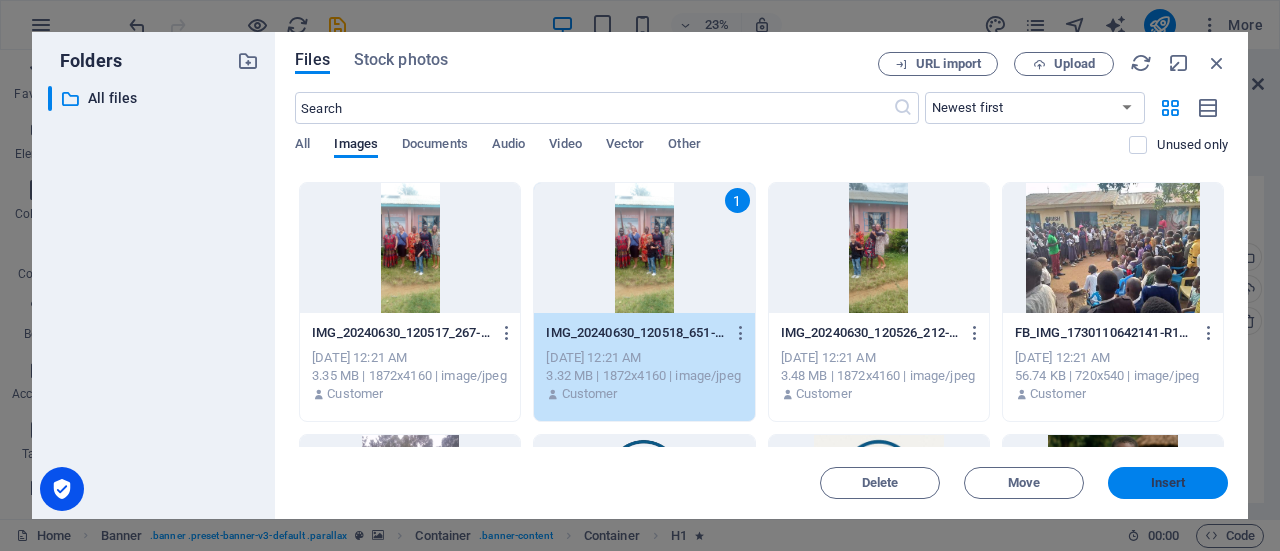 click on "Insert" at bounding box center (1168, 483) 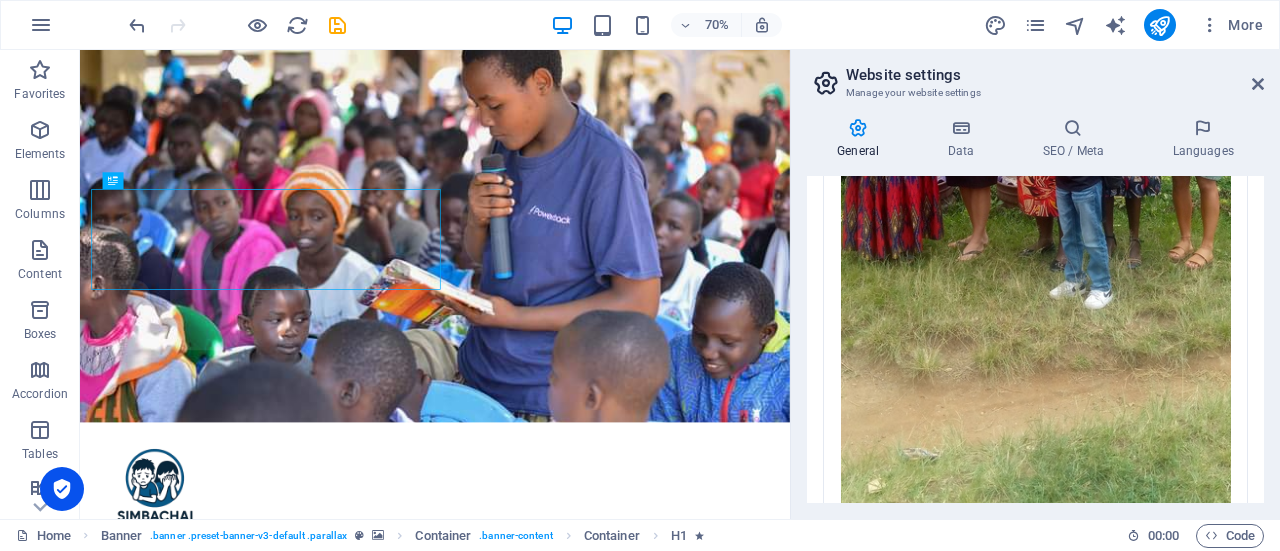 scroll, scrollTop: 1132, scrollLeft: 0, axis: vertical 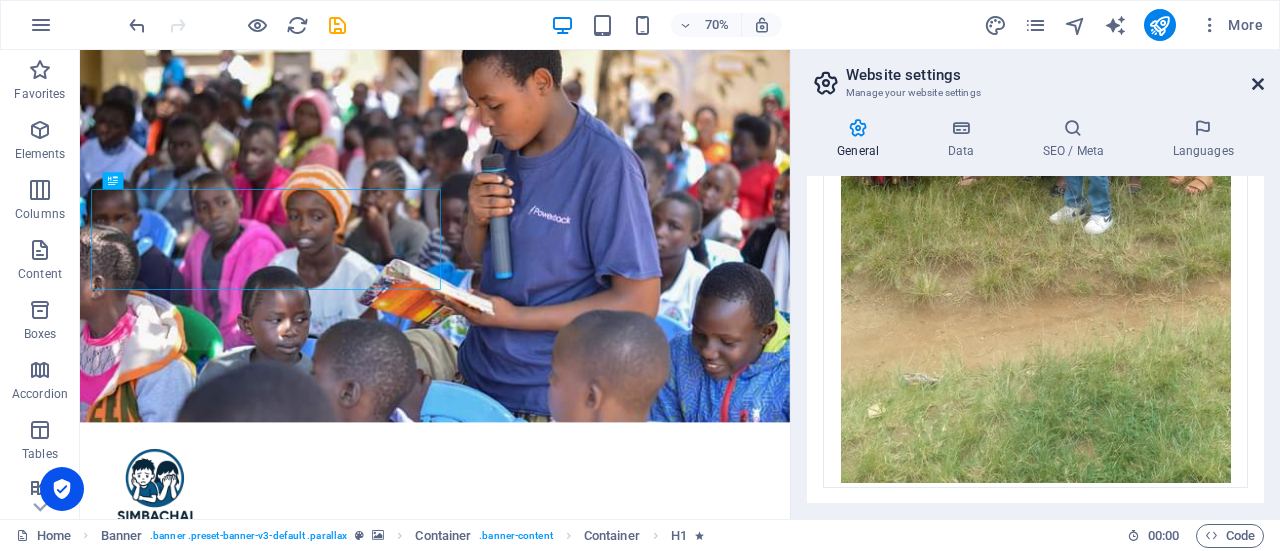 click at bounding box center [1258, 84] 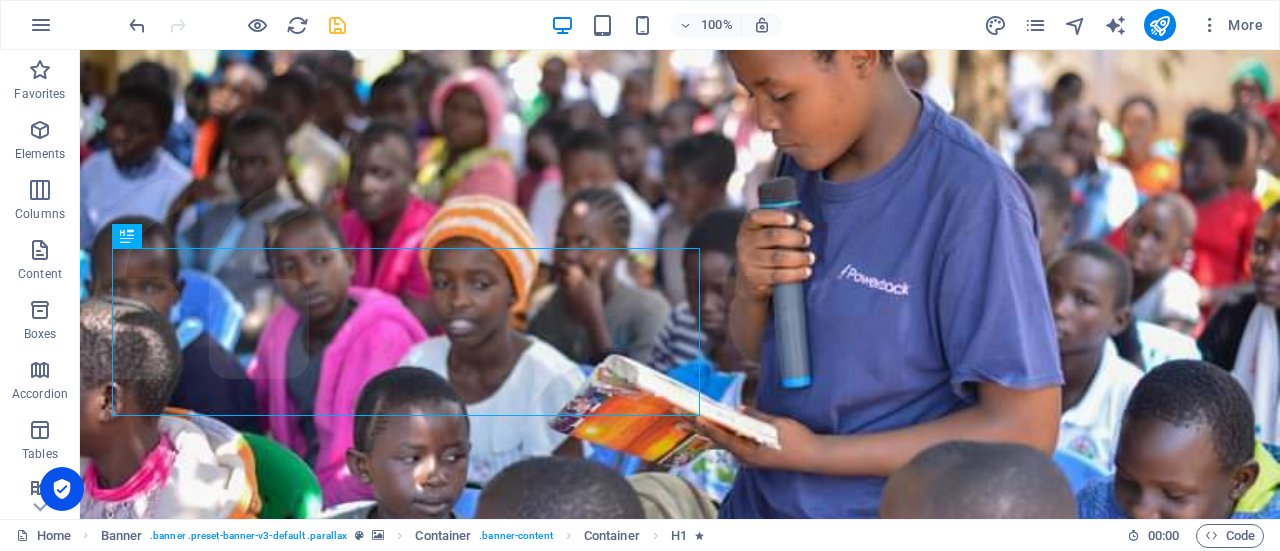 click at bounding box center (337, 25) 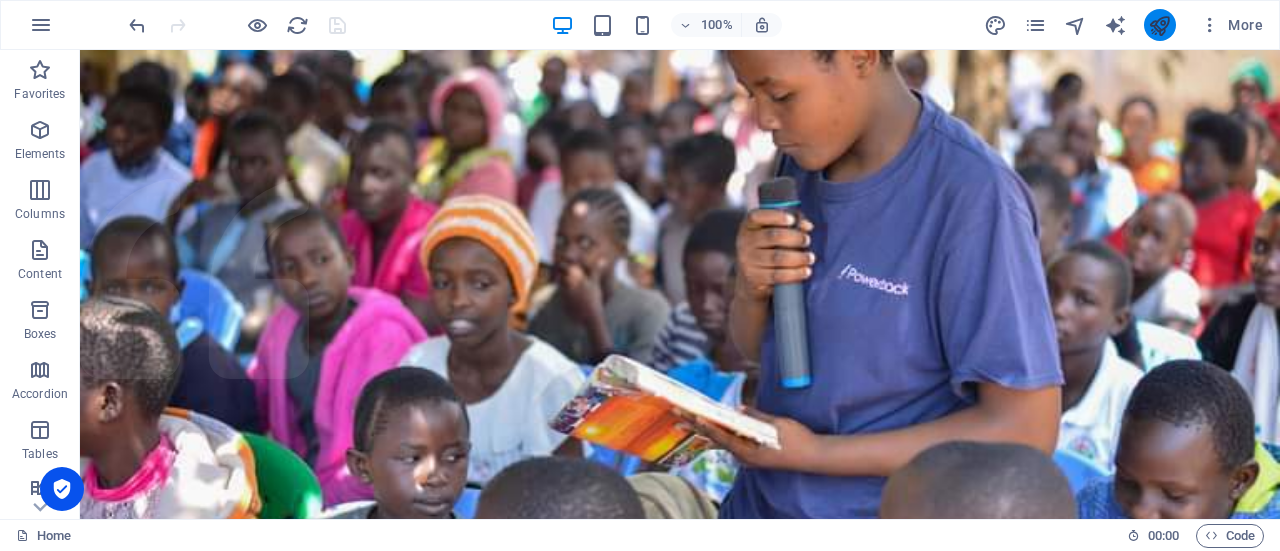 click at bounding box center [1159, 25] 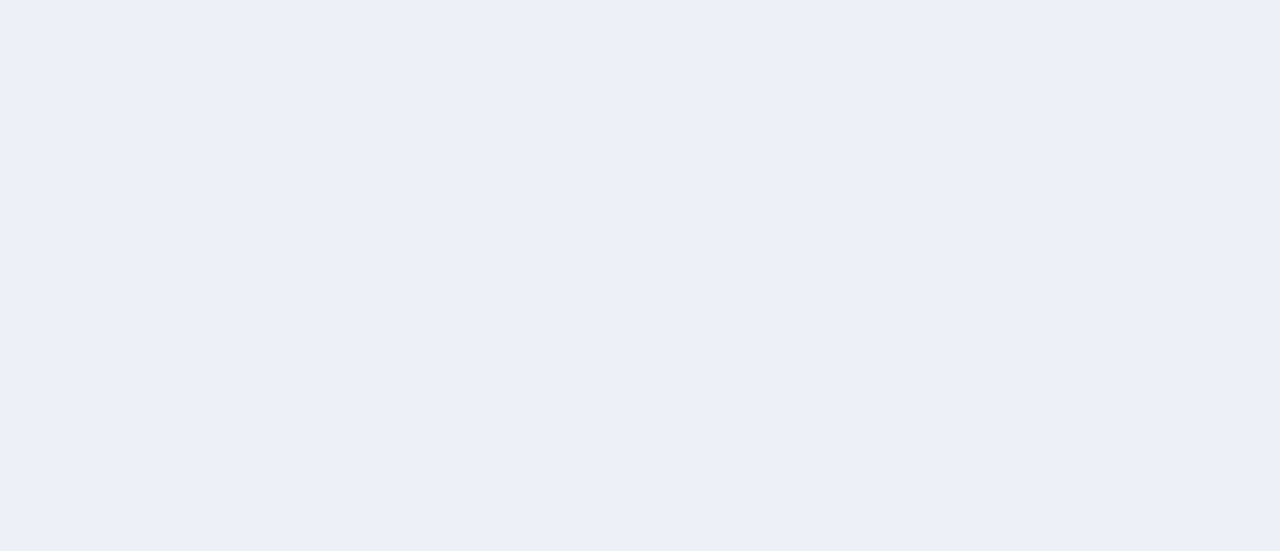 scroll, scrollTop: 0, scrollLeft: 0, axis: both 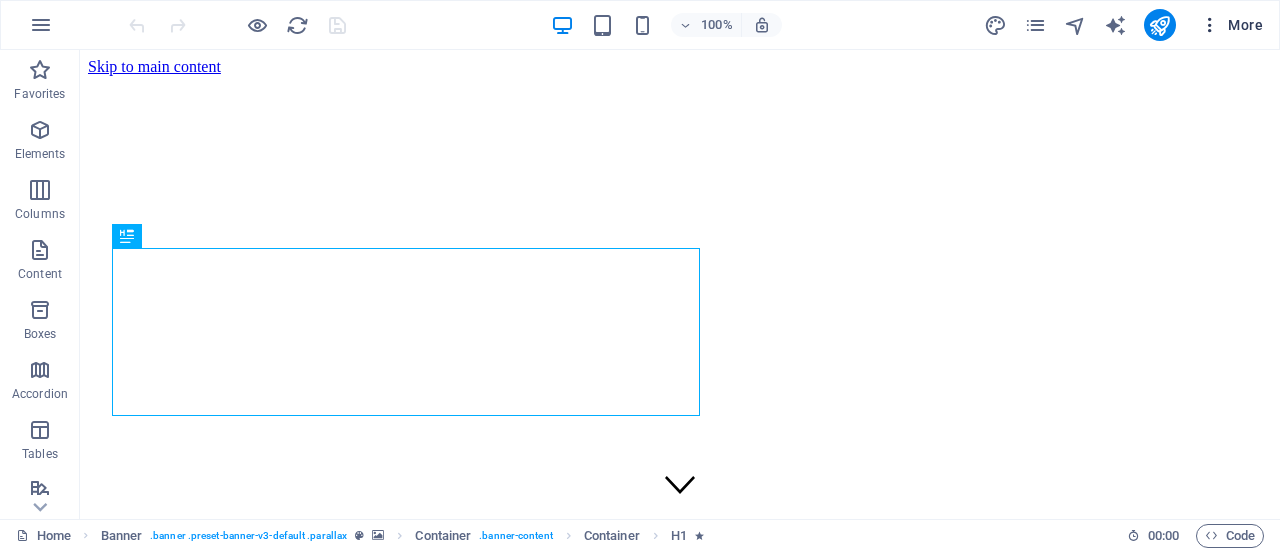 click at bounding box center [1210, 25] 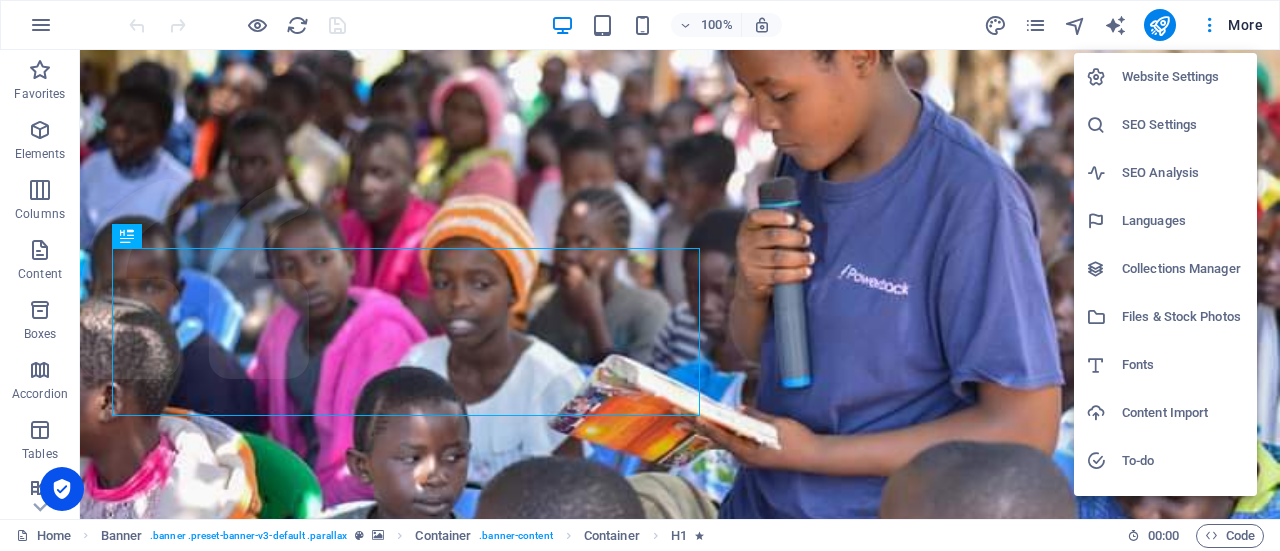 click on "Website Settings" at bounding box center [1183, 77] 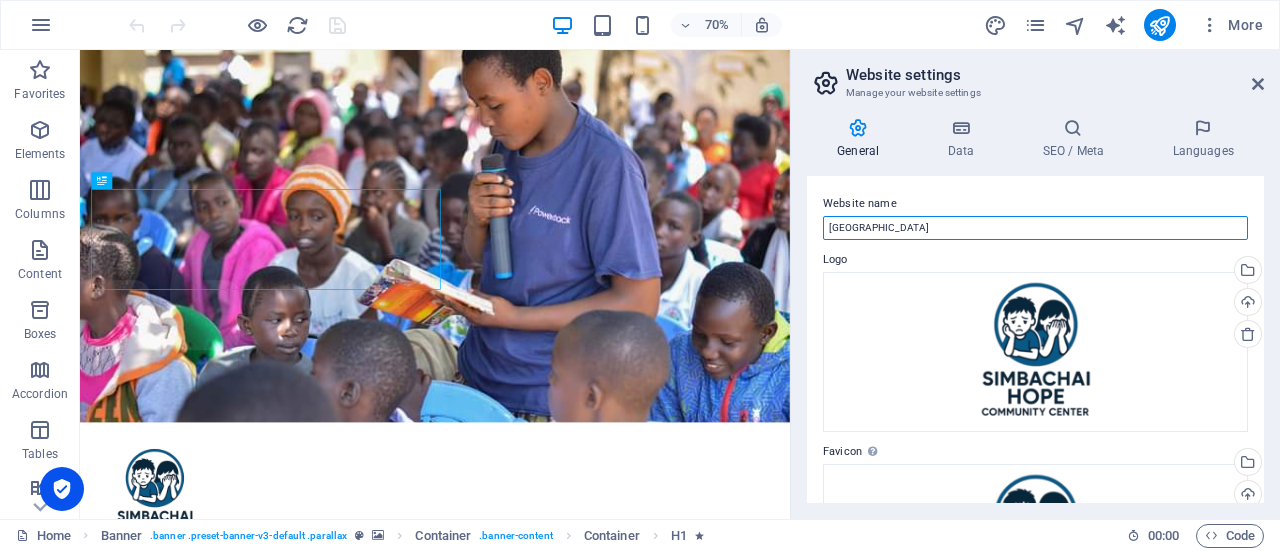 click on "[GEOGRAPHIC_DATA]" at bounding box center (1035, 228) 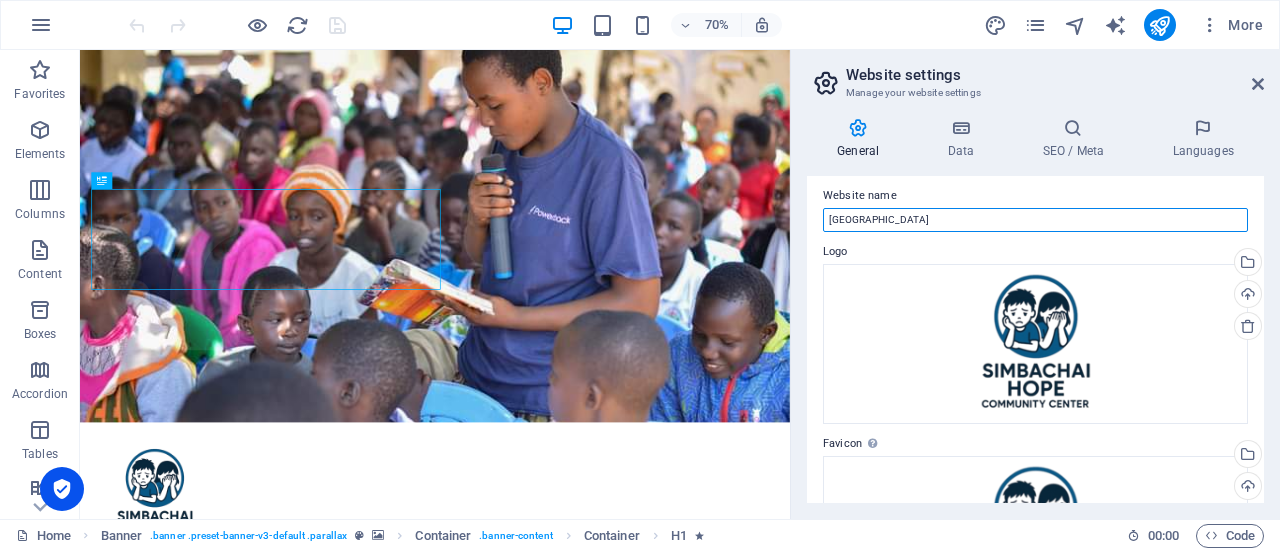 scroll, scrollTop: 0, scrollLeft: 0, axis: both 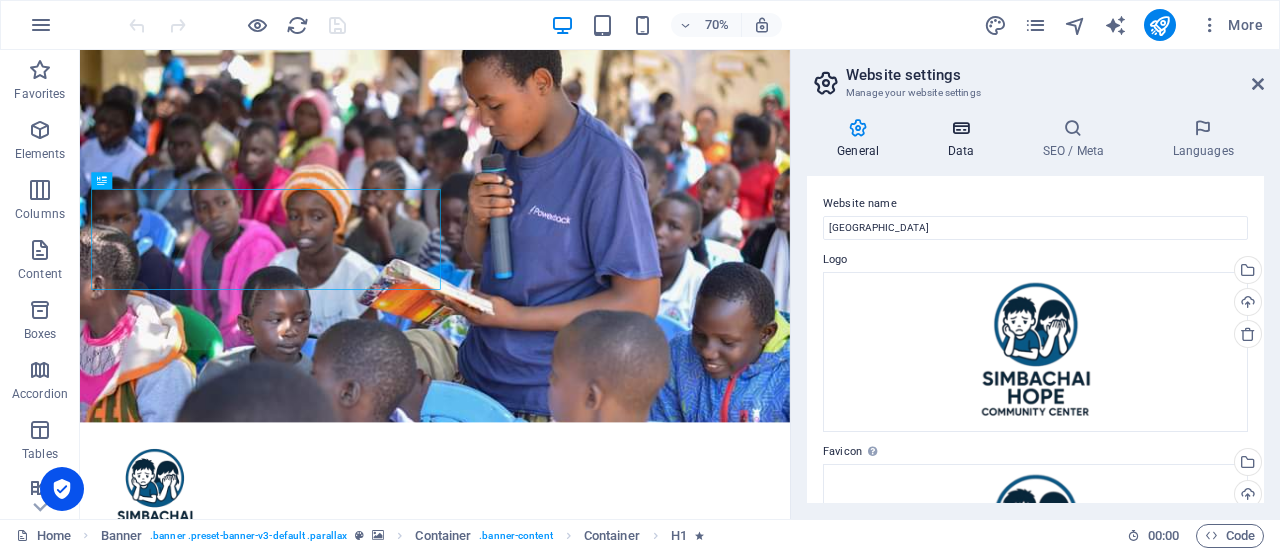 click on "Data" at bounding box center (964, 139) 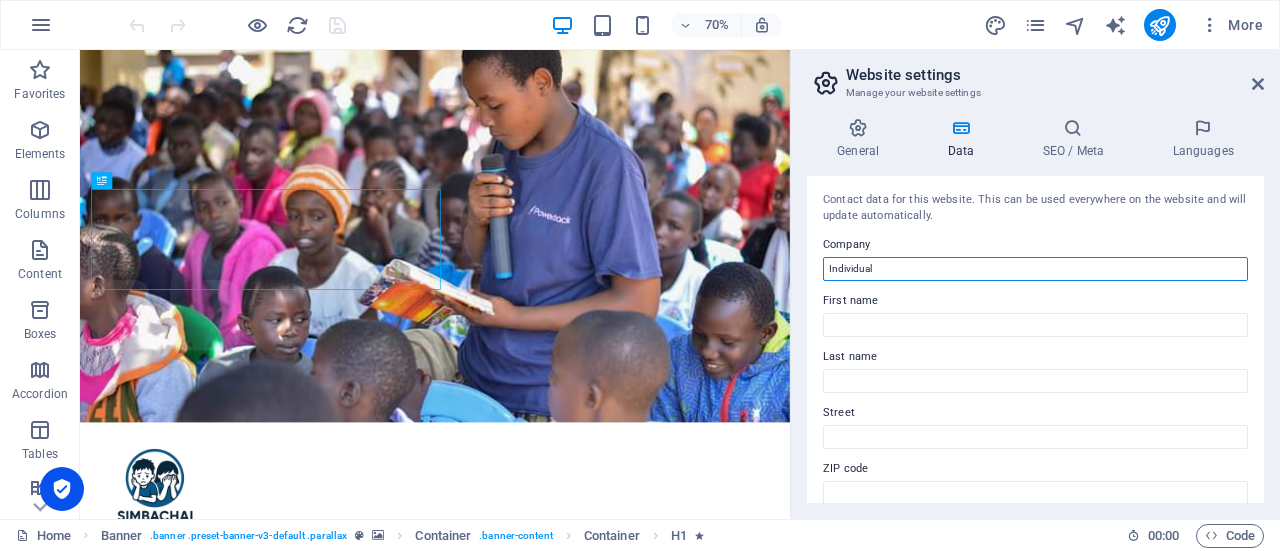 click on "Individual" at bounding box center [1035, 269] 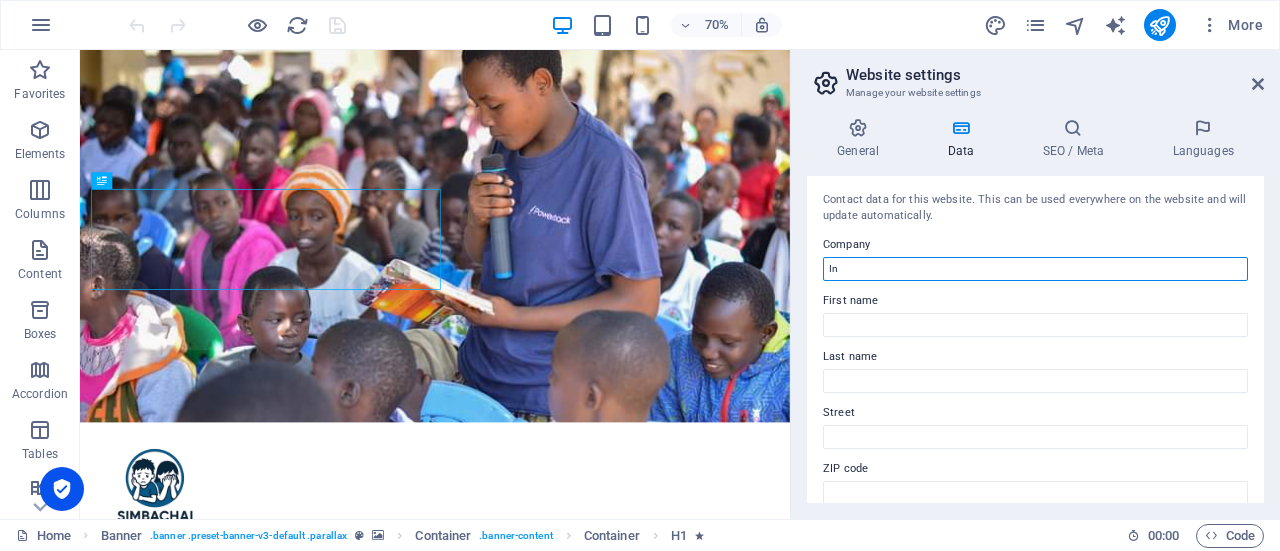 type on "I" 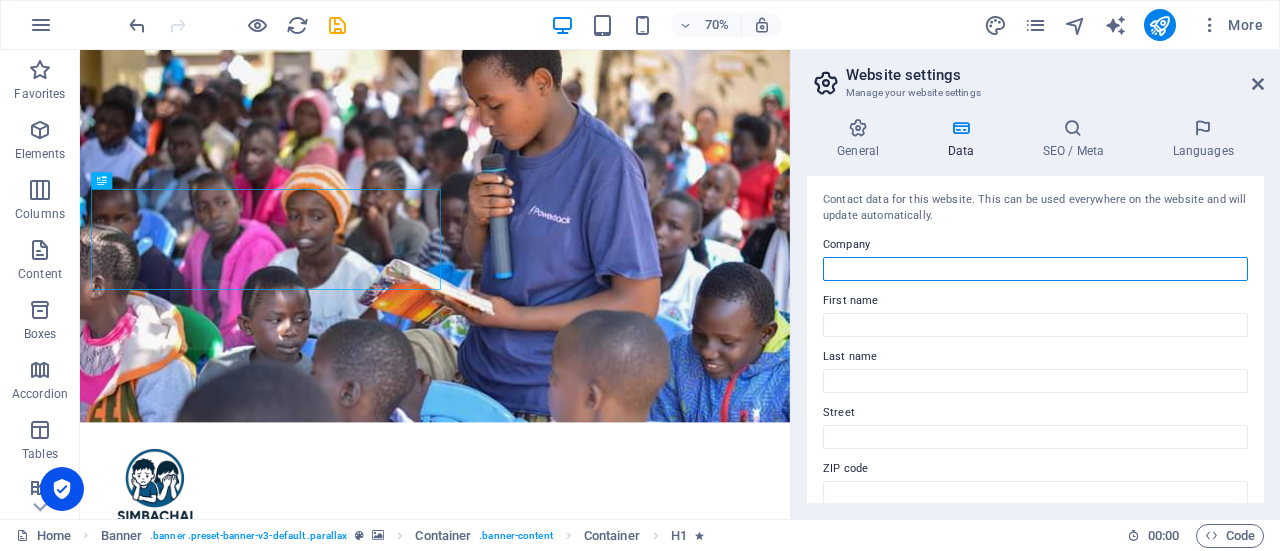 type on "s" 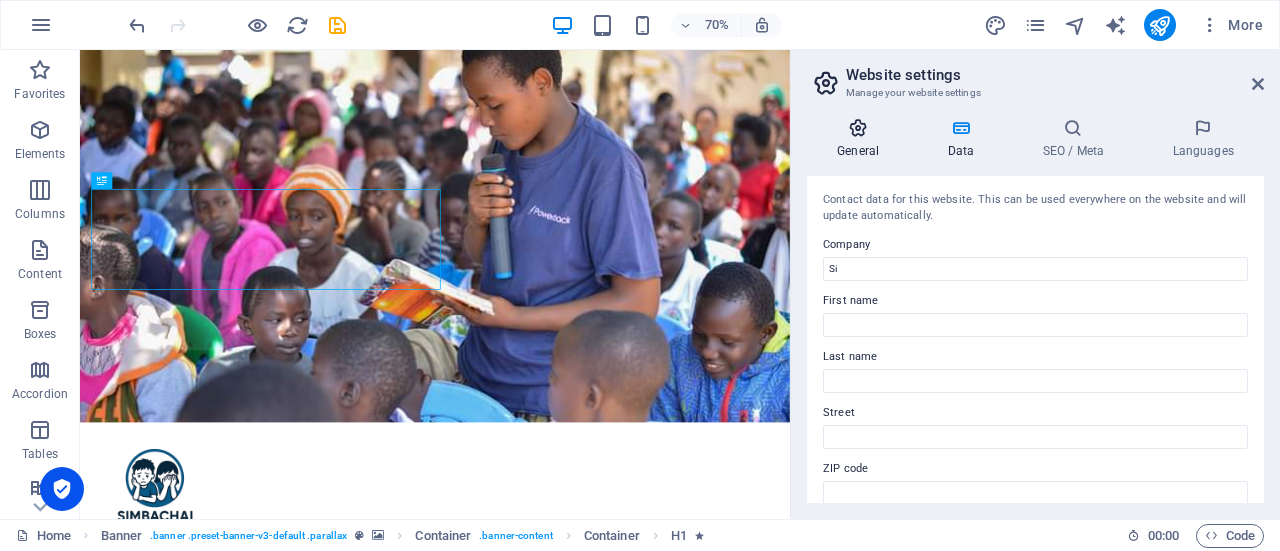 click on "General" at bounding box center [862, 139] 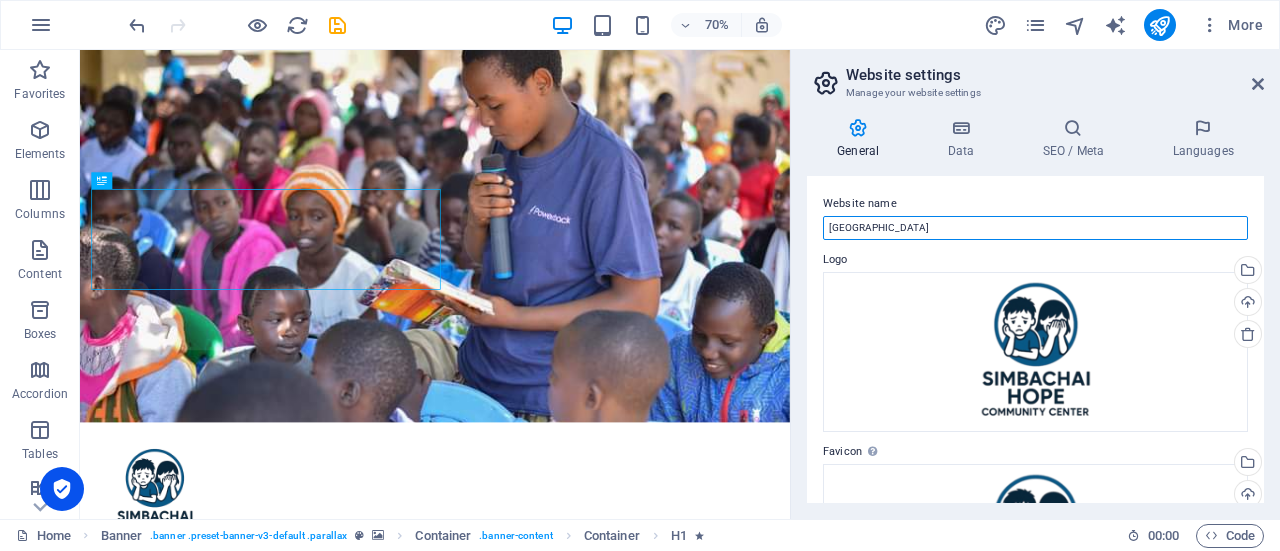 click on "[GEOGRAPHIC_DATA]" at bounding box center (1035, 228) 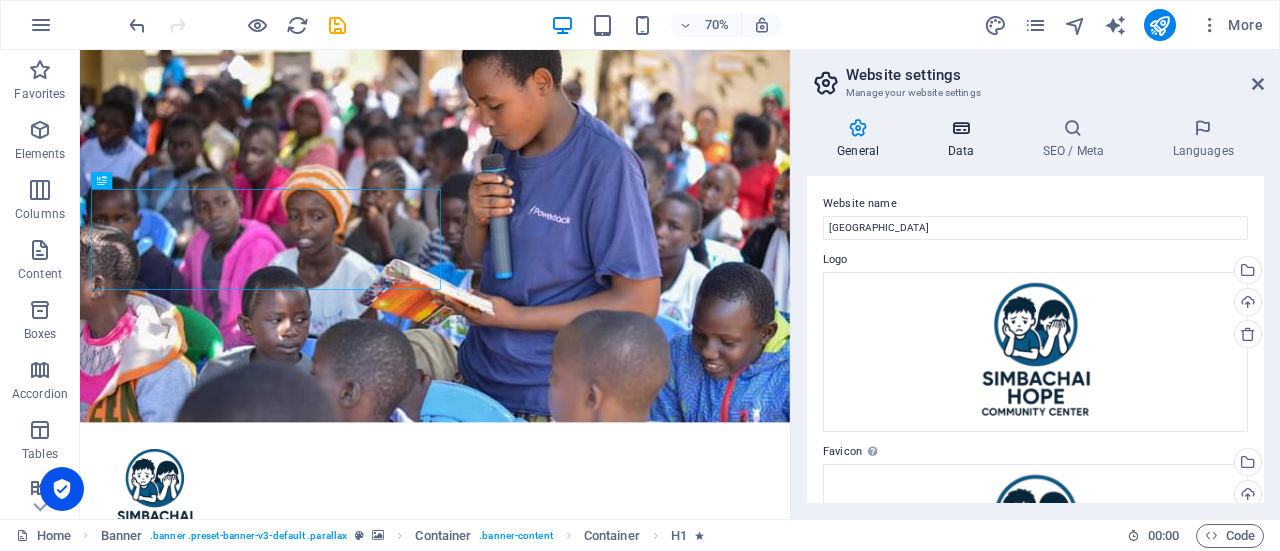 click at bounding box center [960, 128] 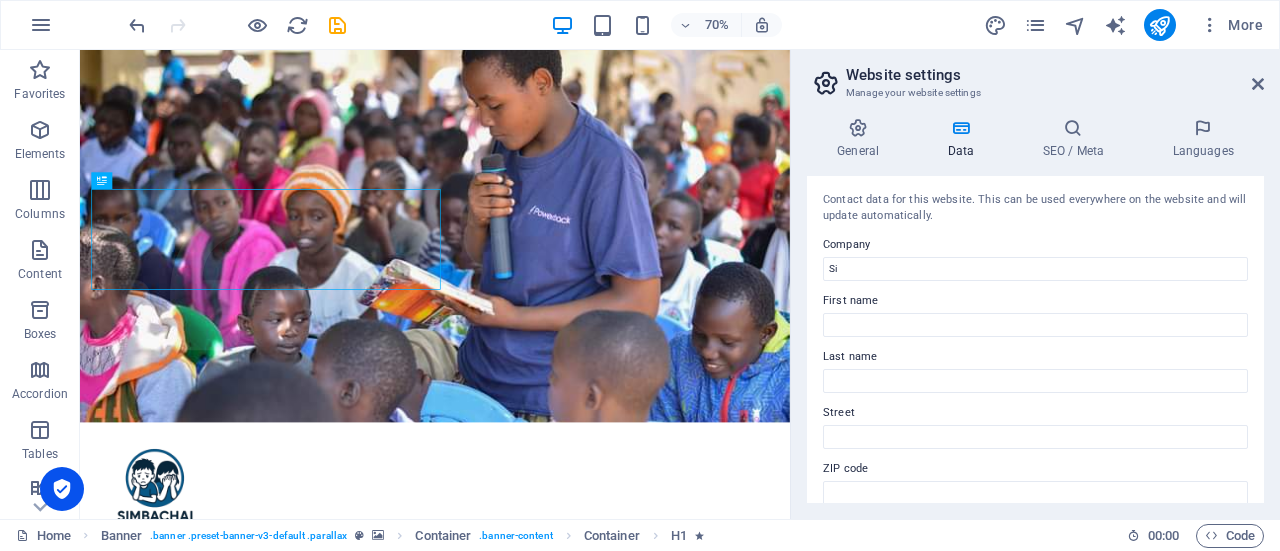 click on "Company" at bounding box center [1035, 245] 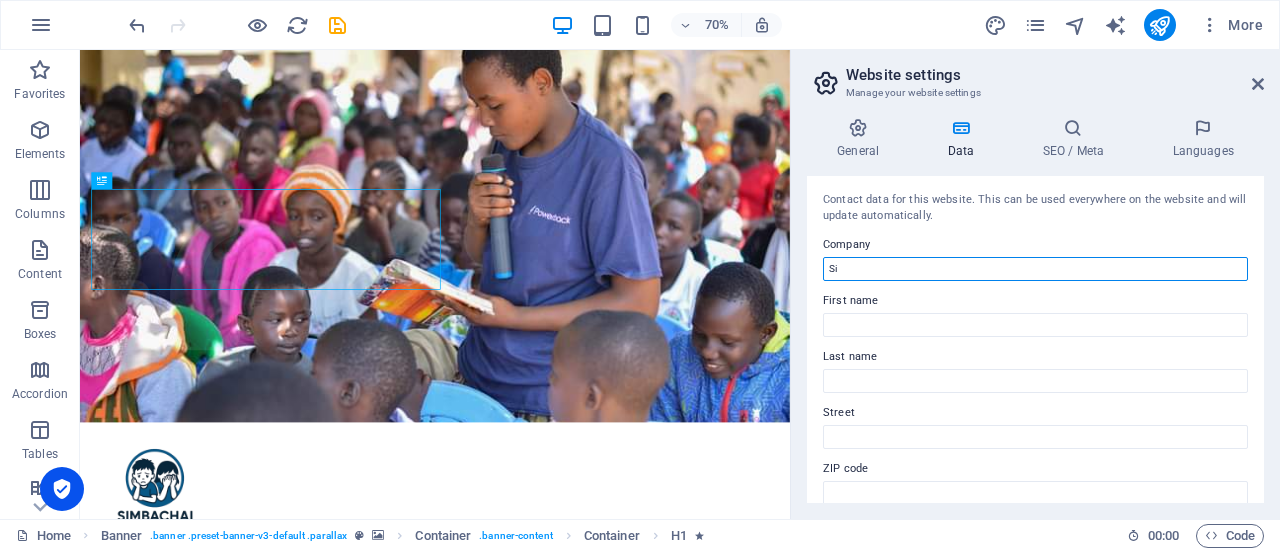 click on "Si" at bounding box center (1035, 269) 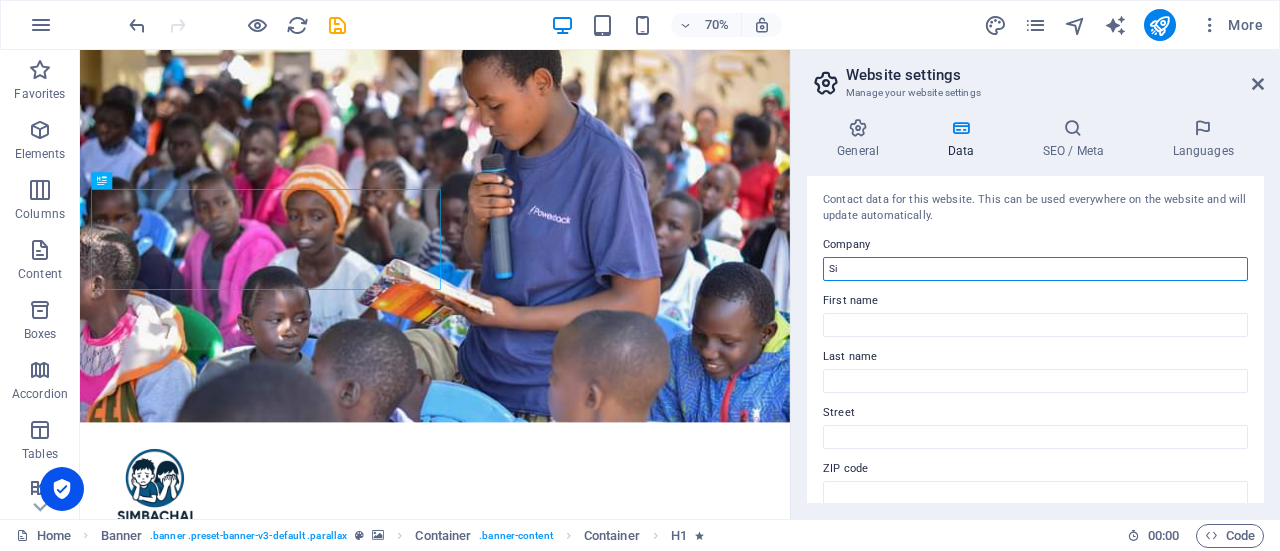 type on "S" 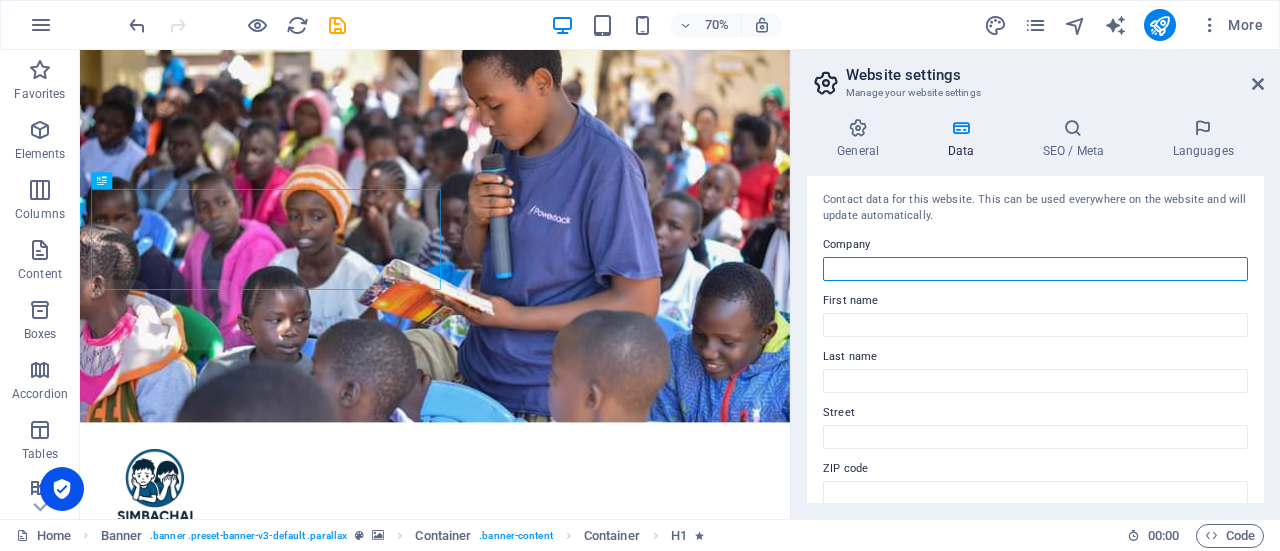 paste on "[GEOGRAPHIC_DATA]" 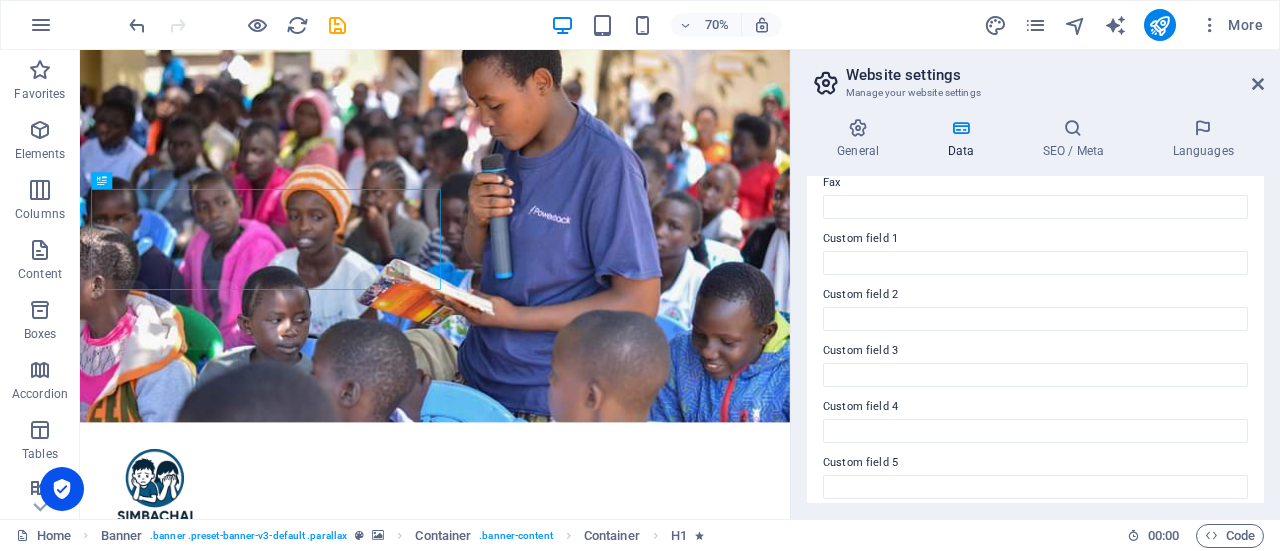 scroll, scrollTop: 568, scrollLeft: 0, axis: vertical 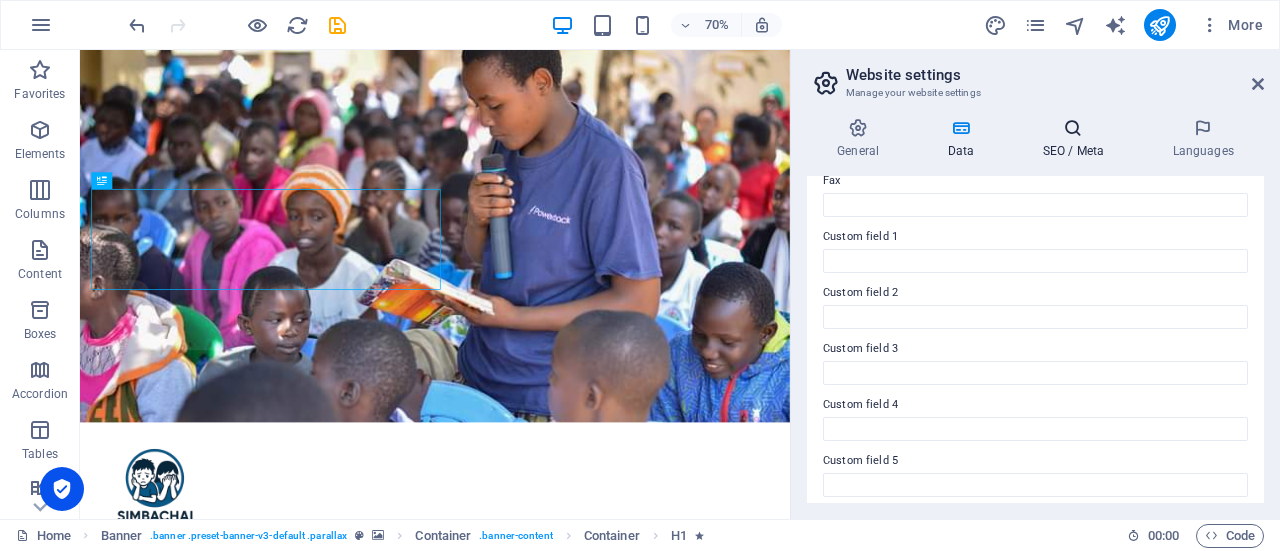 click on "SEO / Meta" at bounding box center (1077, 139) 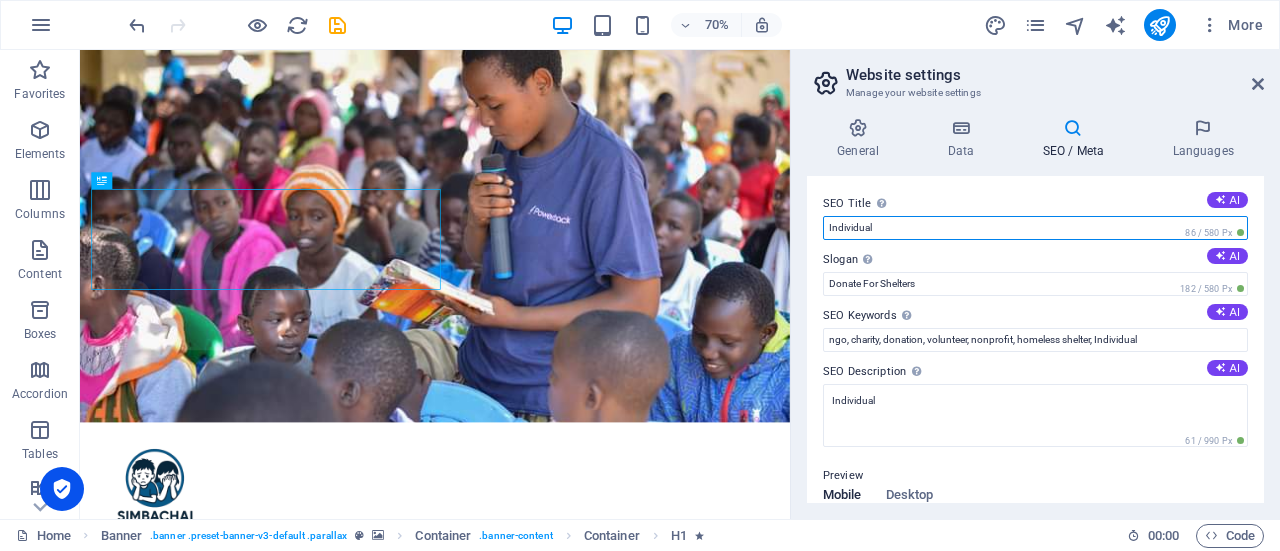 click on "Individual" at bounding box center (1035, 228) 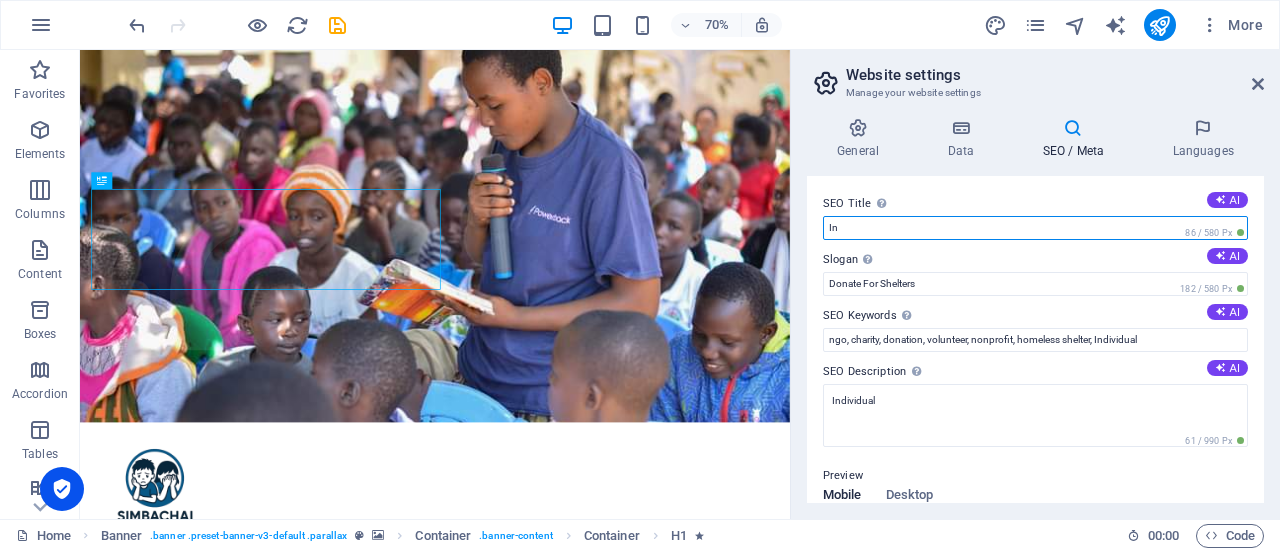 type on "I" 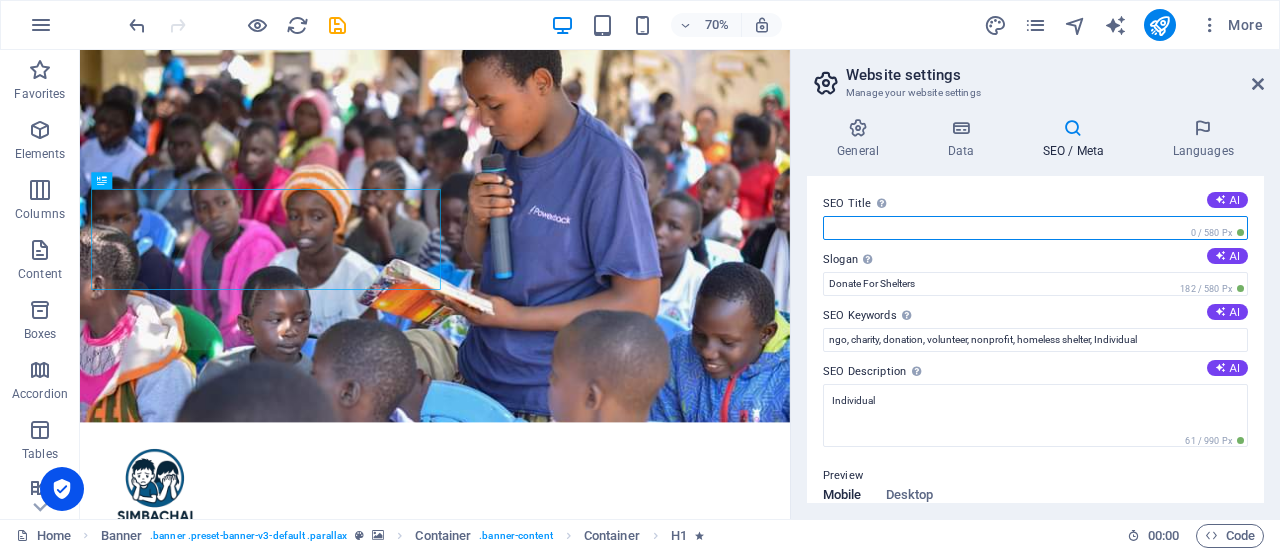 paste on "[GEOGRAPHIC_DATA]" 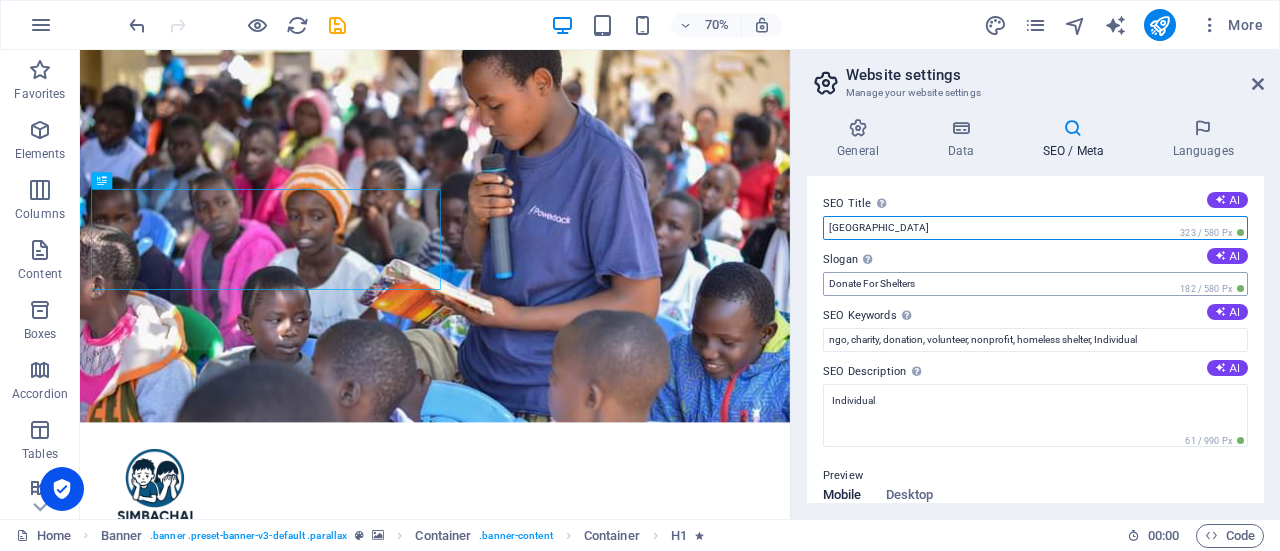 type on "[GEOGRAPHIC_DATA]" 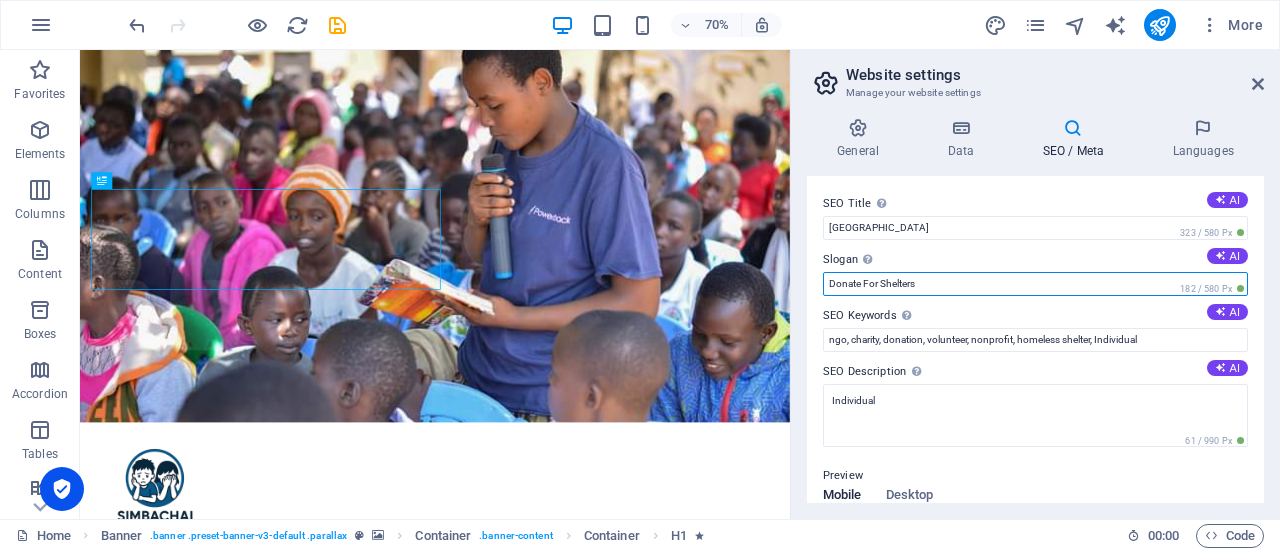 click on "Donate For Shelters" at bounding box center (1035, 284) 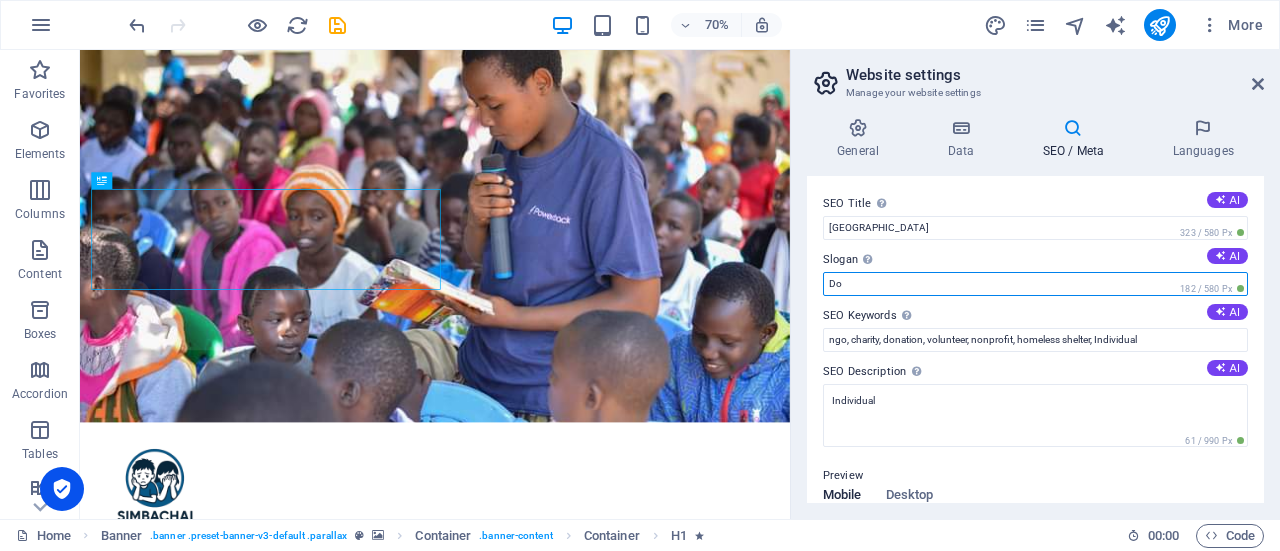 type on "D" 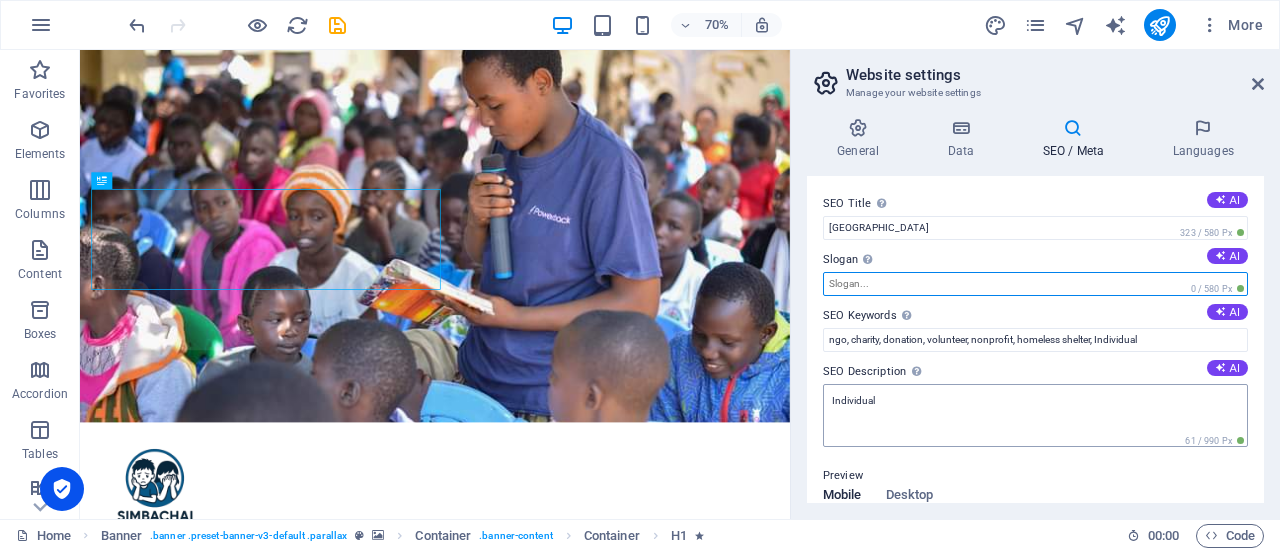 type 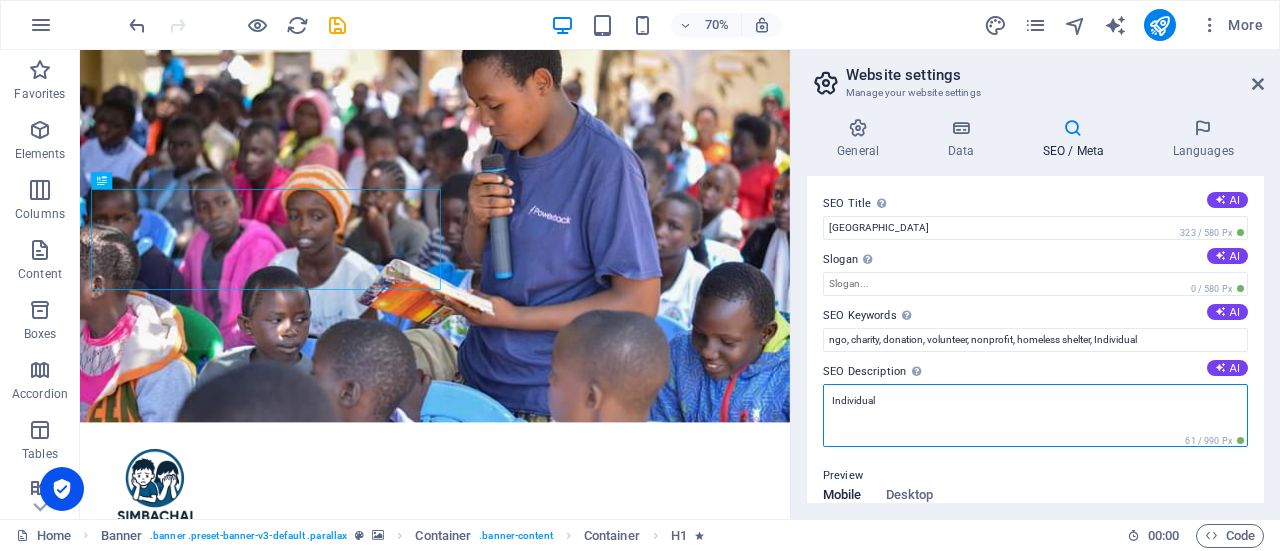 click on "Individual" at bounding box center (1035, 415) 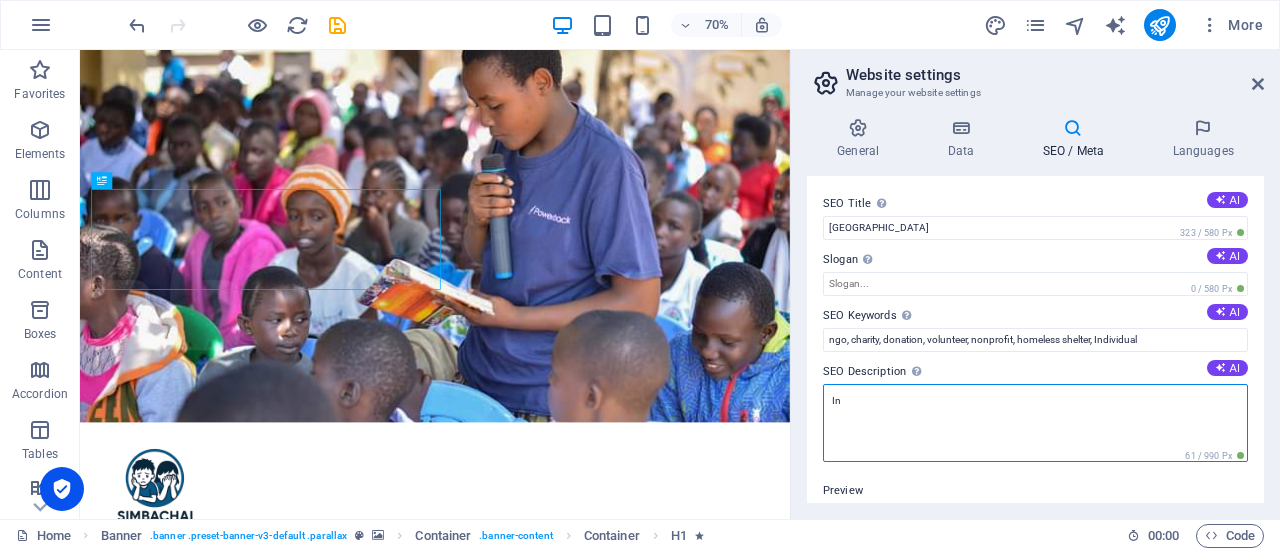 type on "I" 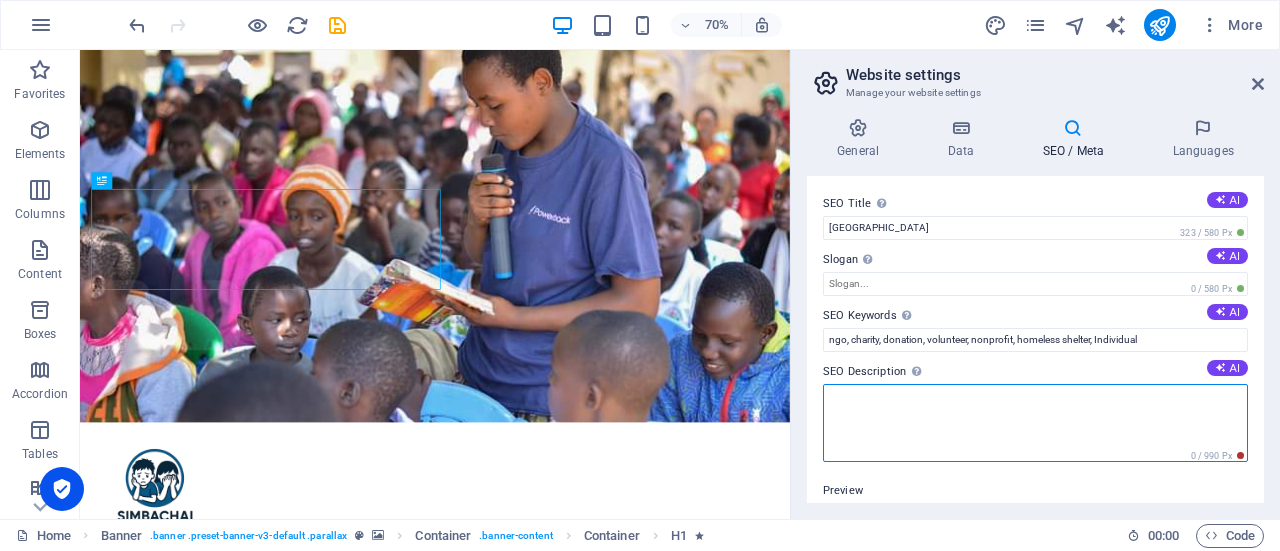 paste on "[GEOGRAPHIC_DATA]" 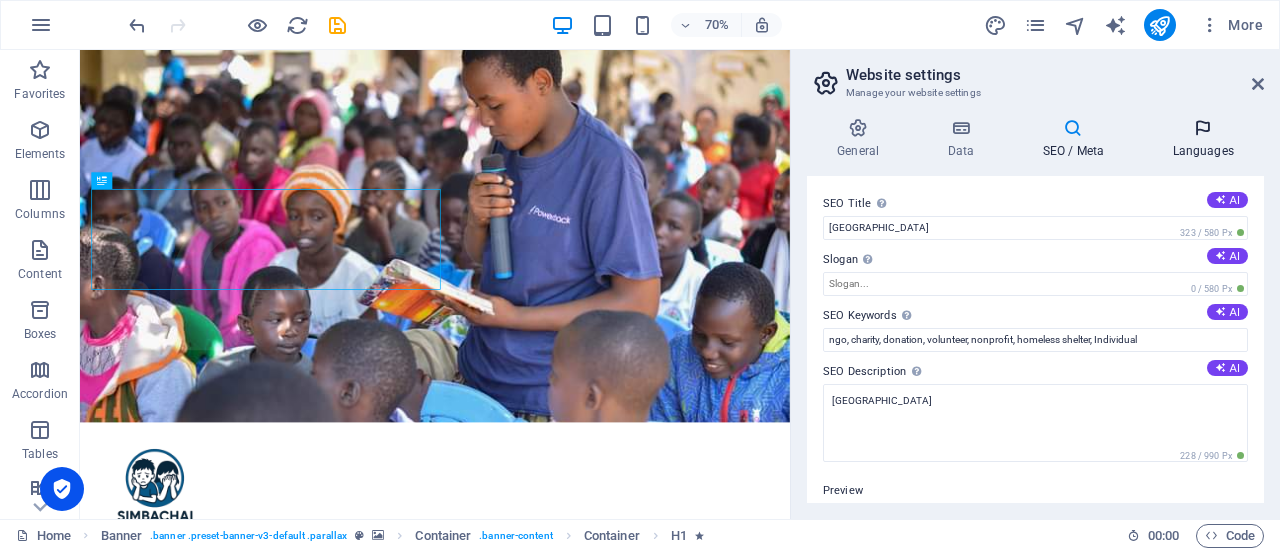 click at bounding box center (1203, 128) 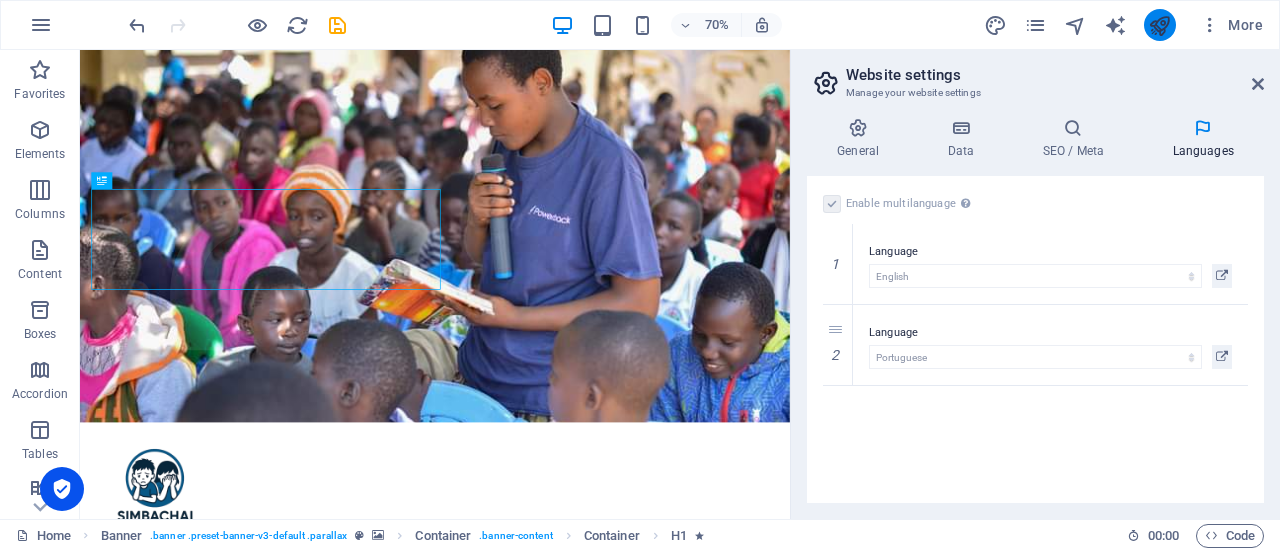 click at bounding box center (1159, 25) 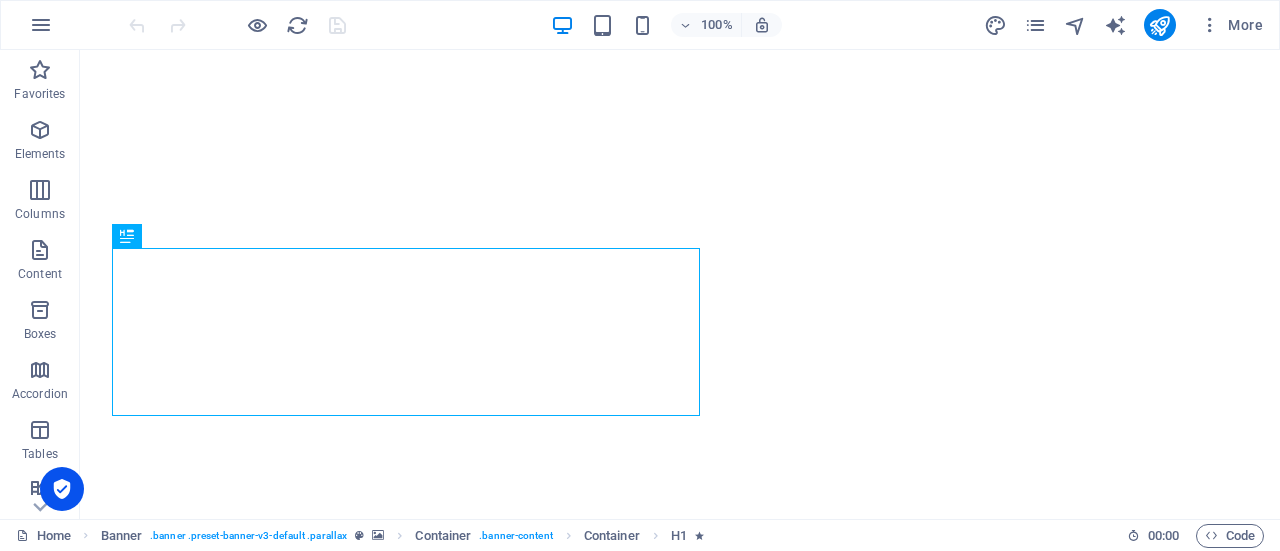 scroll, scrollTop: 0, scrollLeft: 0, axis: both 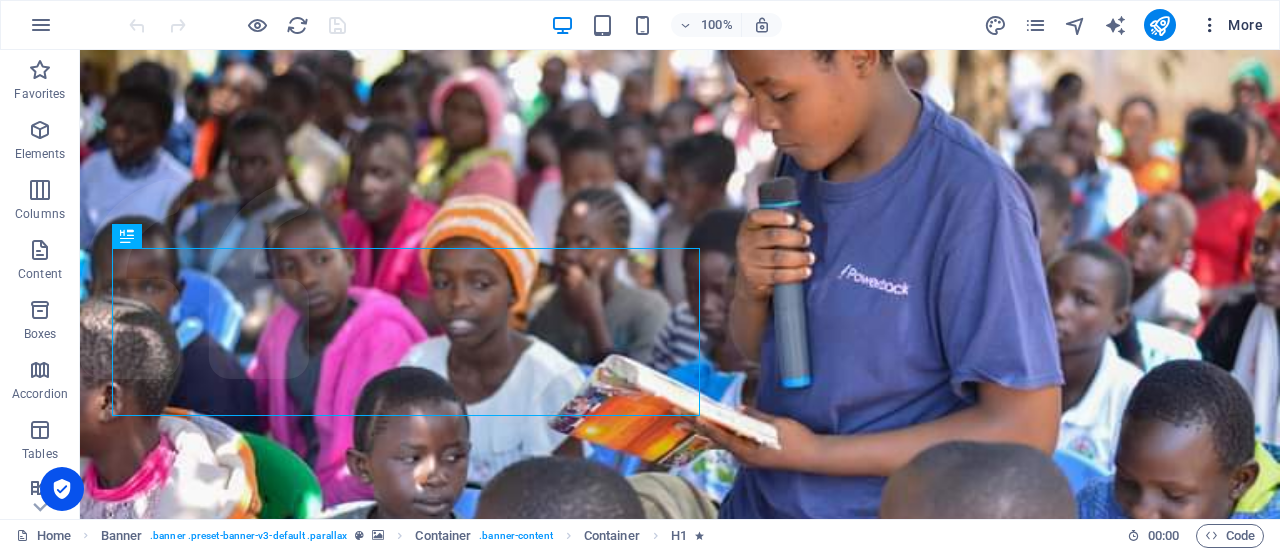 click at bounding box center [1210, 25] 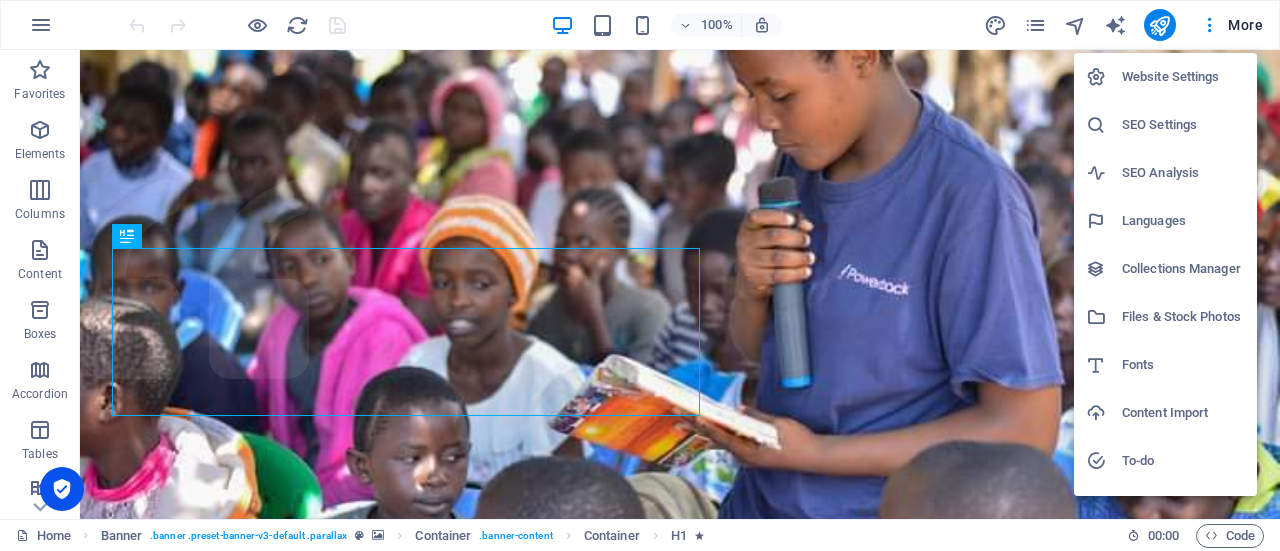 click on "SEO Analysis" at bounding box center (1183, 173) 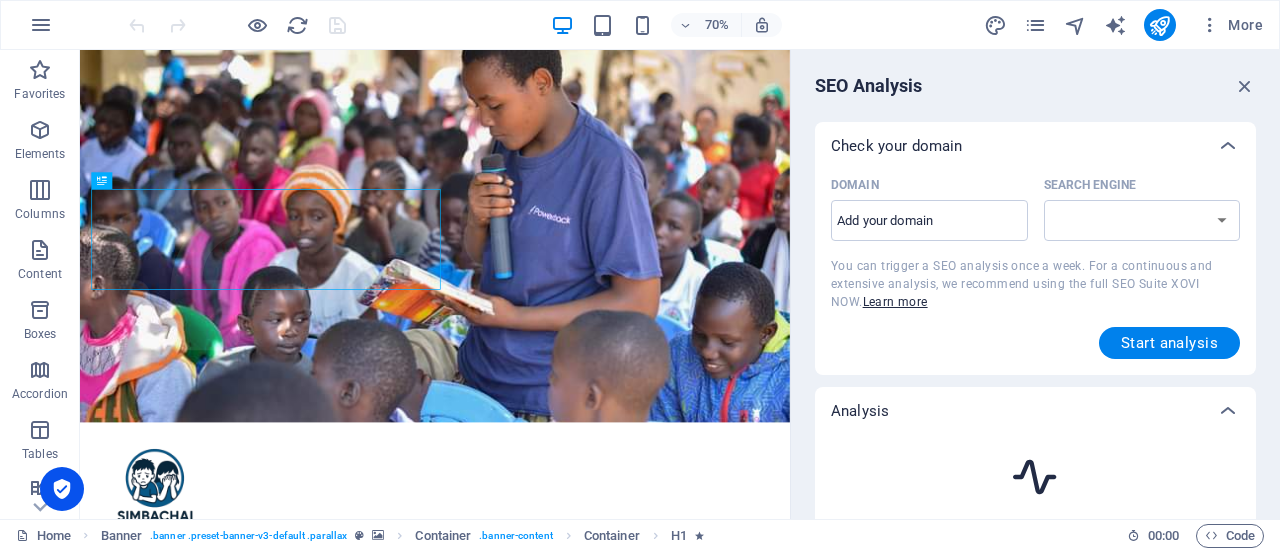select on "google.com" 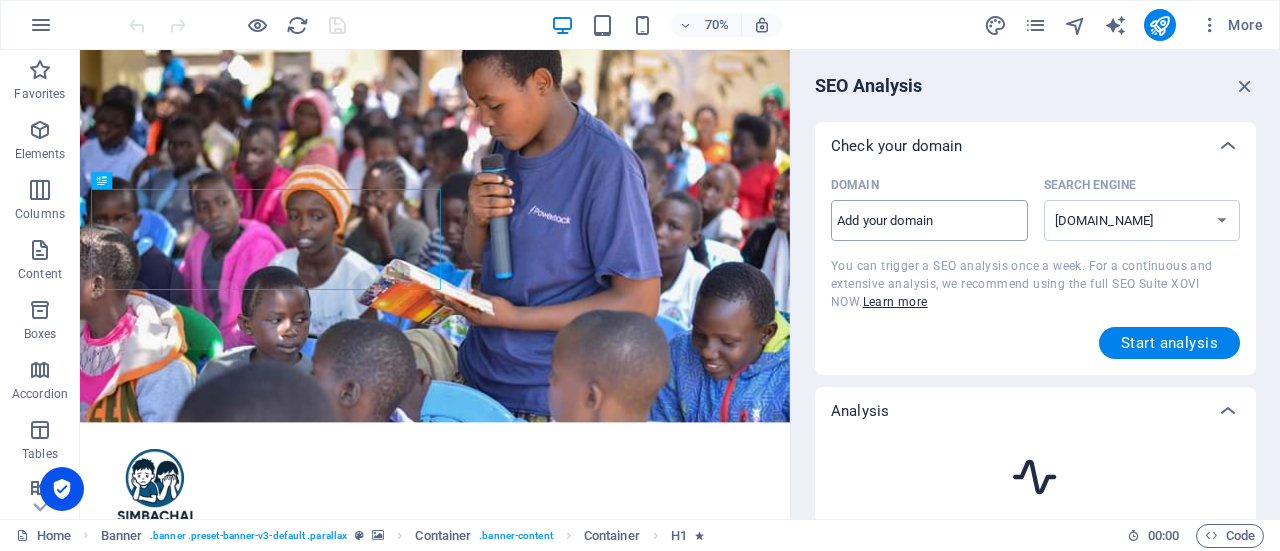 click on "Domain ​" at bounding box center (929, 221) 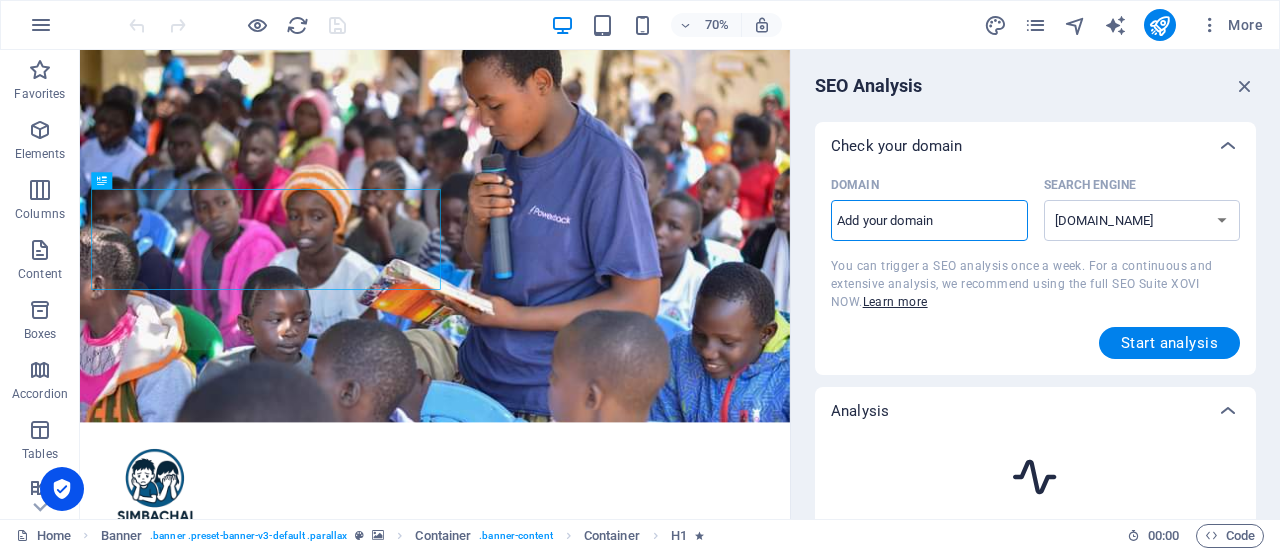type on "simbachaihopecommunity.org" 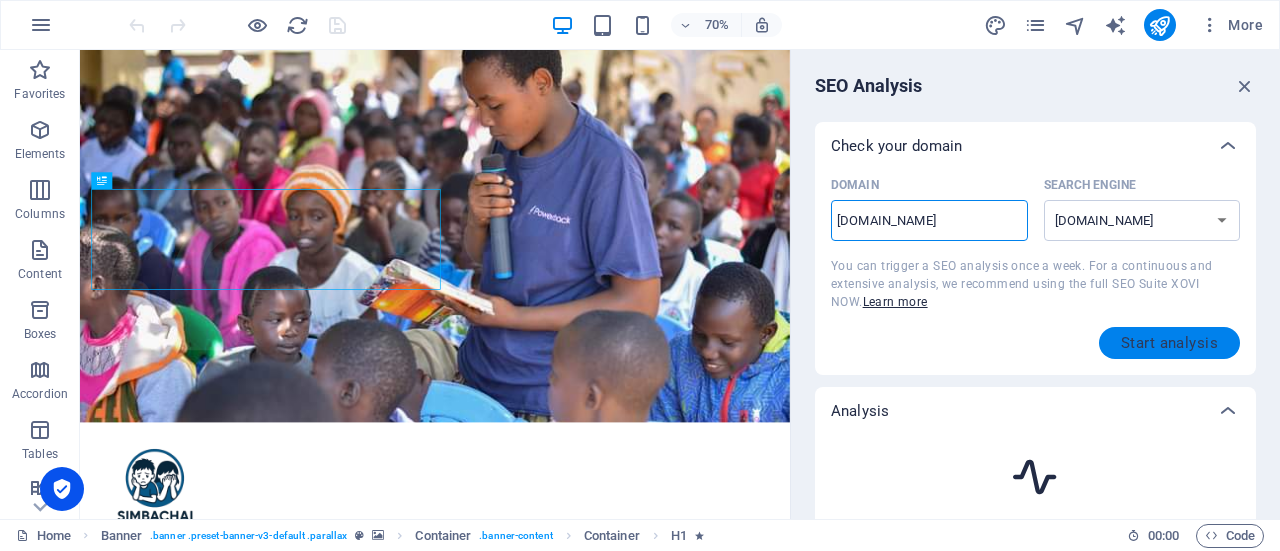 click on "Start analysis" at bounding box center (1169, 343) 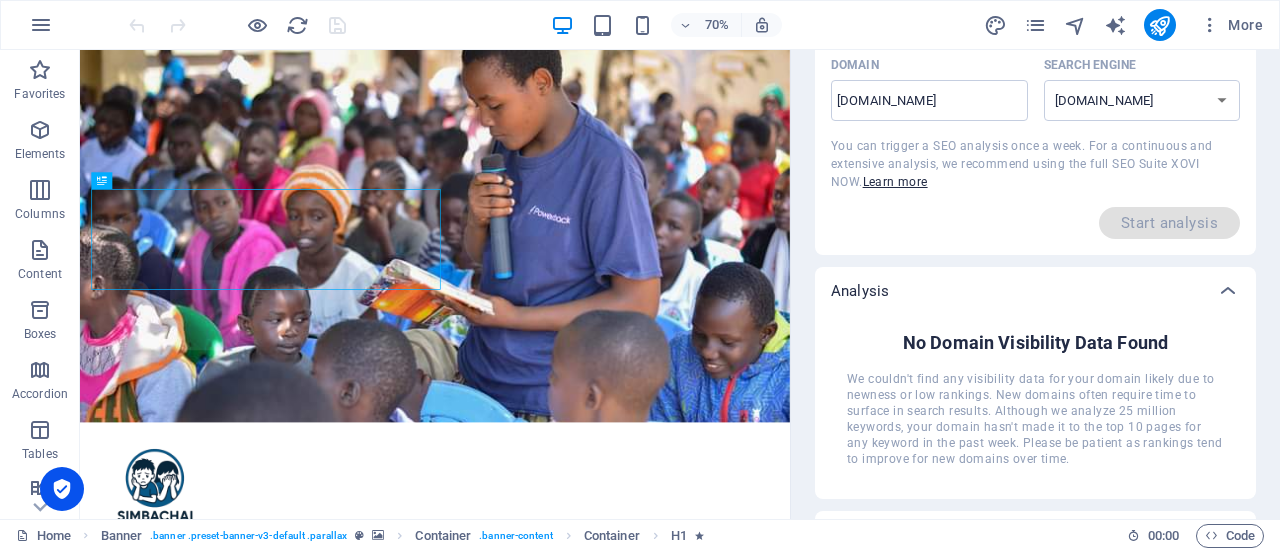 scroll, scrollTop: 0, scrollLeft: 0, axis: both 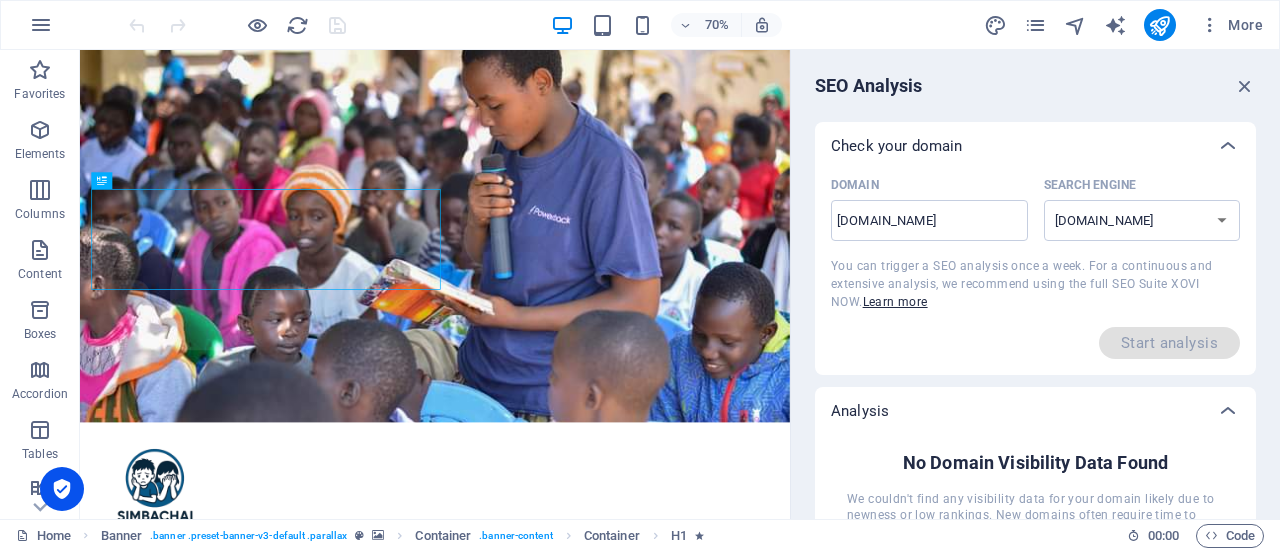 click on "Start analysis" at bounding box center (1169, 343) 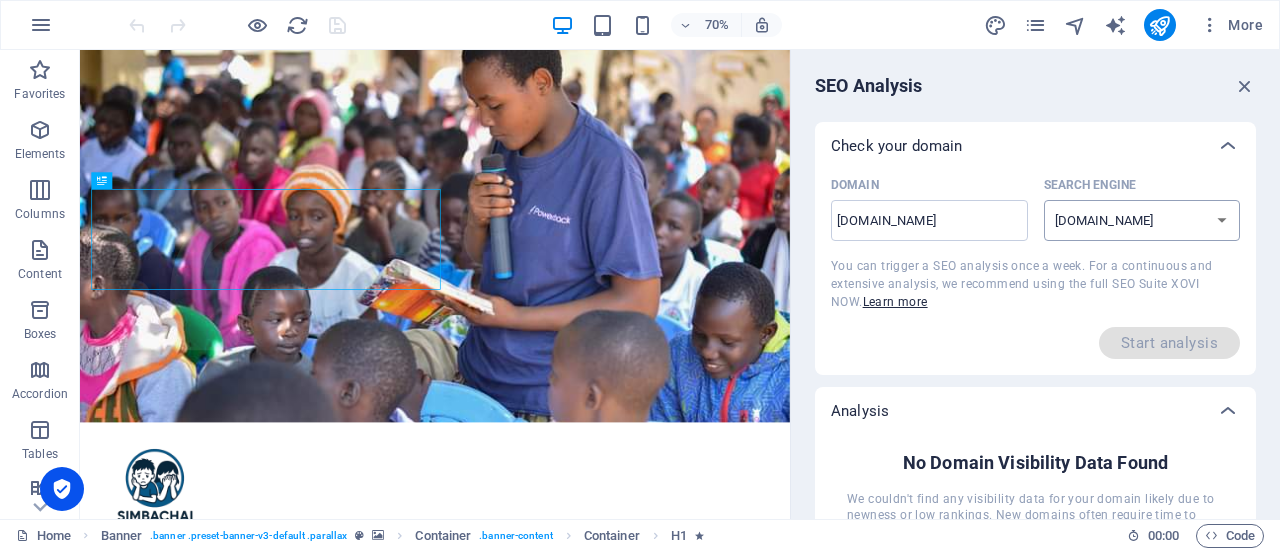 click on "google.de google.at google.es google.co.uk google.fr google.it google.ch google.com google.com.br bing.com" at bounding box center (1142, 220) 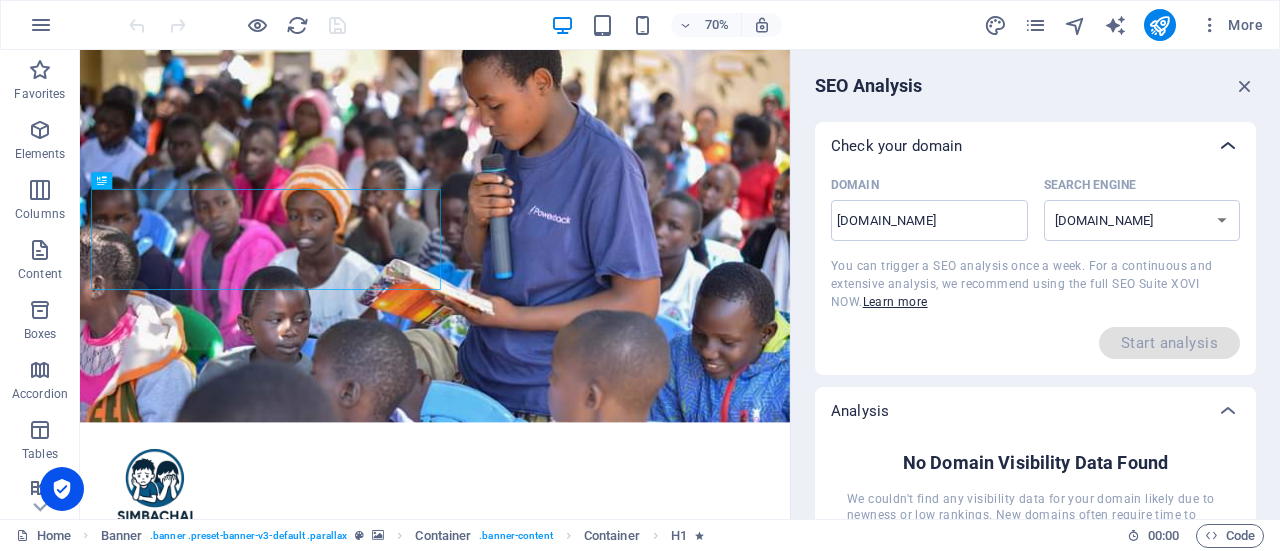 click at bounding box center [1228, 146] 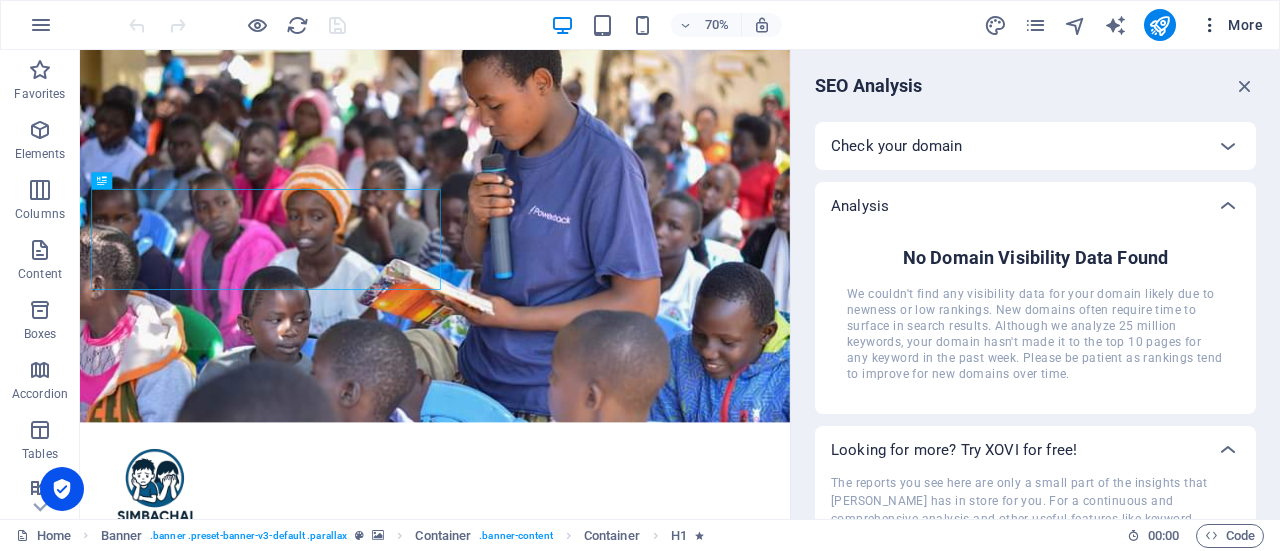 click at bounding box center (1210, 25) 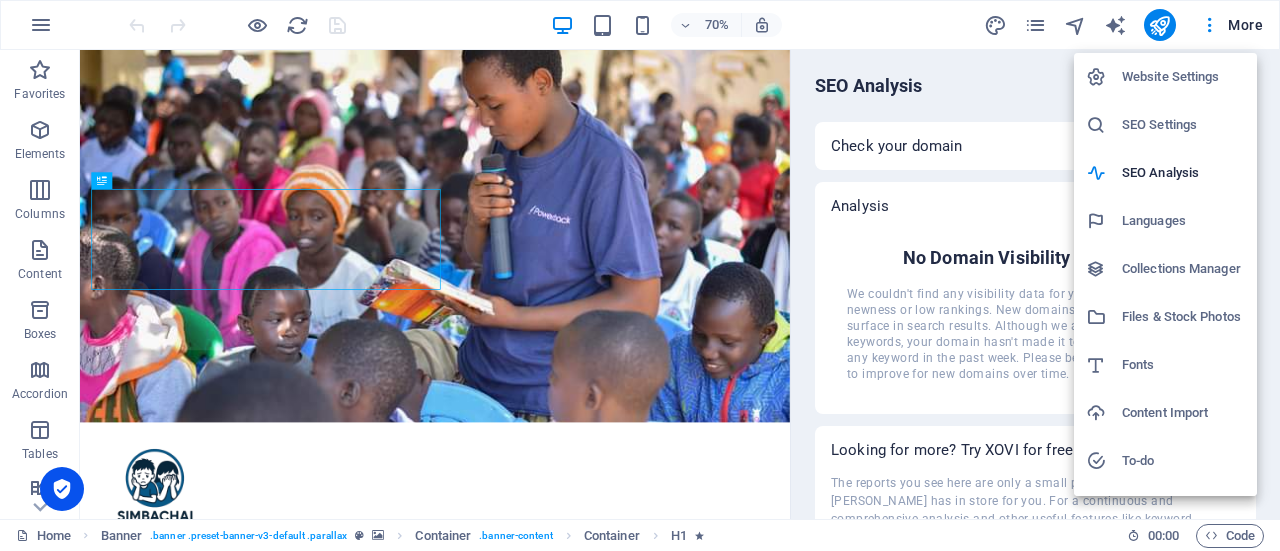 click on "SEO Settings" at bounding box center (1183, 125) 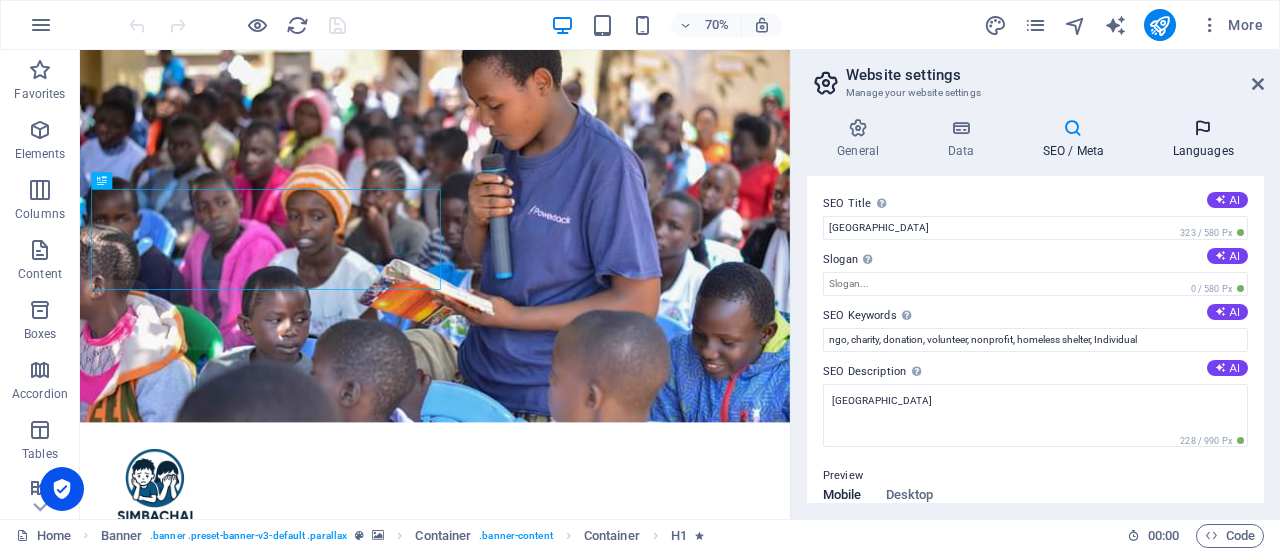 click on "Languages" at bounding box center [1203, 139] 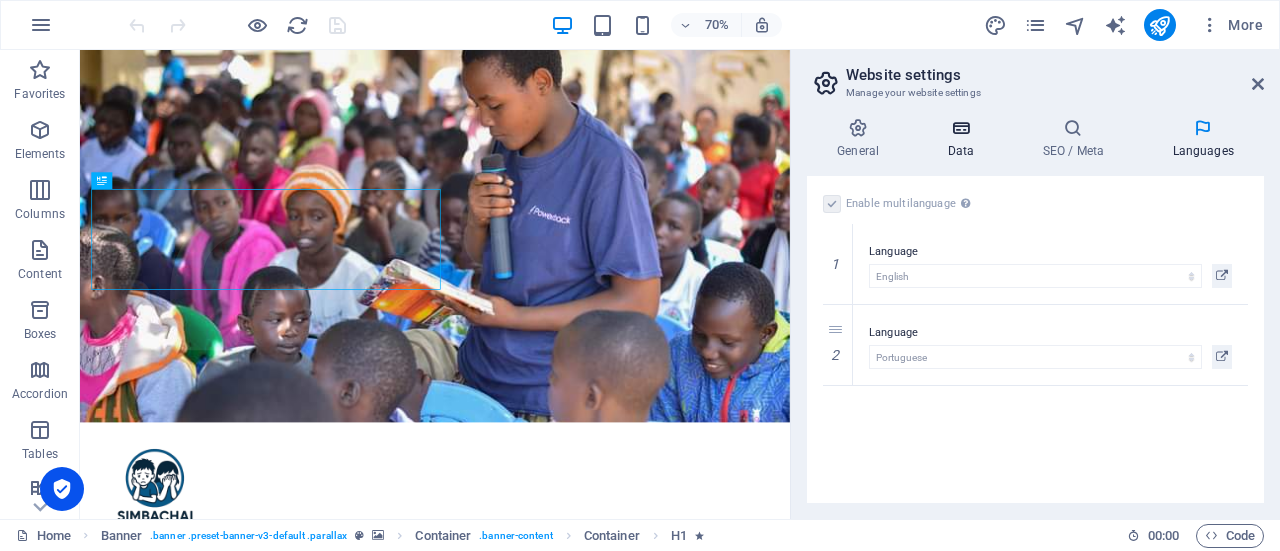 click at bounding box center (960, 128) 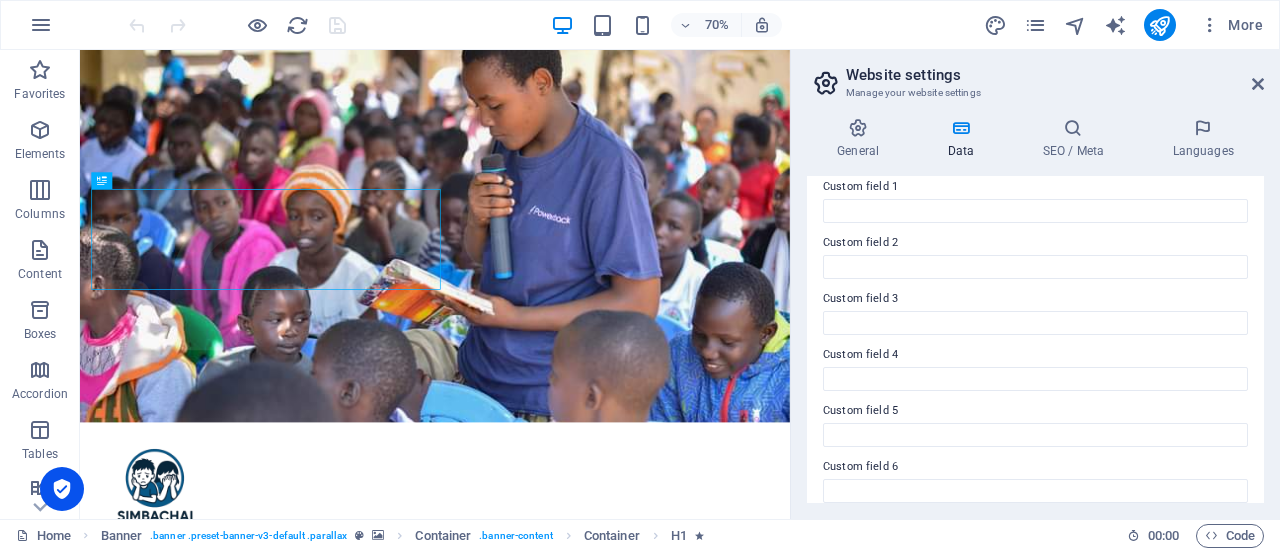 scroll, scrollTop: 633, scrollLeft: 0, axis: vertical 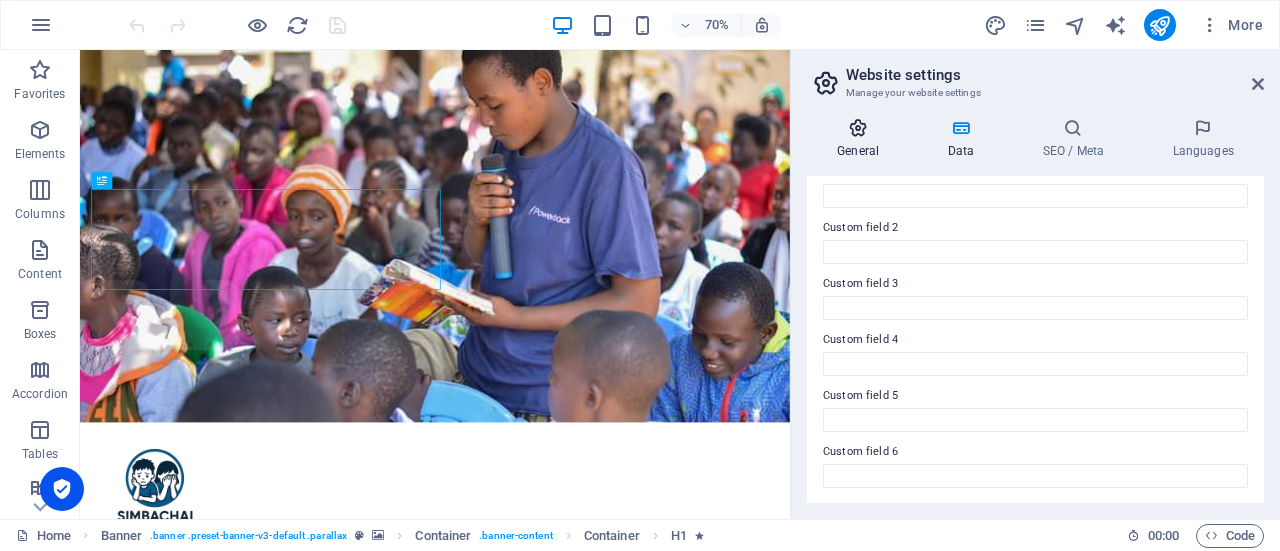 click on "General" at bounding box center [862, 139] 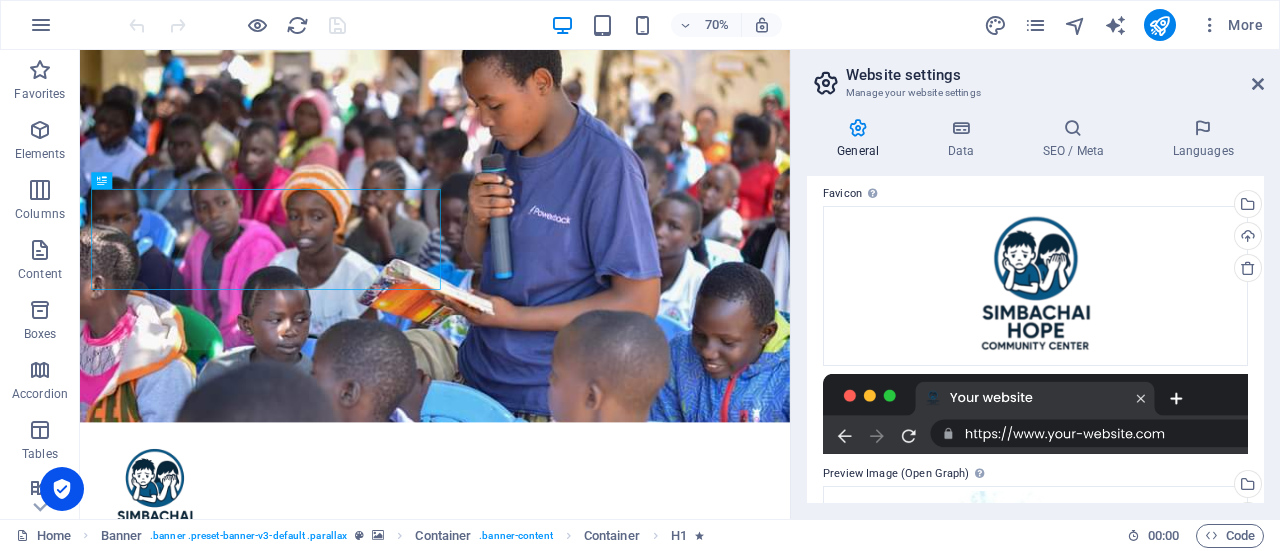 scroll, scrollTop: 0, scrollLeft: 0, axis: both 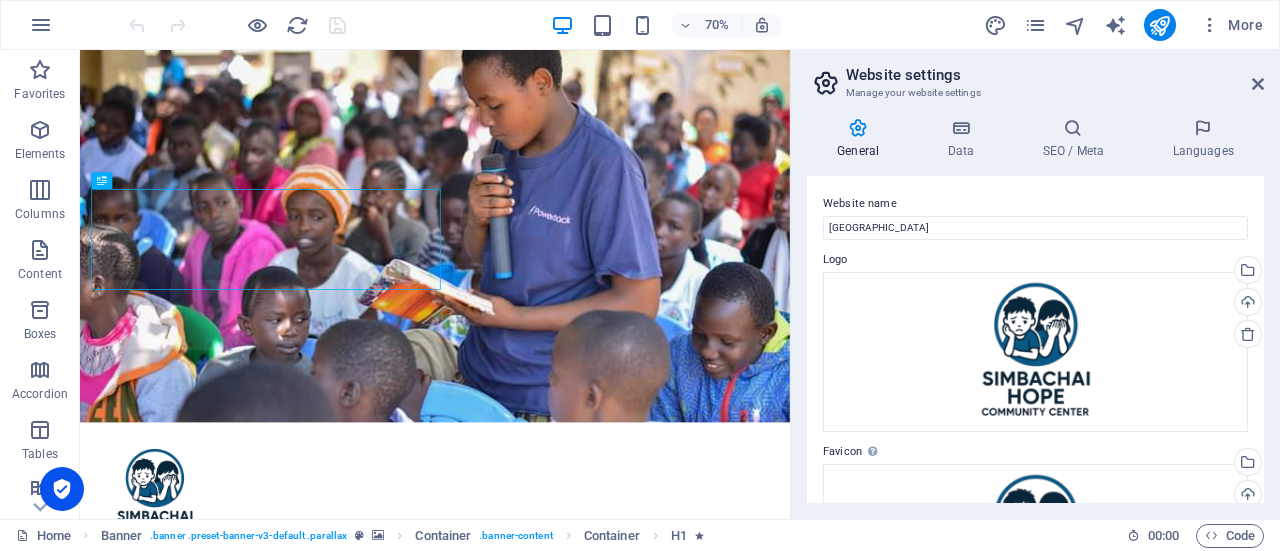 click on "Website name" at bounding box center [1035, 204] 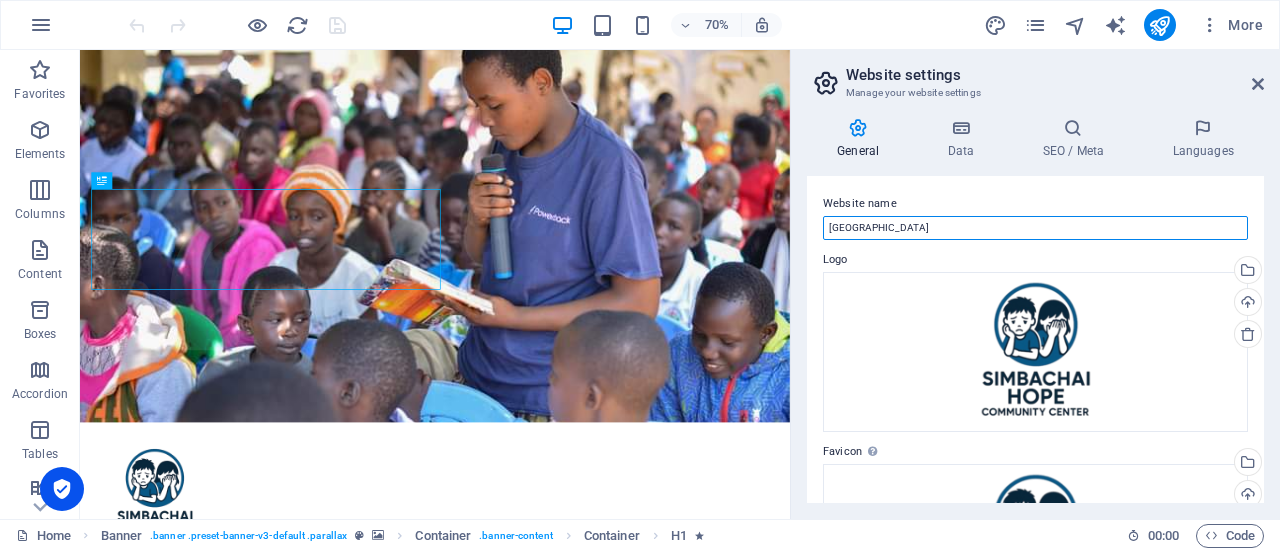 click on "[GEOGRAPHIC_DATA]" at bounding box center [1035, 228] 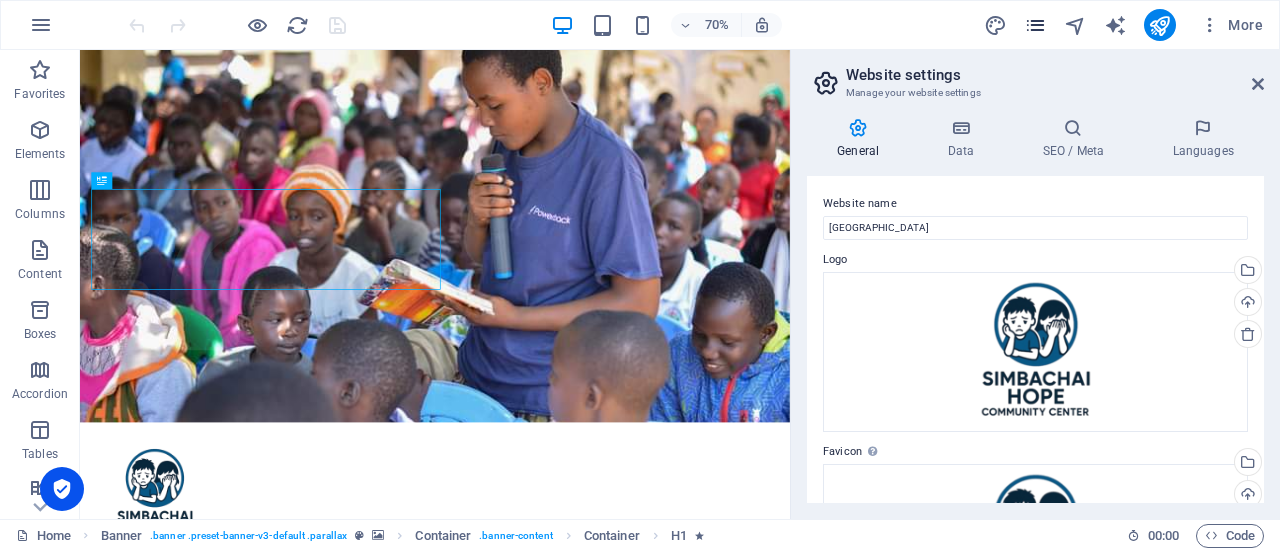 click at bounding box center (1035, 25) 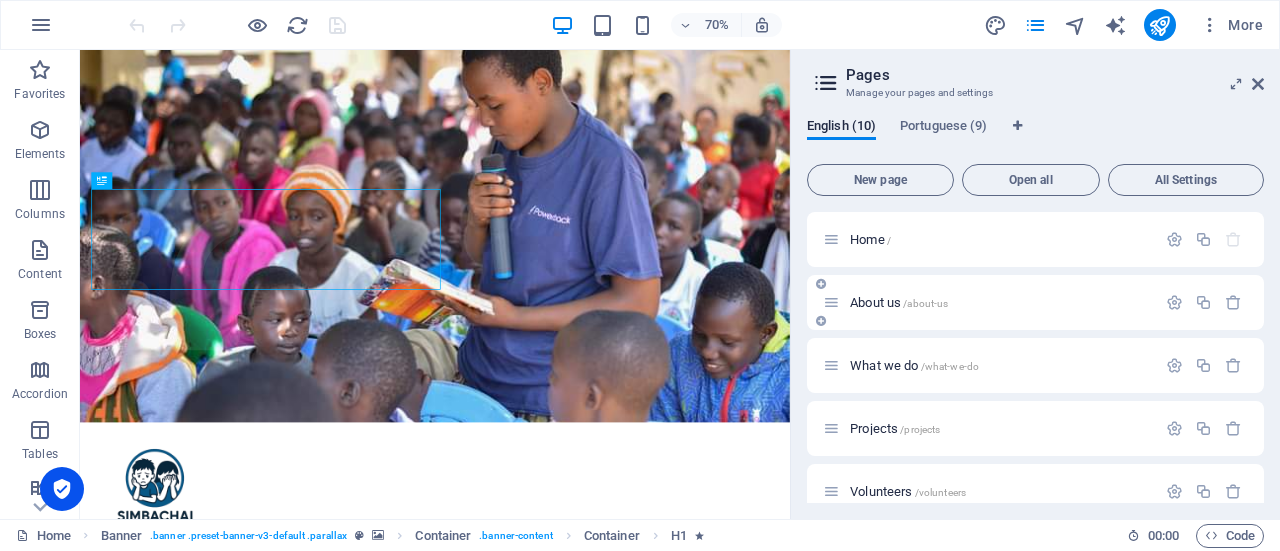 click on "About us /about-us" at bounding box center (1000, 302) 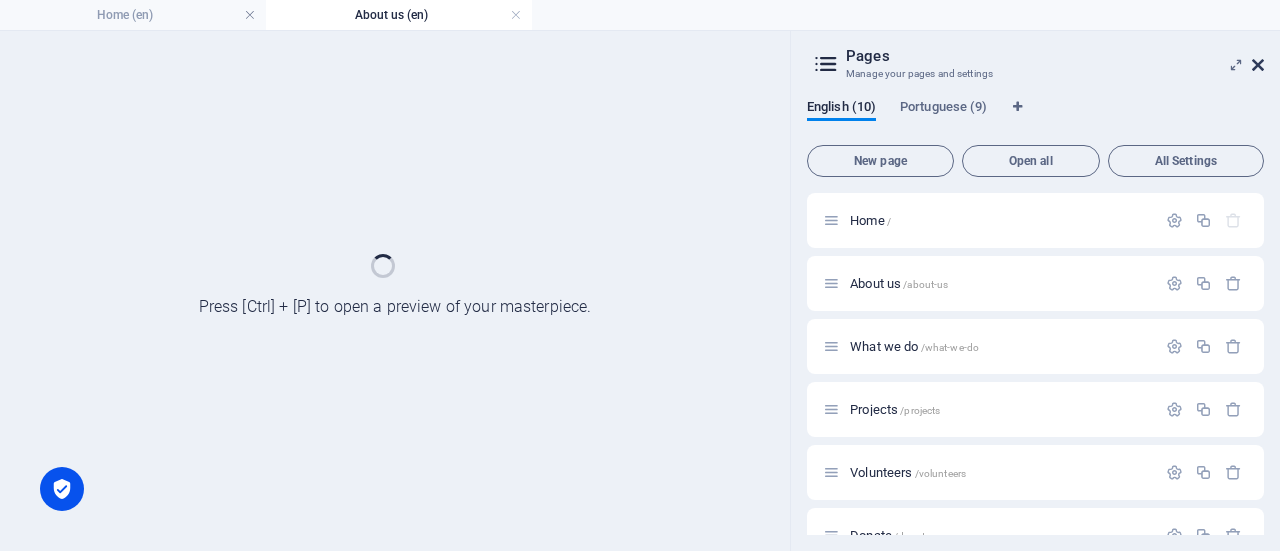click at bounding box center (1258, 65) 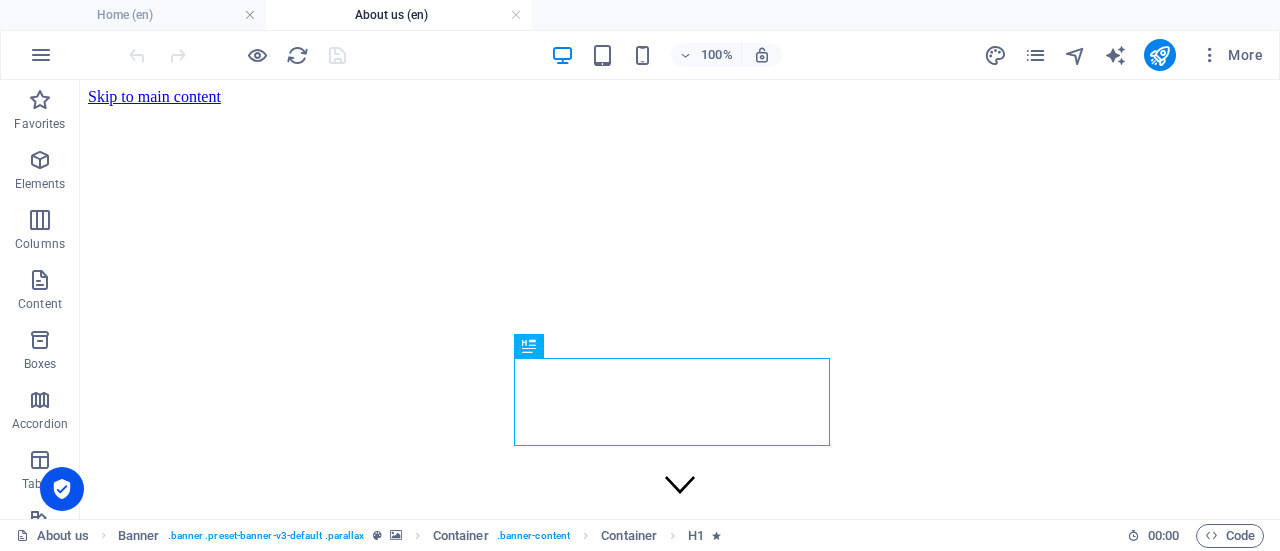 scroll, scrollTop: 0, scrollLeft: 0, axis: both 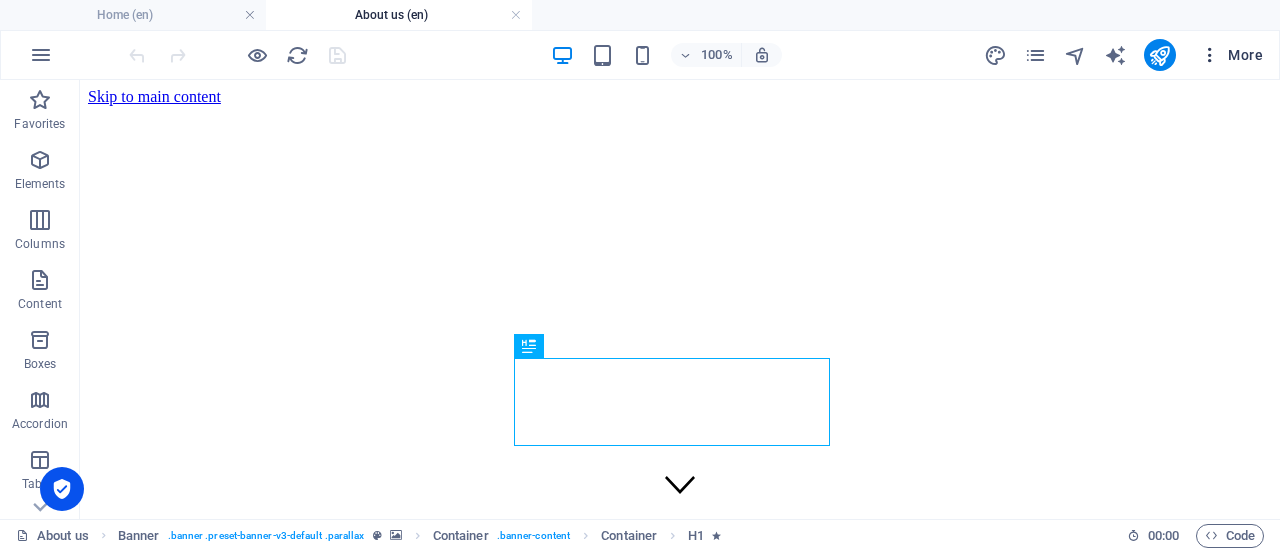 click at bounding box center [1210, 55] 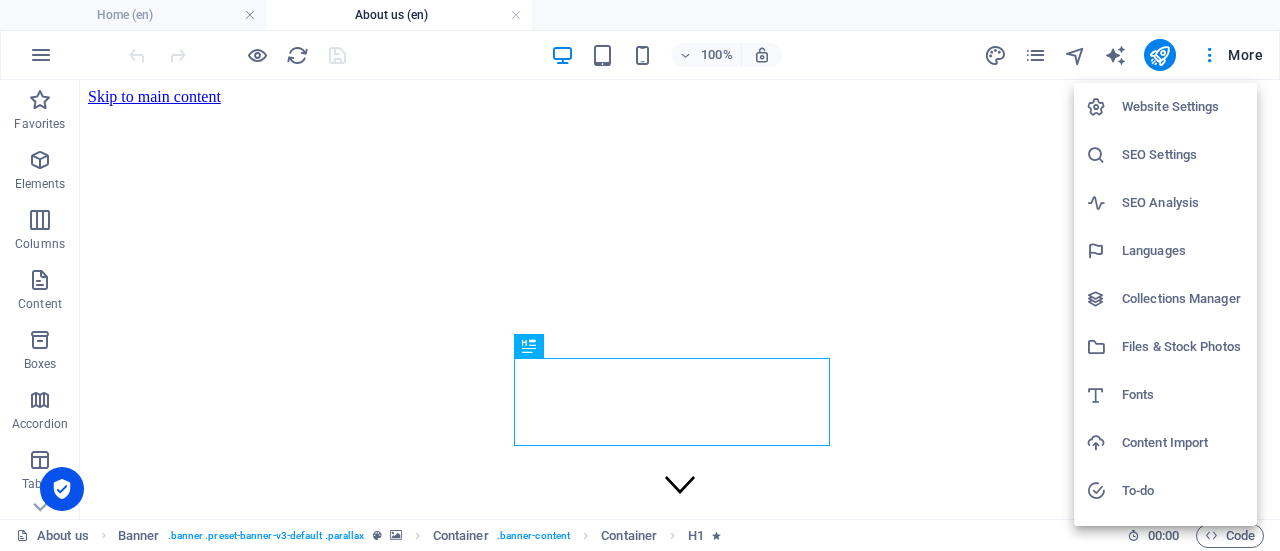 click on "Website Settings" at bounding box center [1183, 107] 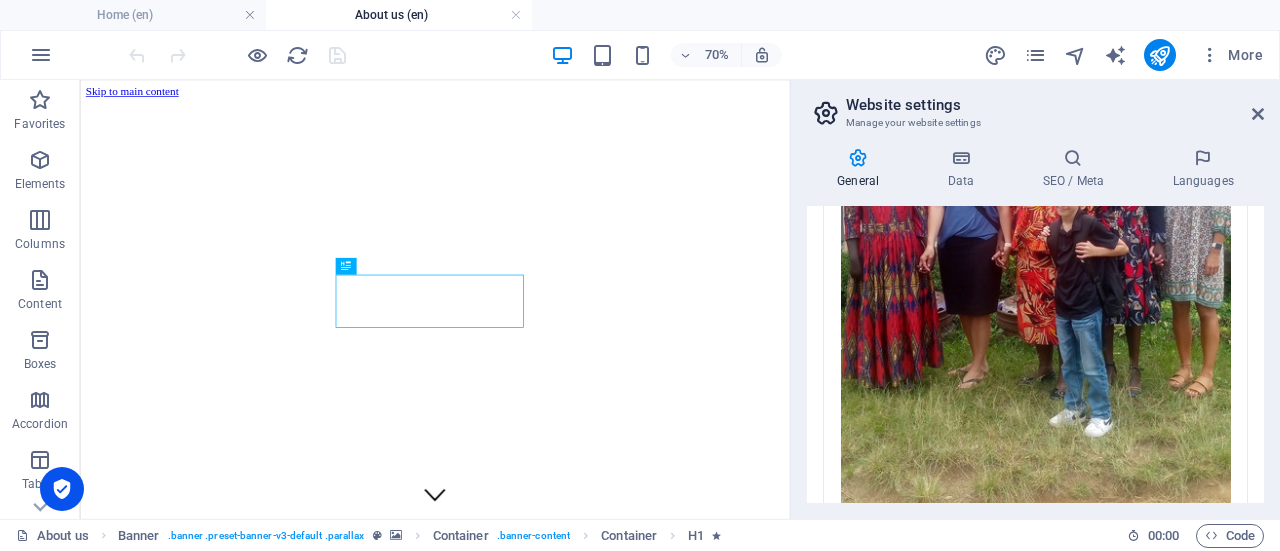 scroll, scrollTop: 962, scrollLeft: 0, axis: vertical 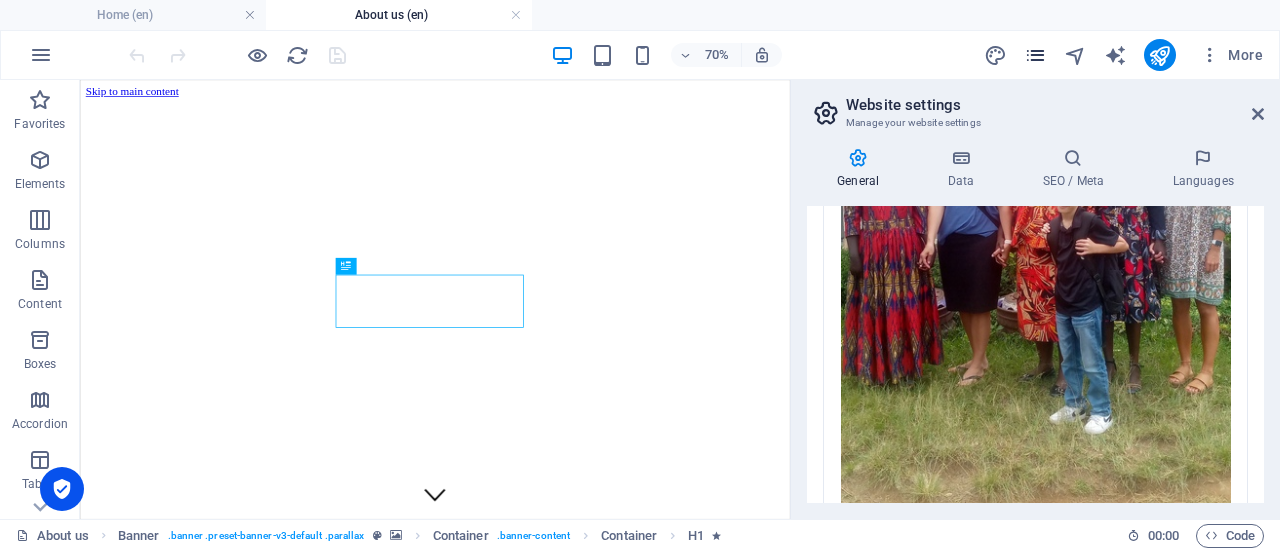 click at bounding box center (1035, 55) 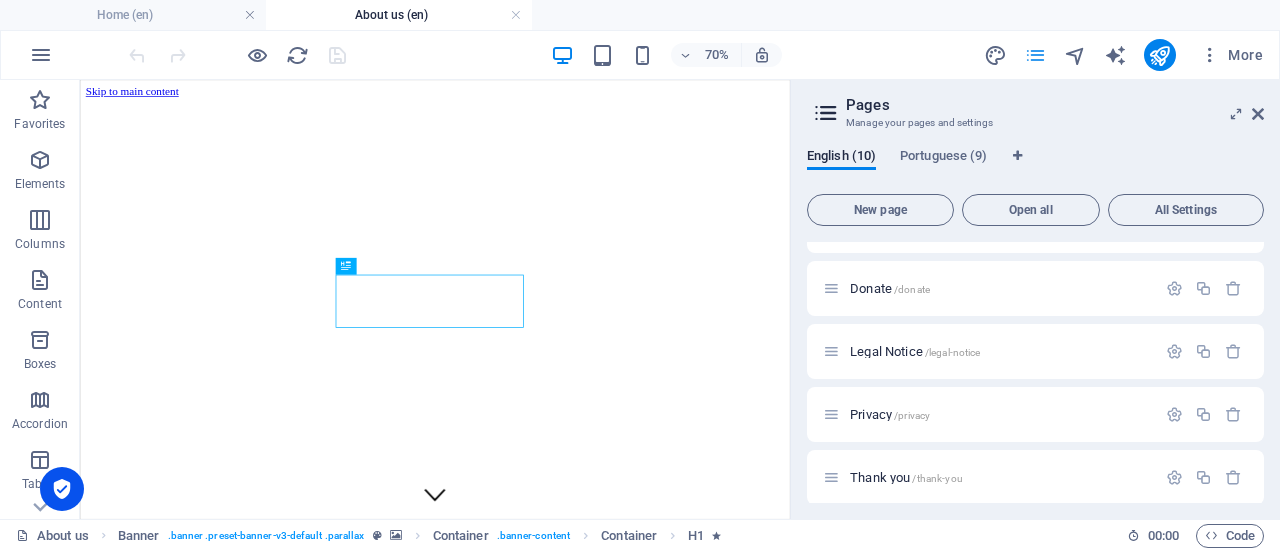 scroll, scrollTop: 300, scrollLeft: 0, axis: vertical 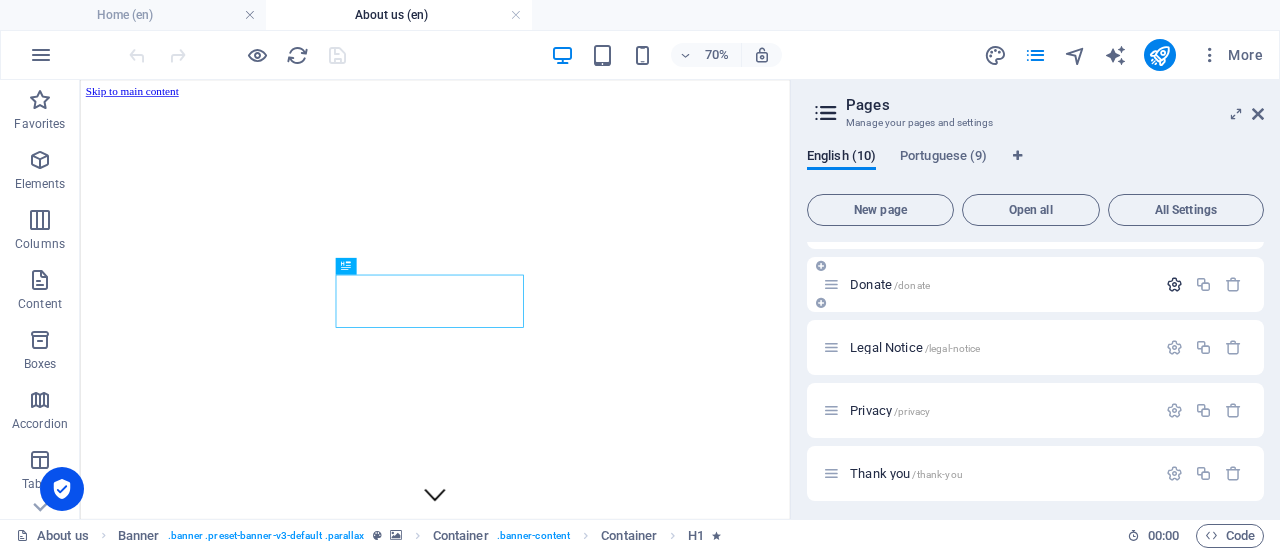 click at bounding box center [1174, 284] 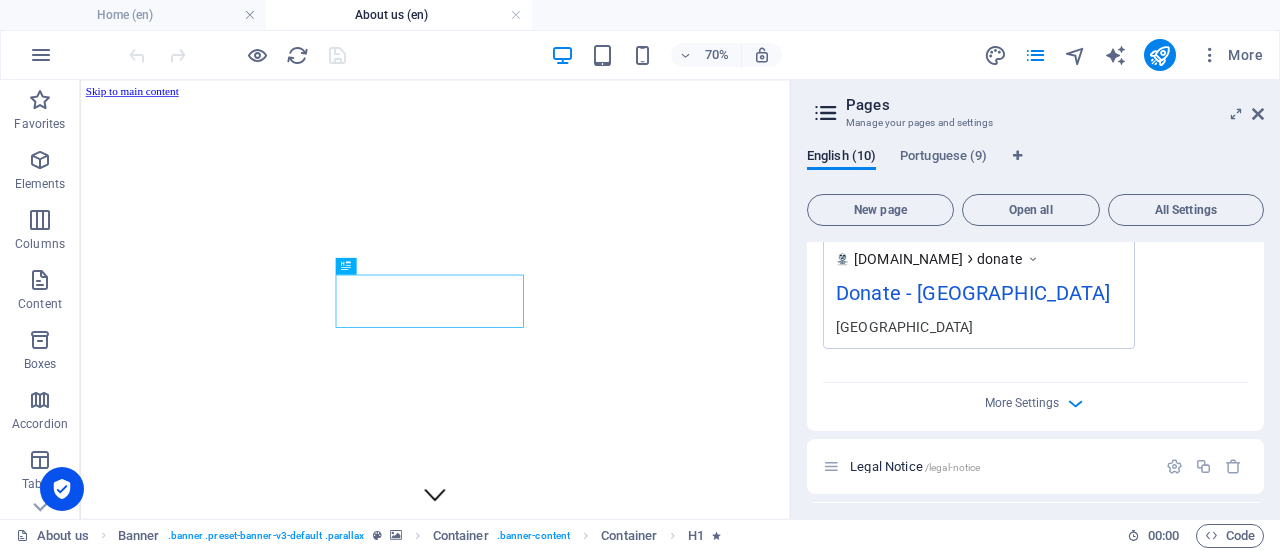 scroll, scrollTop: 992, scrollLeft: 0, axis: vertical 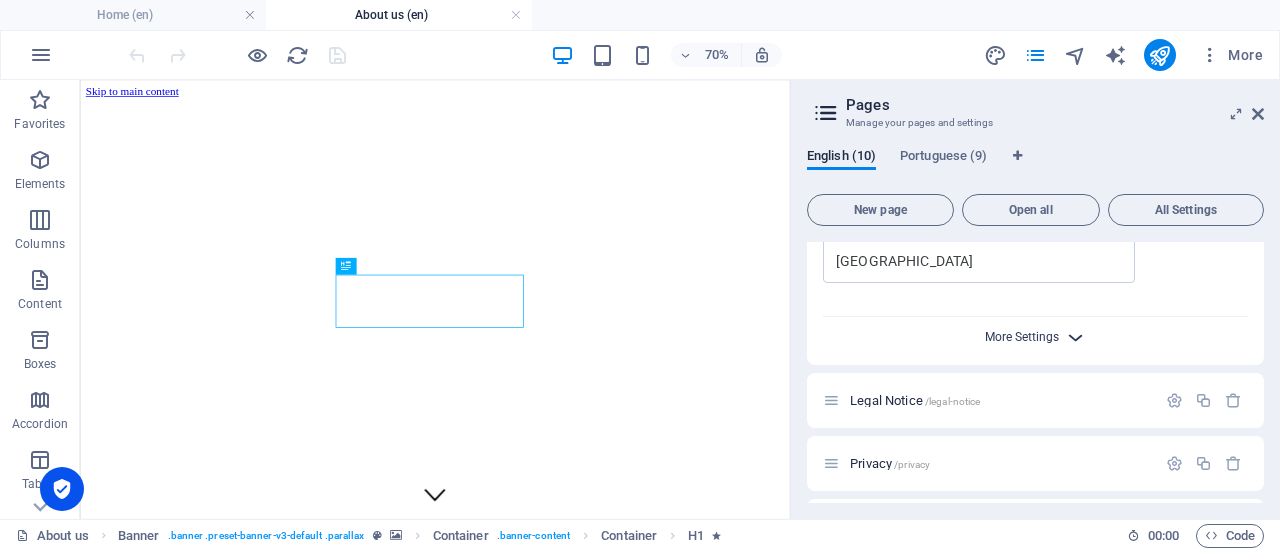click on "More Settings" at bounding box center [1022, 337] 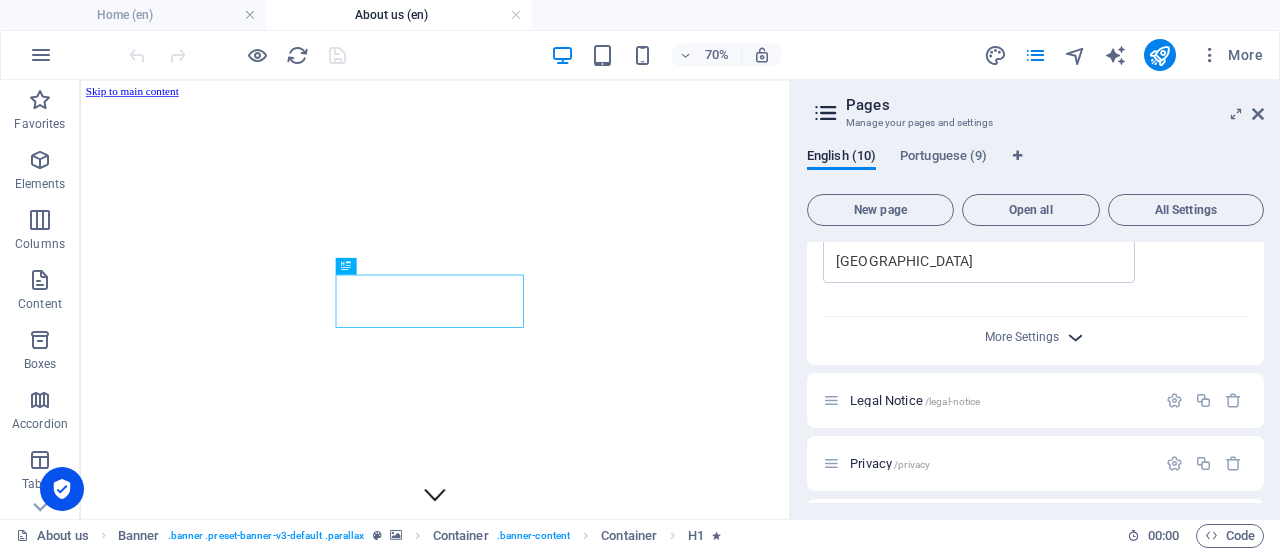 click at bounding box center [1075, 337] 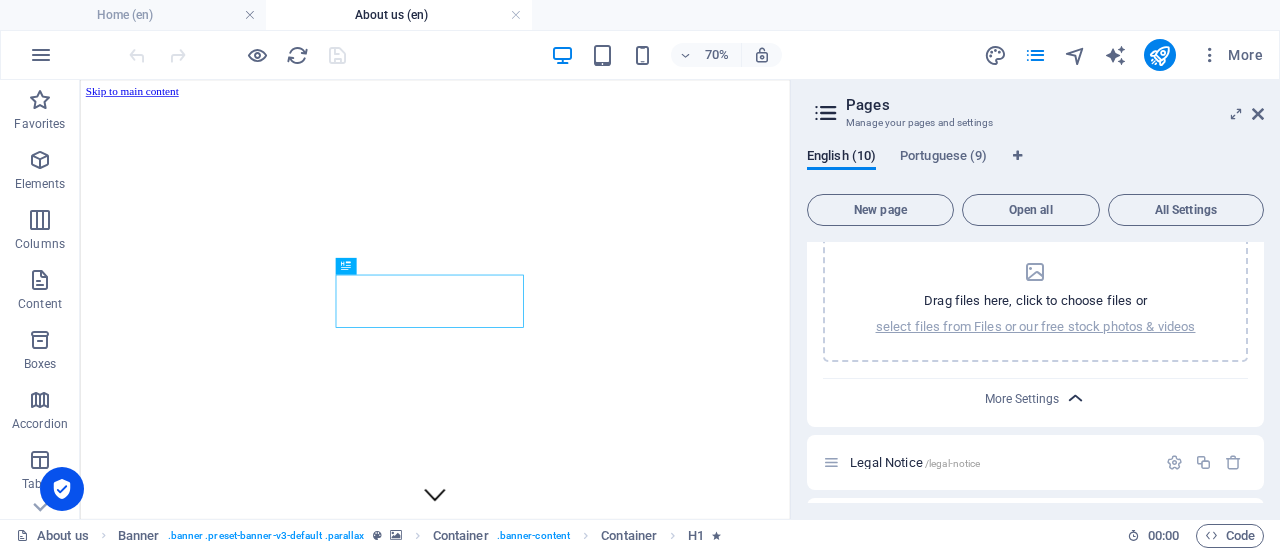 scroll, scrollTop: 1237, scrollLeft: 0, axis: vertical 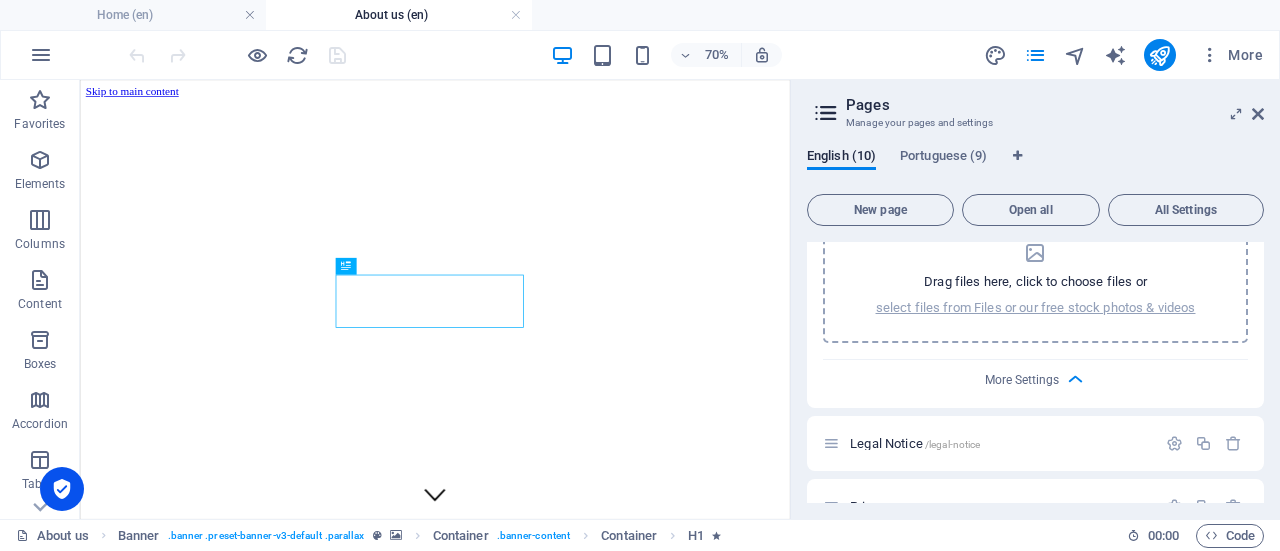 click on "Drag files here, click to choose files or select files from Files or our free stock photos & videos" at bounding box center [1036, 279] 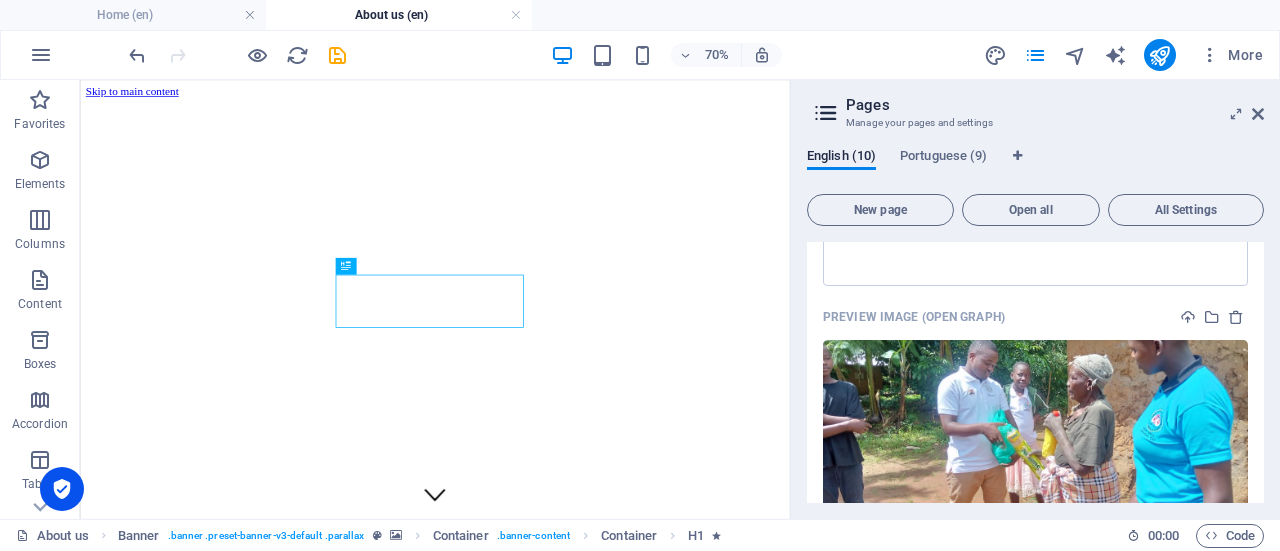 scroll, scrollTop: 1110, scrollLeft: 0, axis: vertical 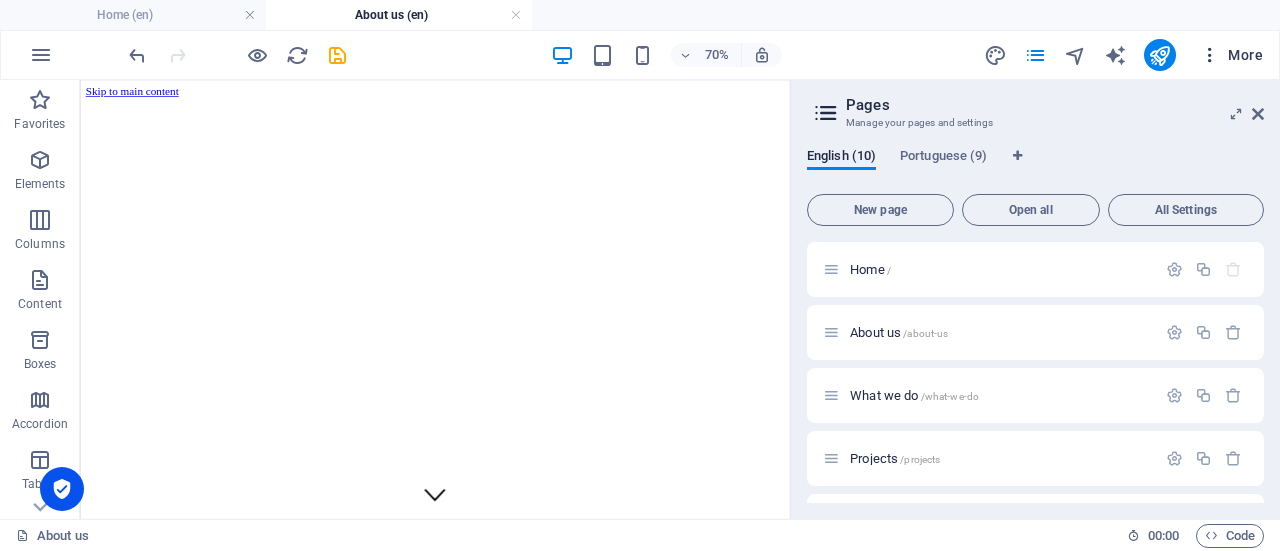 click at bounding box center [1210, 55] 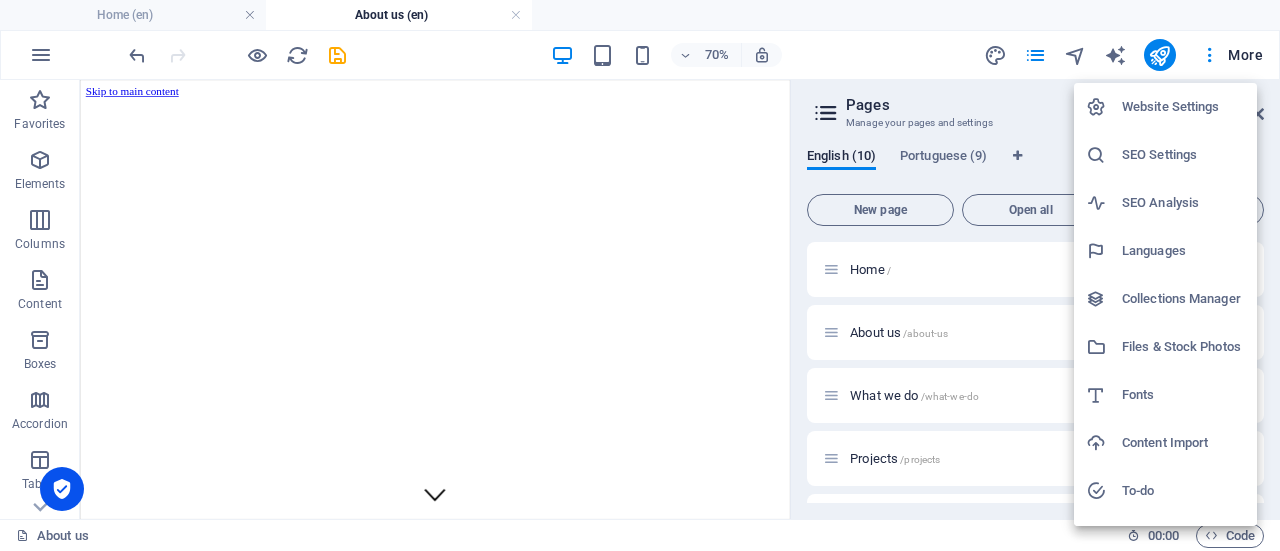 click on "Website Settings" at bounding box center (1183, 107) 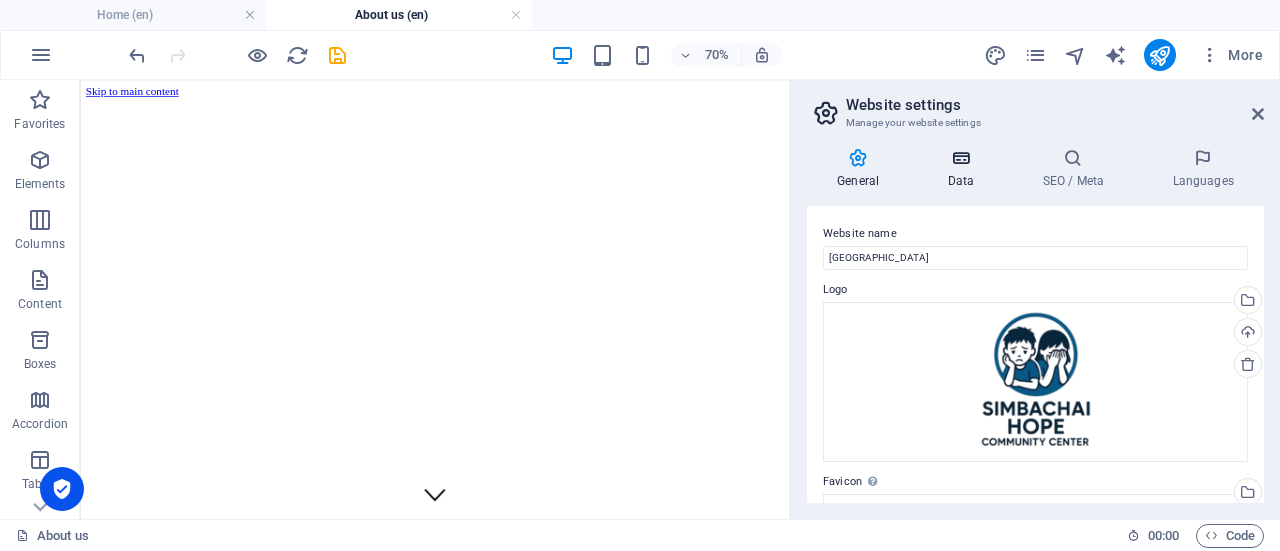 click at bounding box center [960, 158] 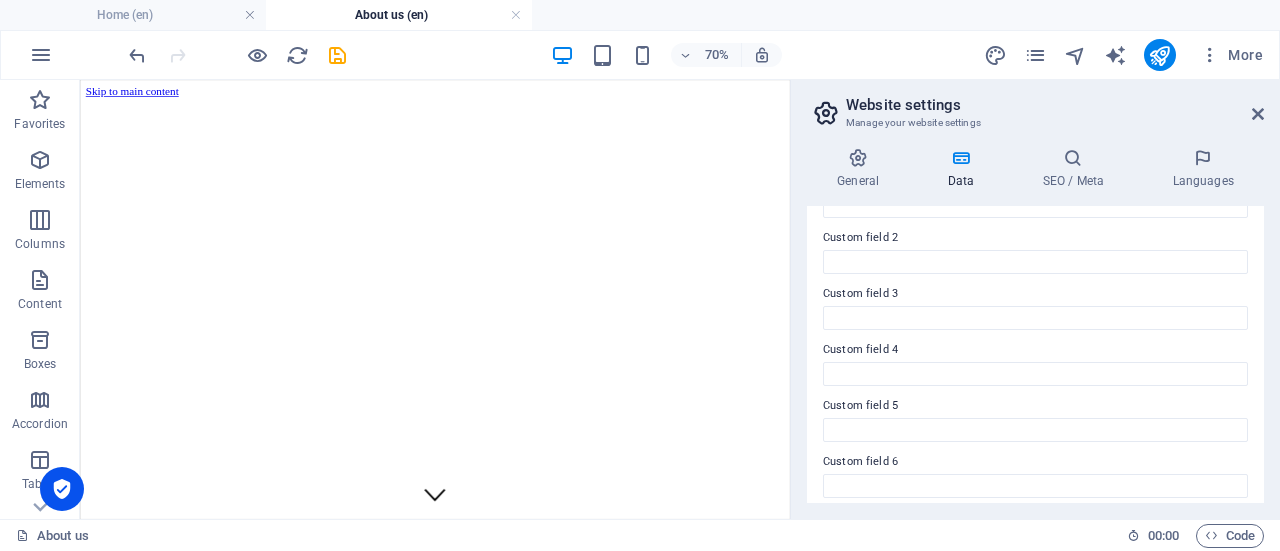 scroll, scrollTop: 663, scrollLeft: 0, axis: vertical 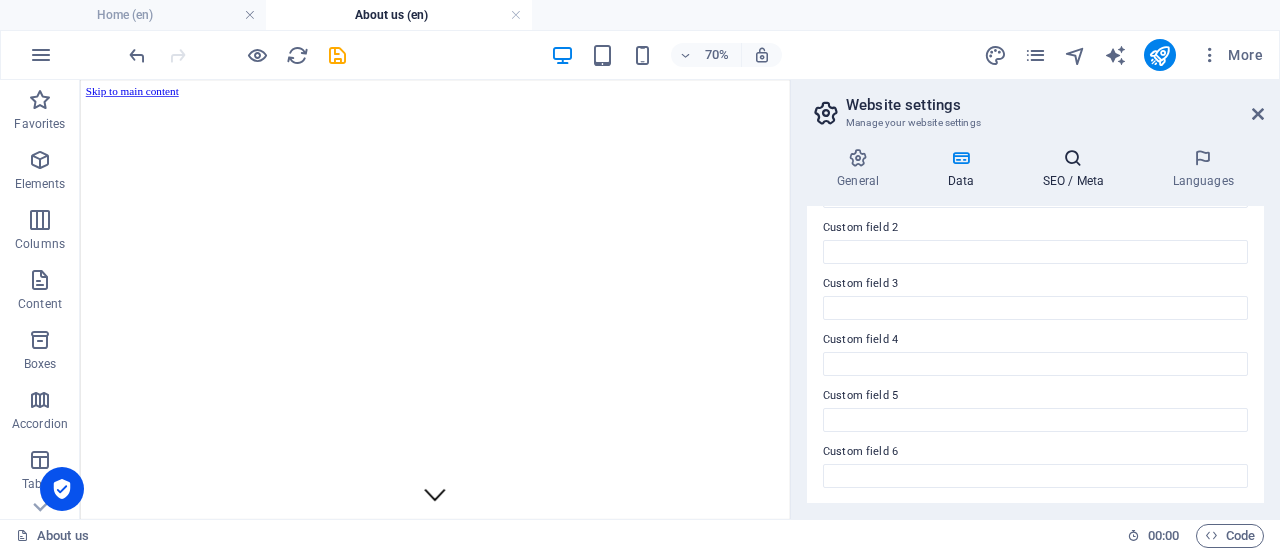 click at bounding box center [1073, 158] 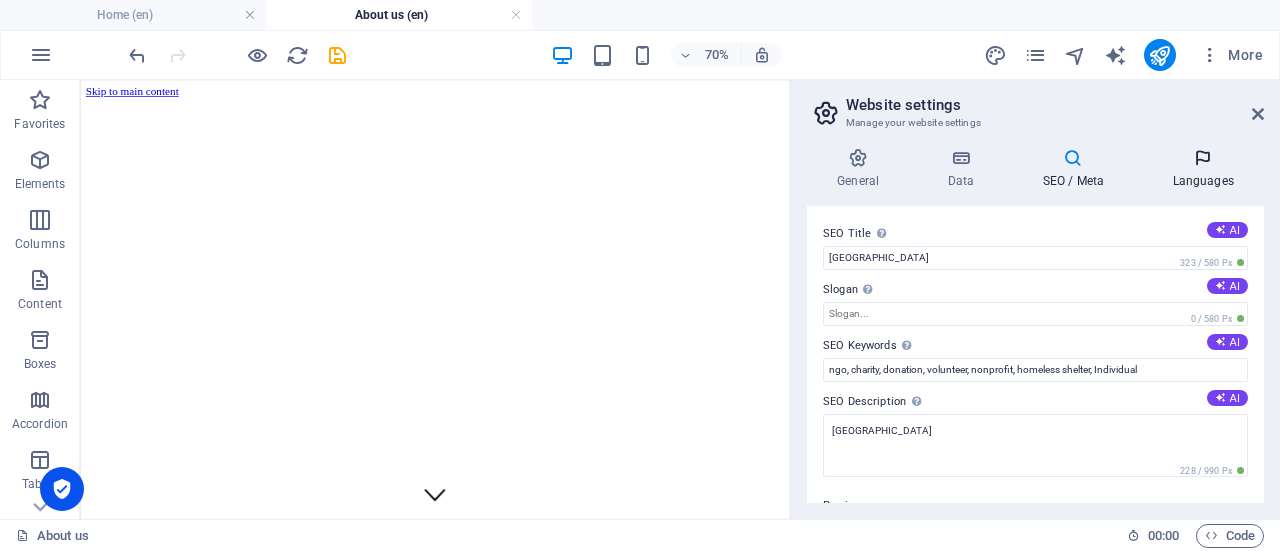 click at bounding box center [1203, 158] 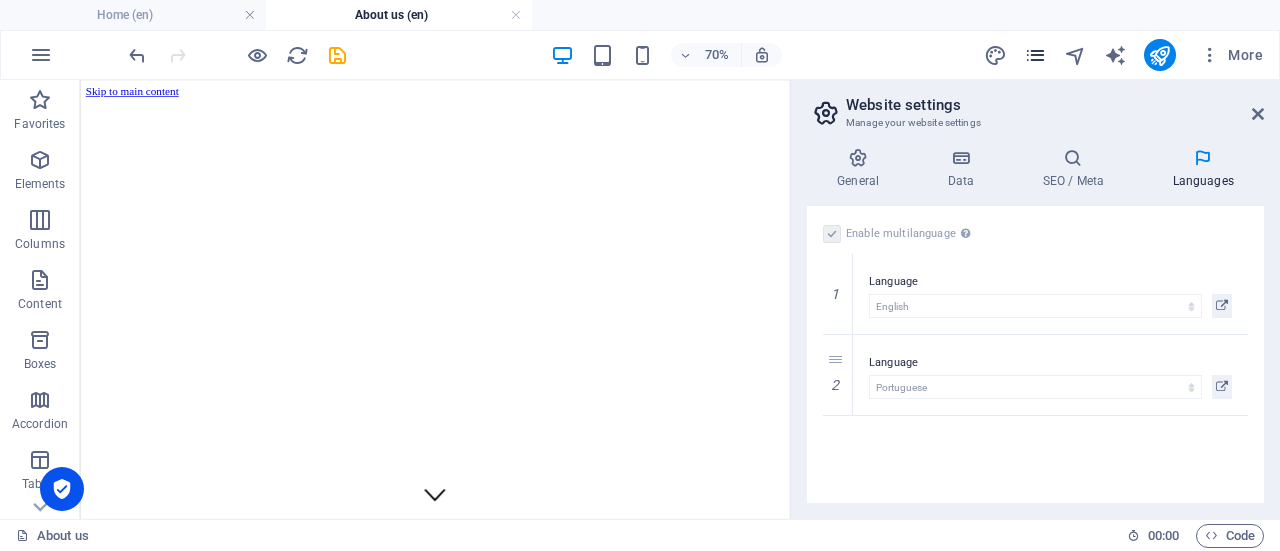click at bounding box center (1035, 55) 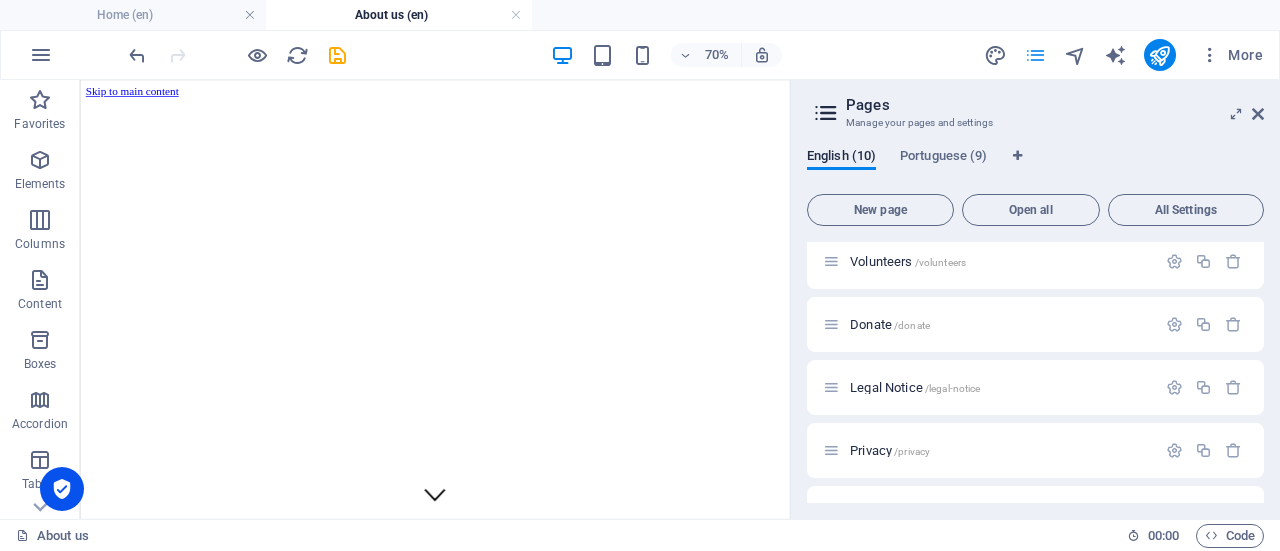 scroll, scrollTop: 261, scrollLeft: 0, axis: vertical 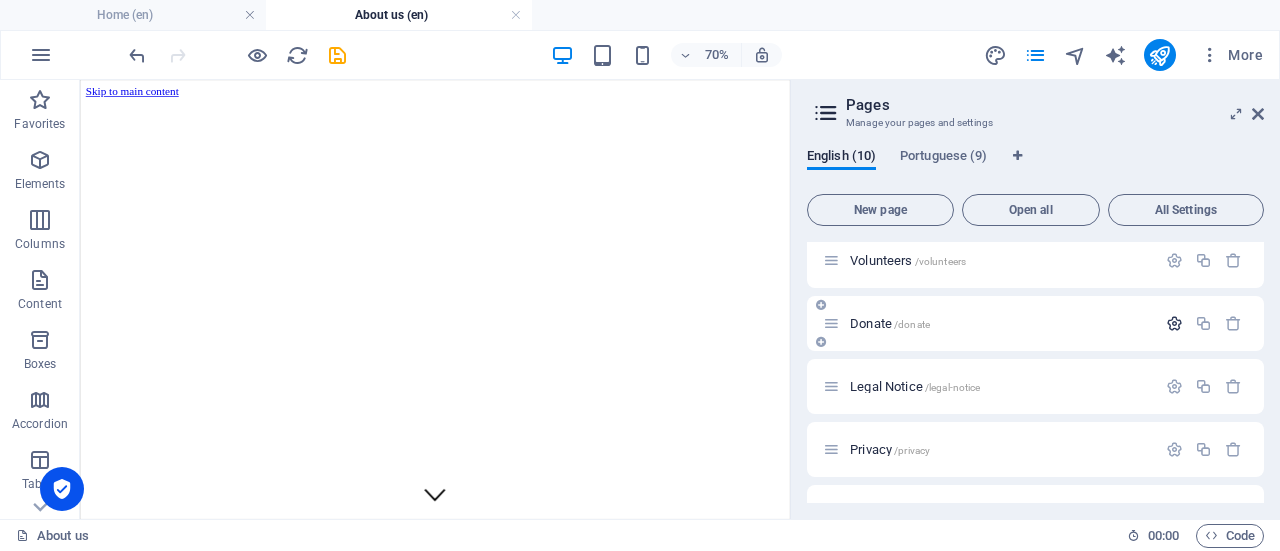 click at bounding box center (1174, 323) 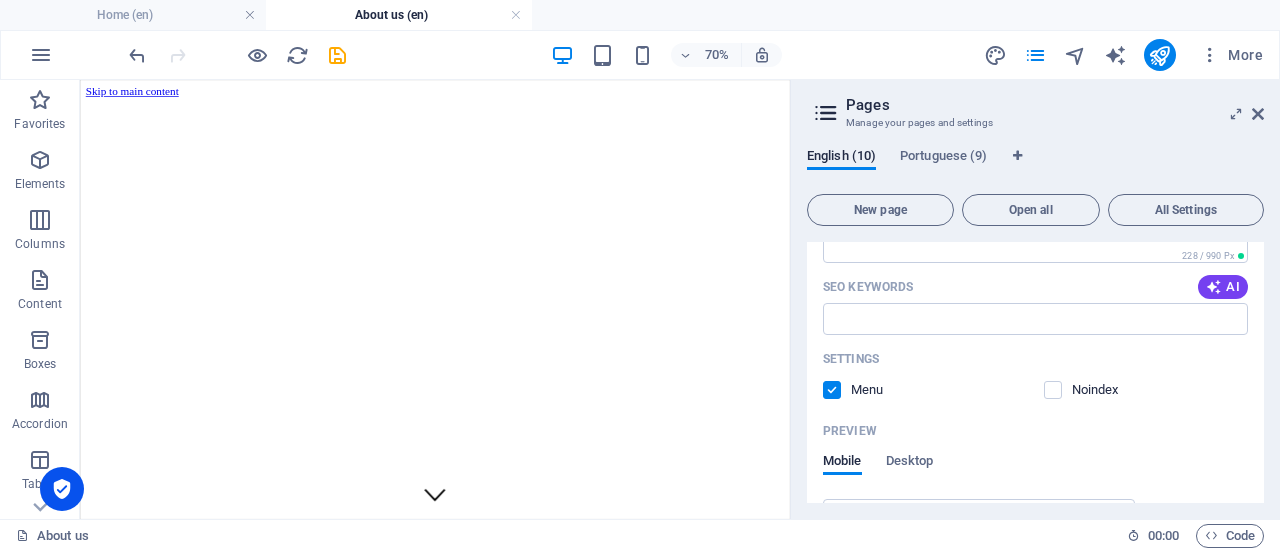 scroll, scrollTop: 702, scrollLeft: 0, axis: vertical 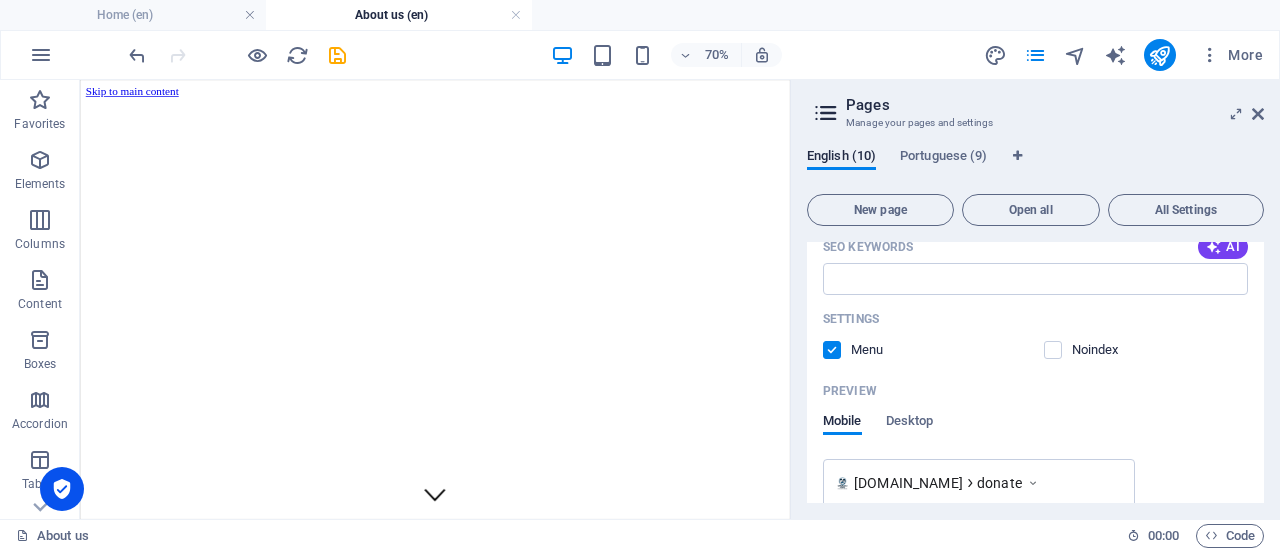 click on "Preview" at bounding box center (1035, 391) 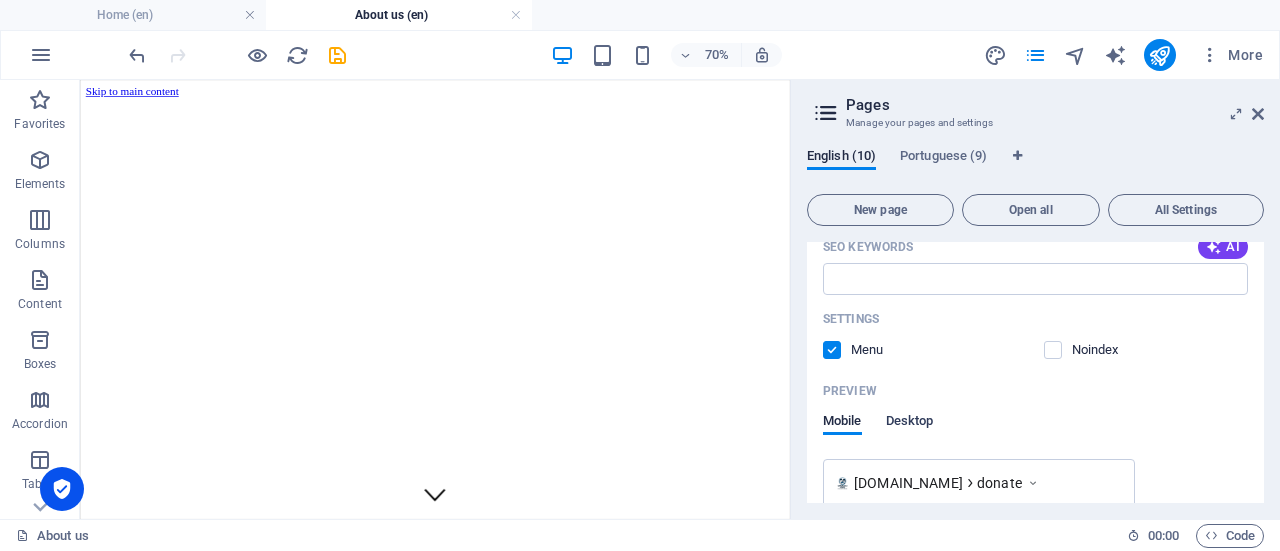 click on "Desktop" at bounding box center (910, 423) 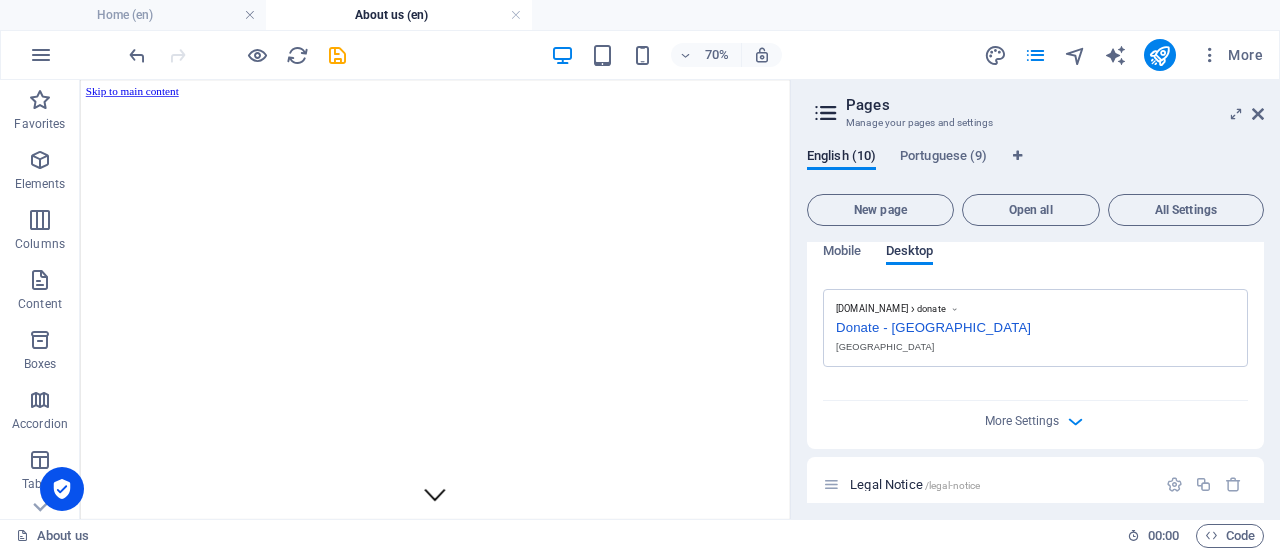 scroll, scrollTop: 875, scrollLeft: 0, axis: vertical 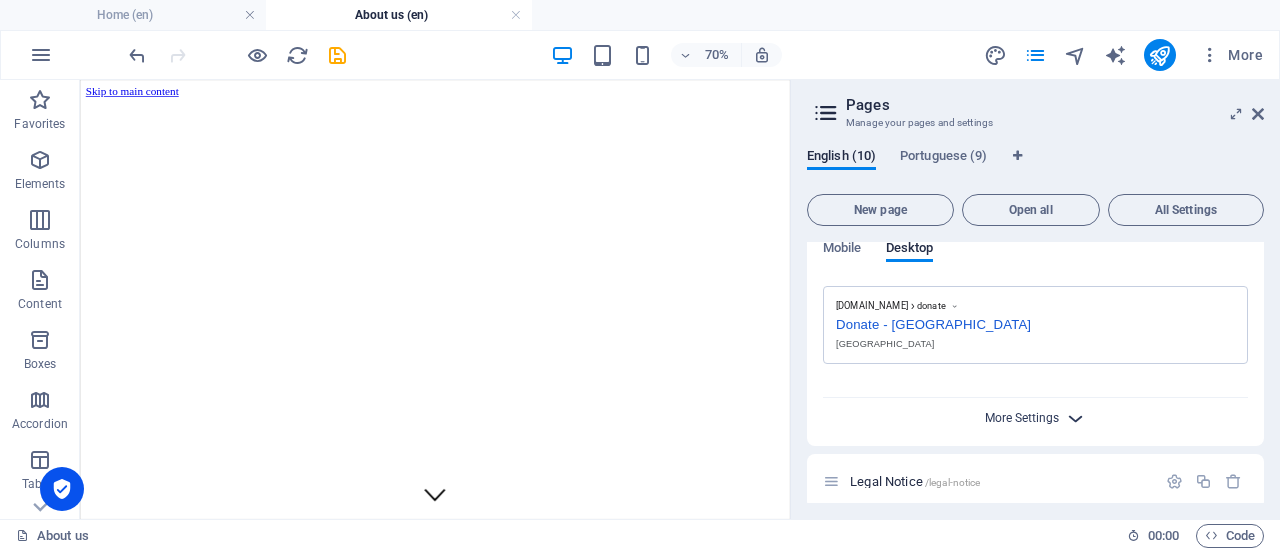 click on "More Settings" at bounding box center [1022, 418] 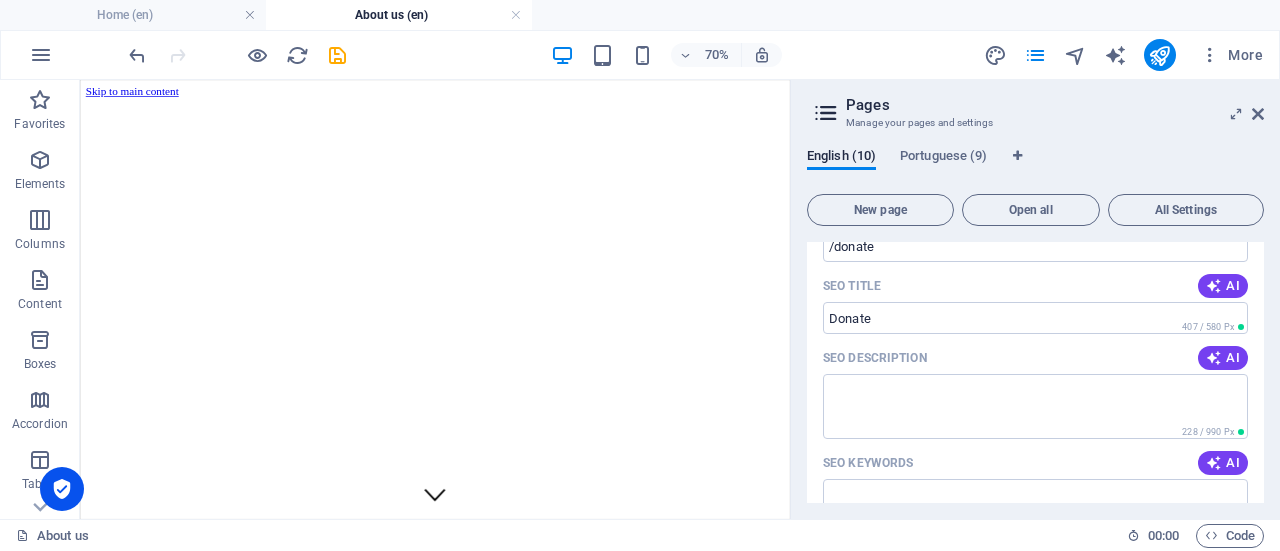 scroll, scrollTop: 480, scrollLeft: 0, axis: vertical 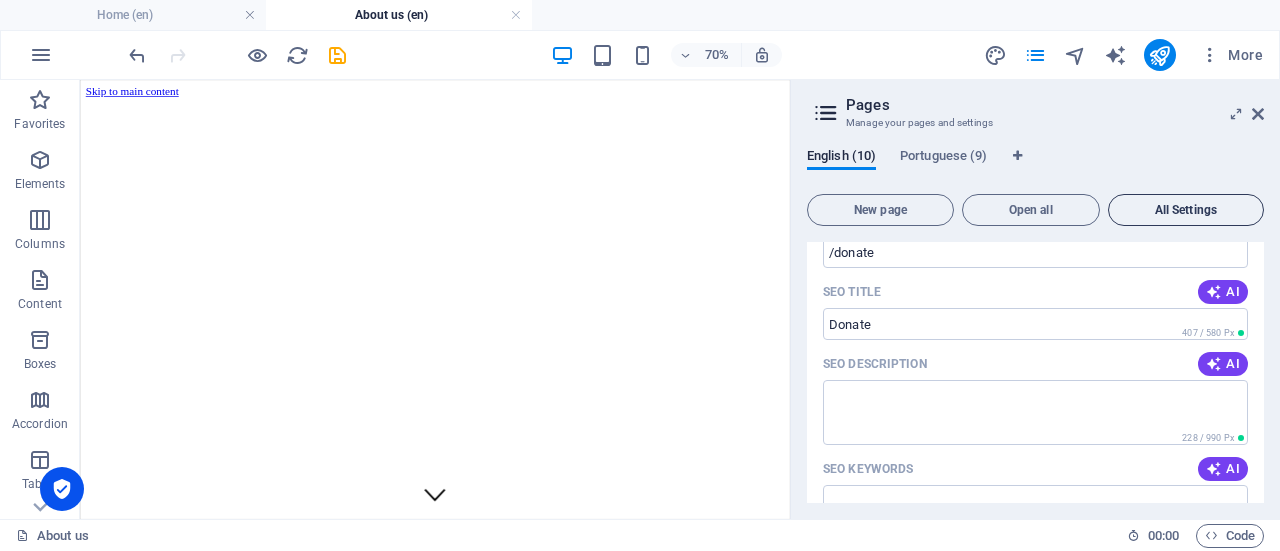 click on "All Settings" at bounding box center (1186, 210) 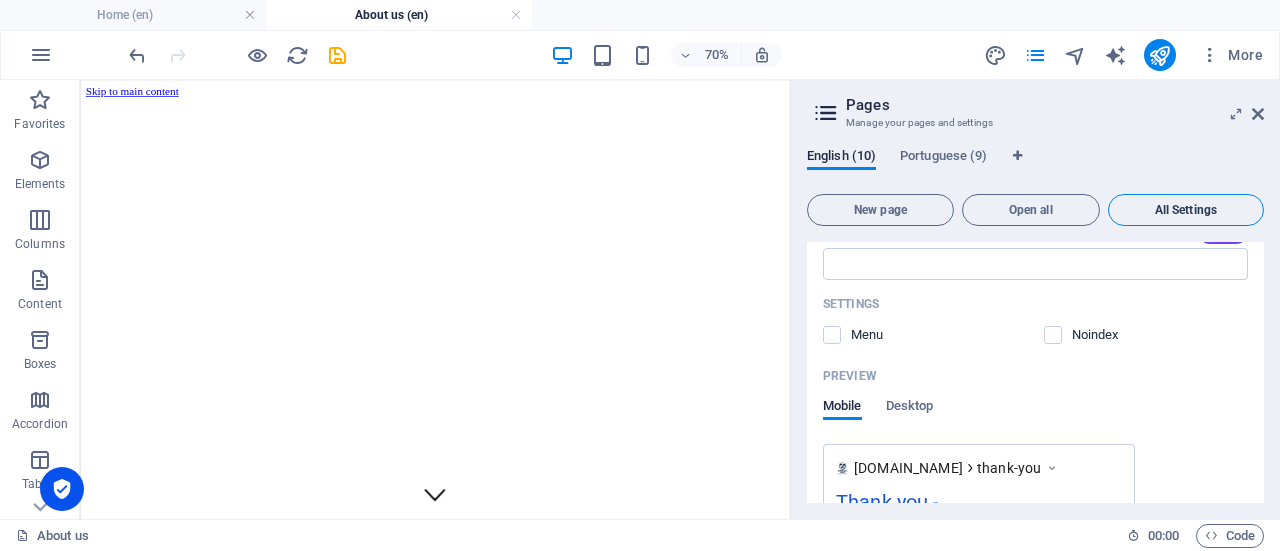scroll, scrollTop: 7298, scrollLeft: 0, axis: vertical 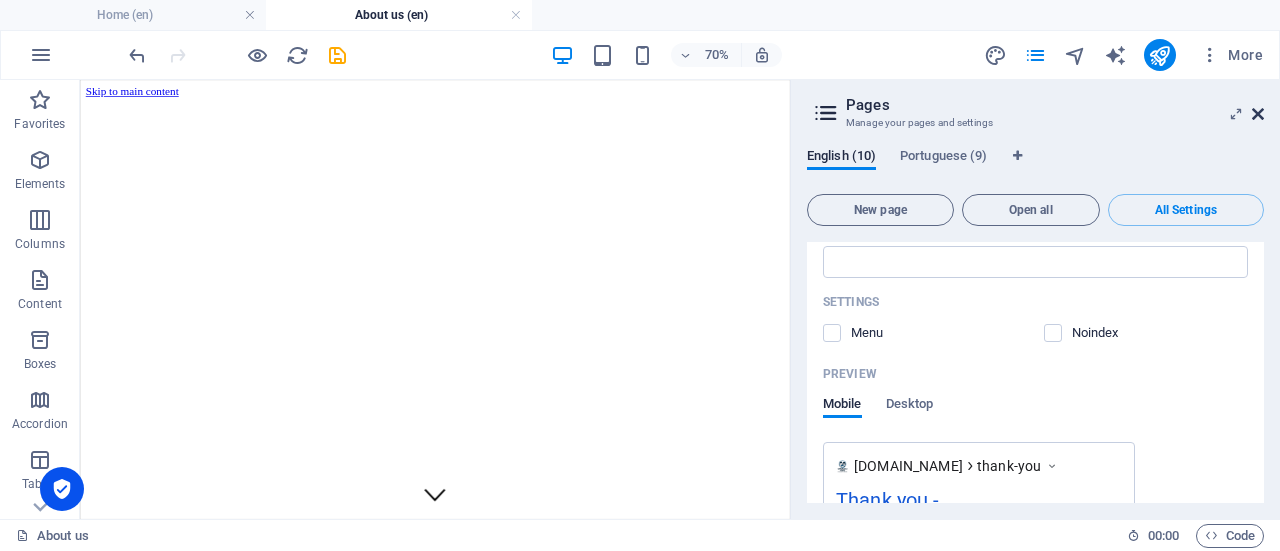 click at bounding box center (1258, 114) 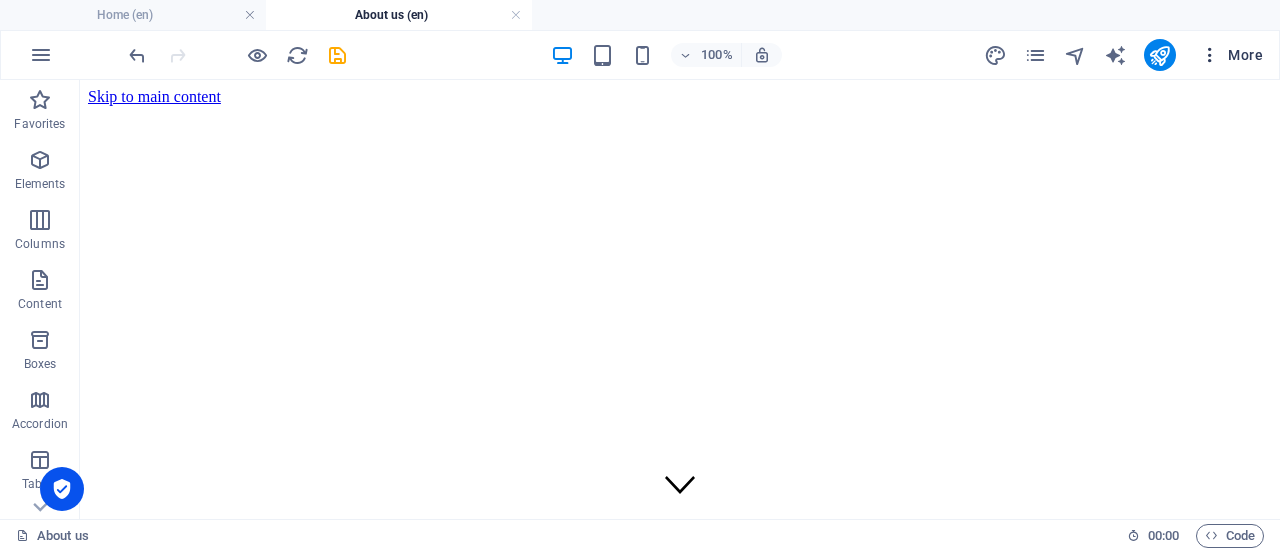 click at bounding box center (1210, 55) 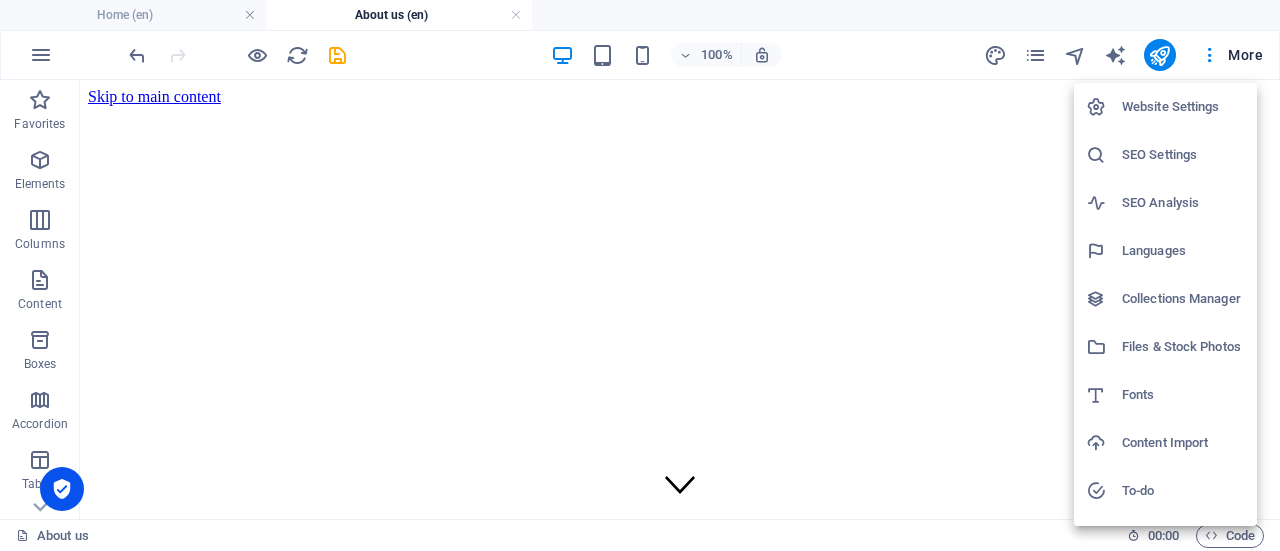 click on "Collections Manager" at bounding box center (1183, 299) 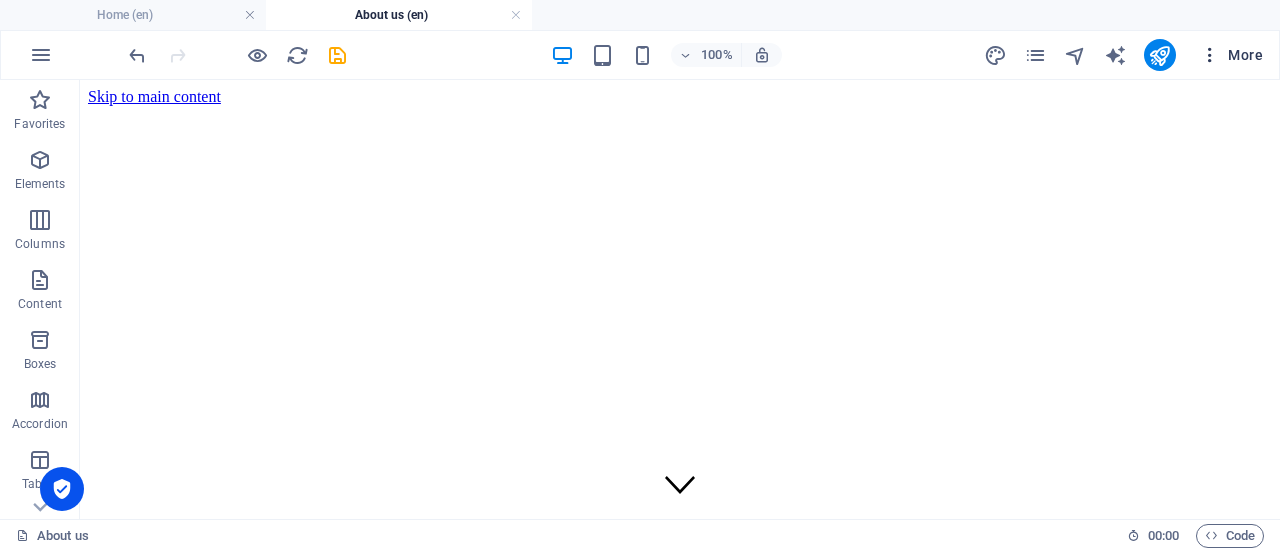 click at bounding box center (1210, 55) 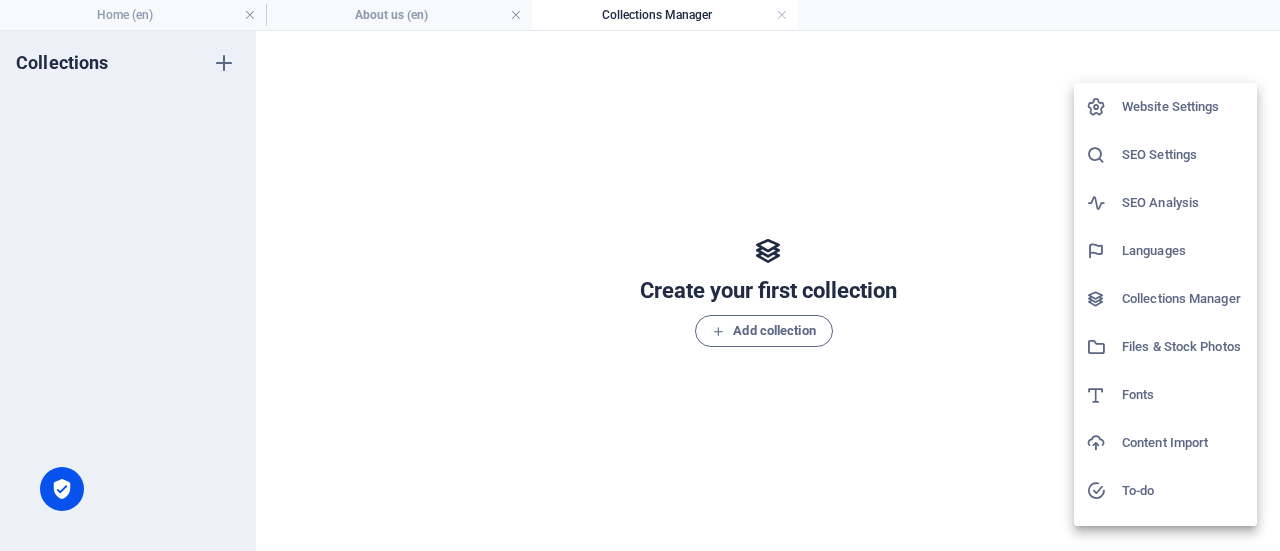 click at bounding box center (640, 275) 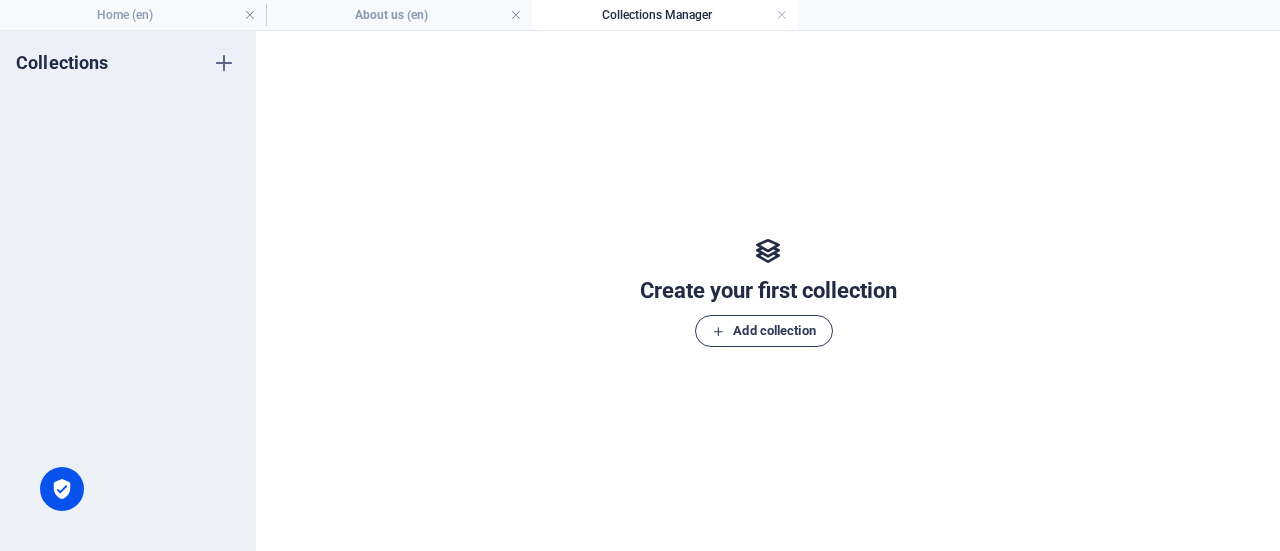 click on "Add collection" at bounding box center (763, 331) 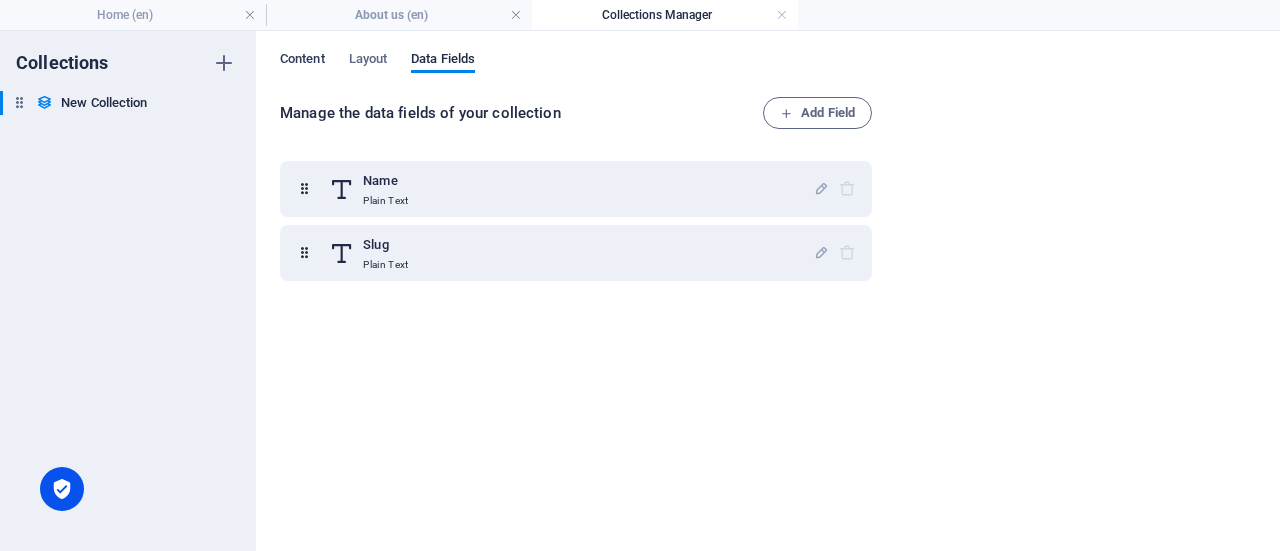 click on "Content" at bounding box center [302, 61] 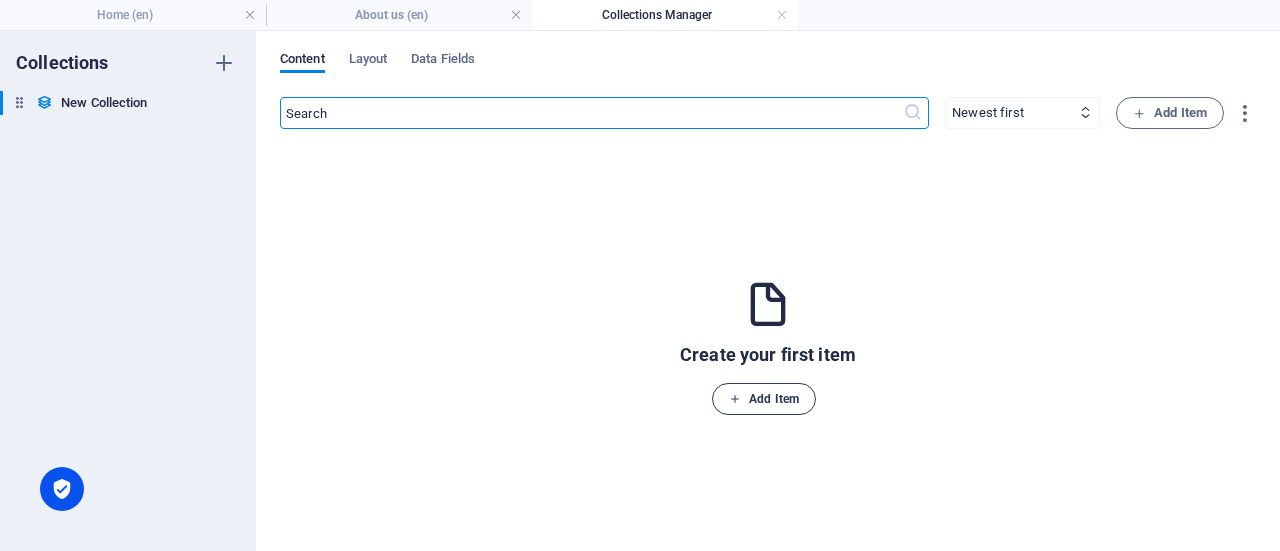 click on "Add Item" at bounding box center [764, 399] 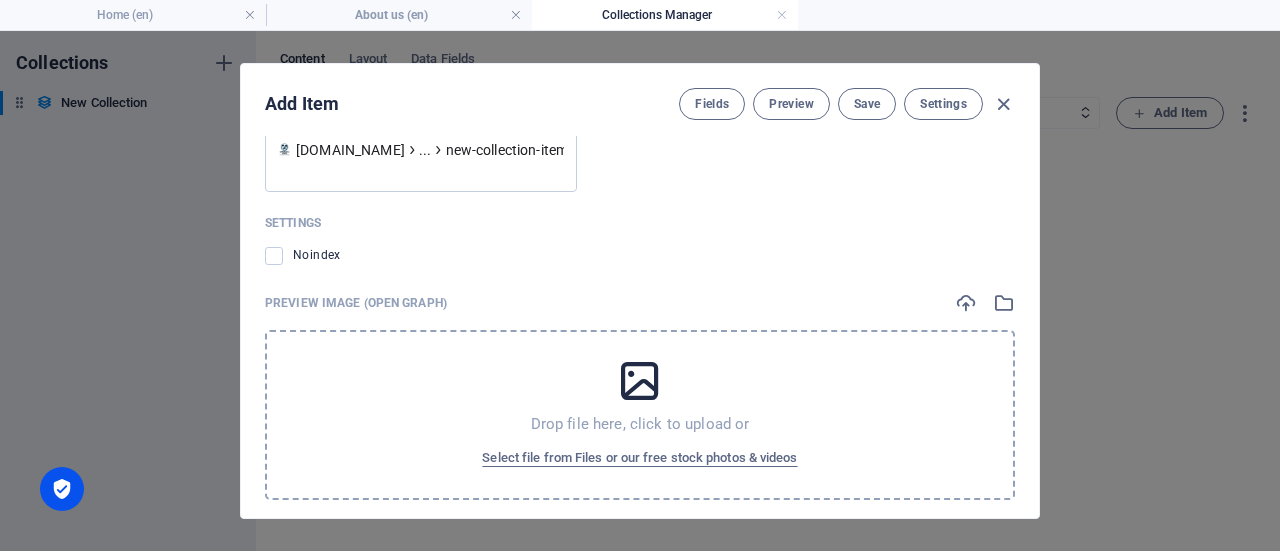 scroll, scrollTop: 886, scrollLeft: 0, axis: vertical 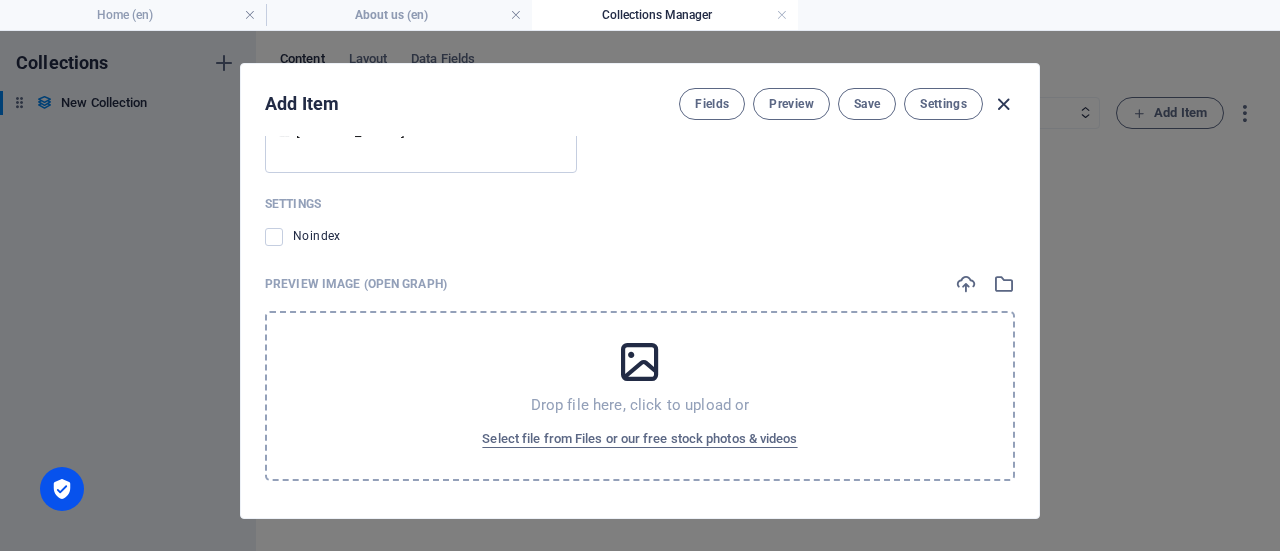 click at bounding box center [1003, 104] 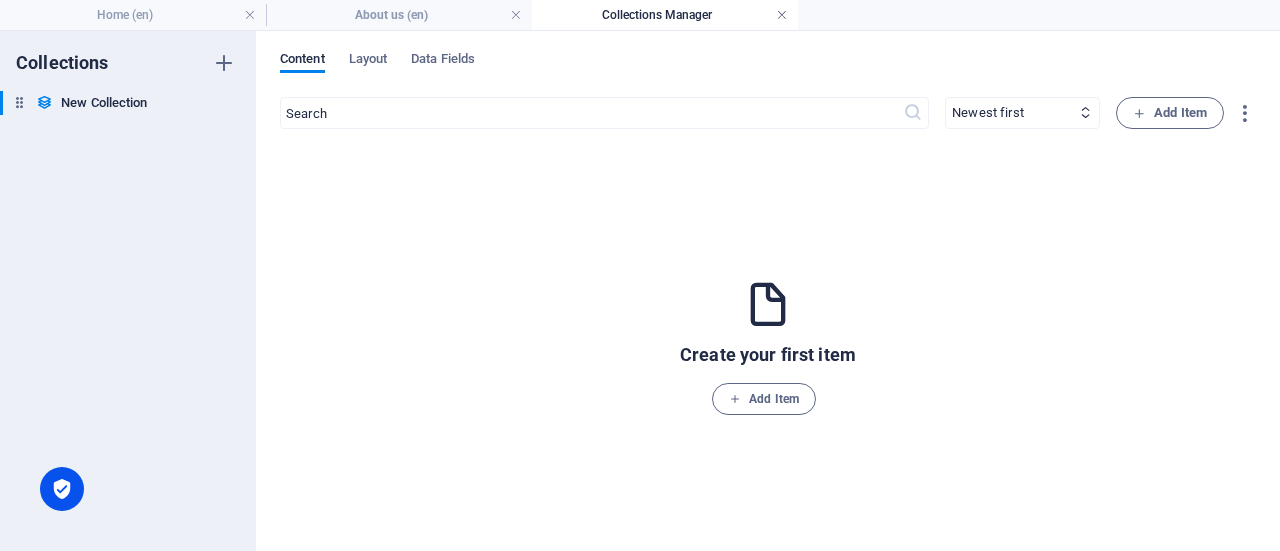 click at bounding box center [782, 15] 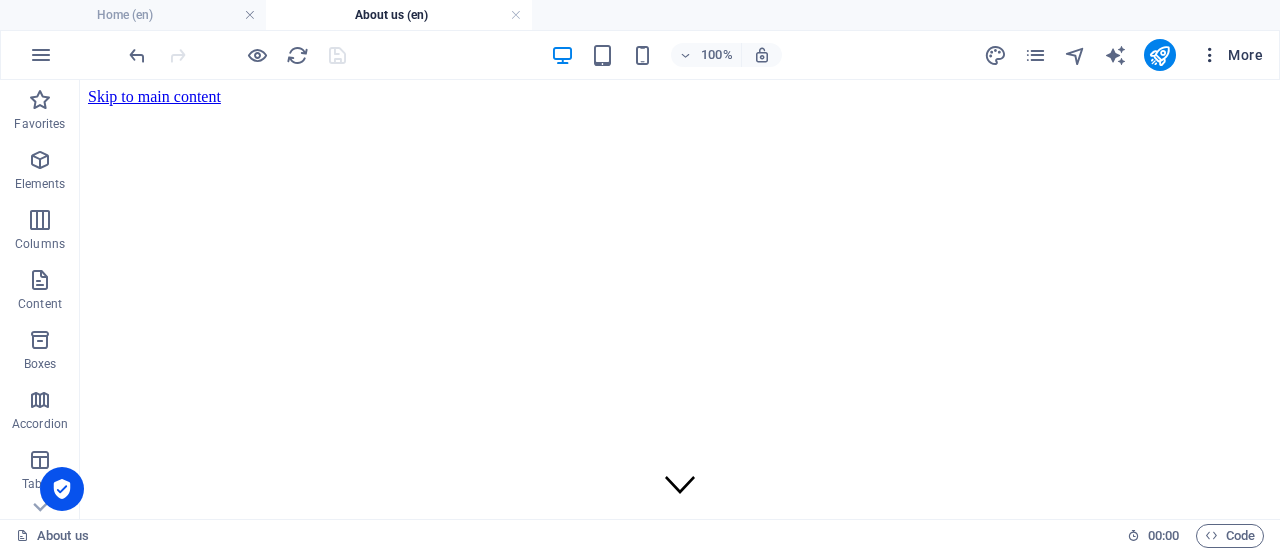 click at bounding box center [1210, 55] 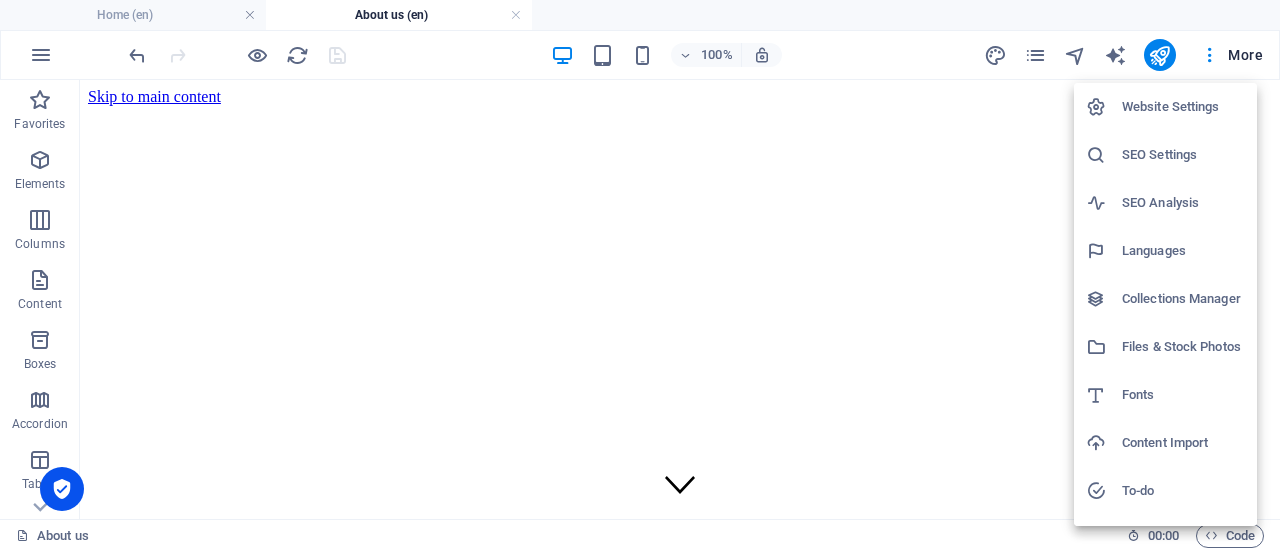click at bounding box center [640, 275] 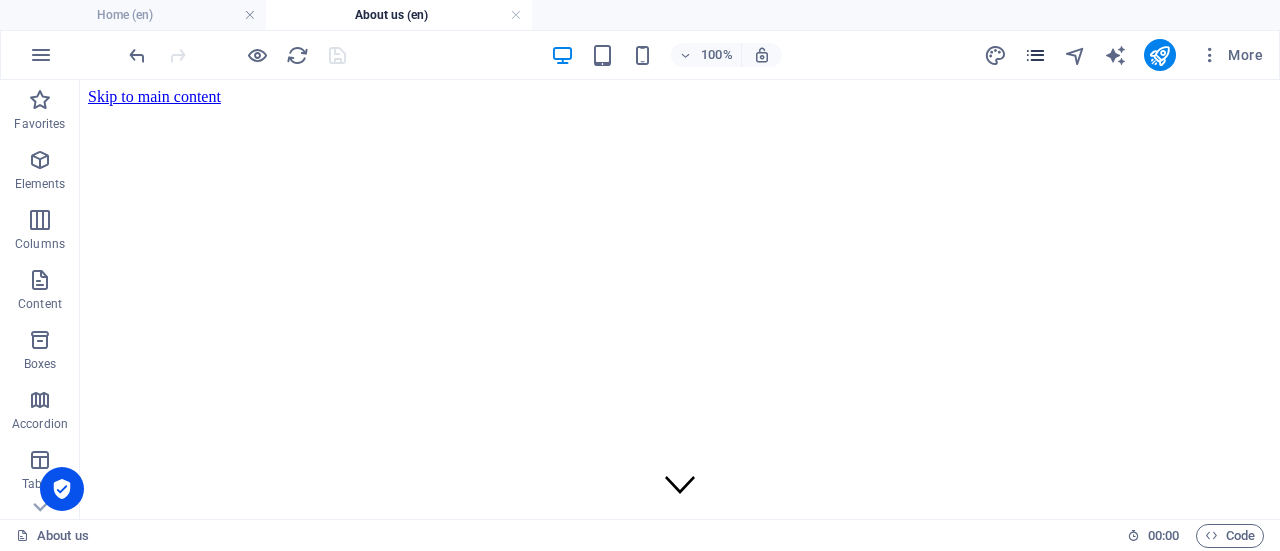 click at bounding box center [1035, 55] 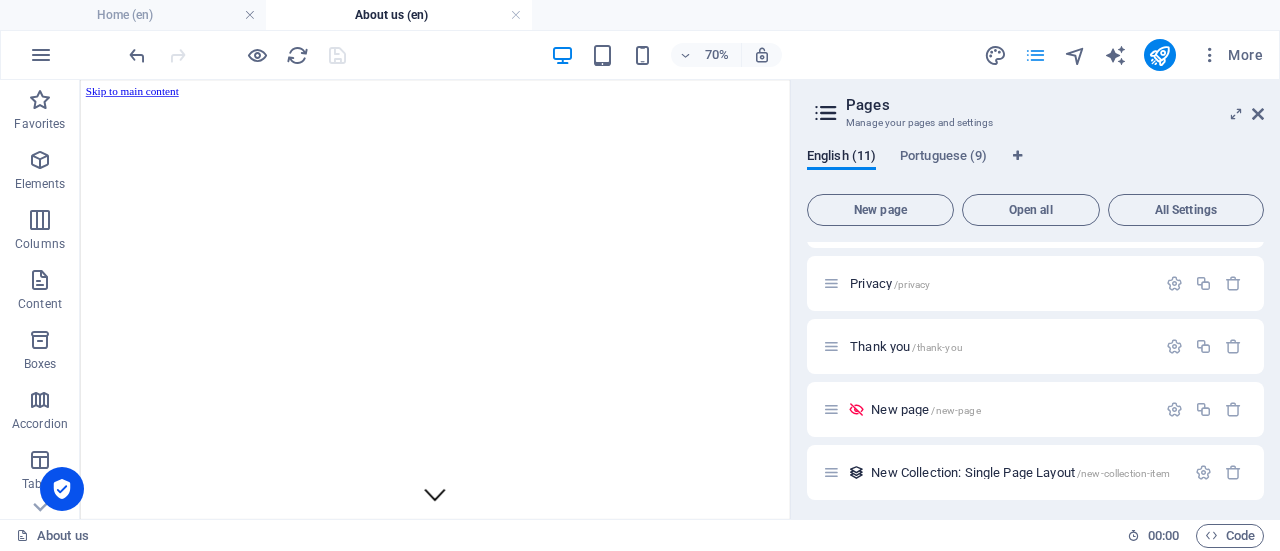 scroll, scrollTop: 432, scrollLeft: 0, axis: vertical 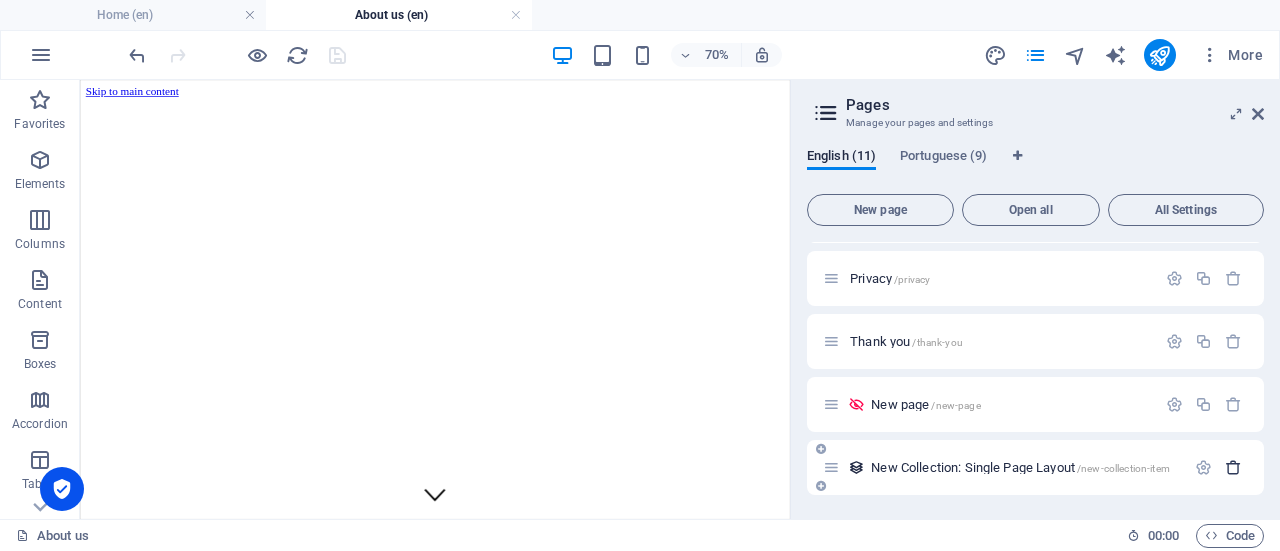 click at bounding box center [1233, 467] 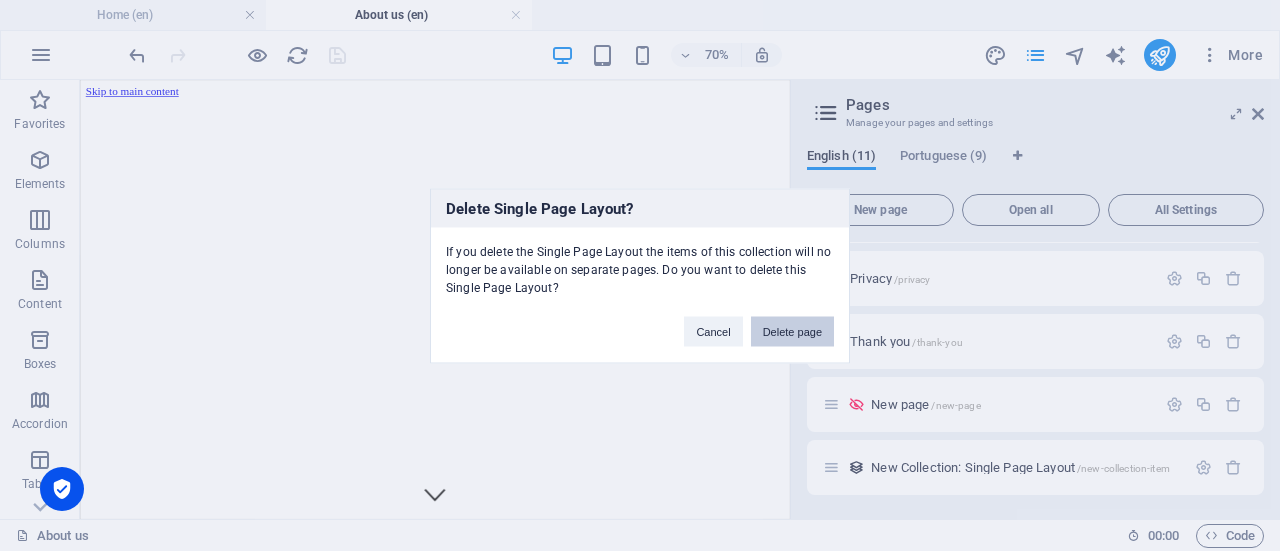 click on "Delete page" at bounding box center (792, 331) 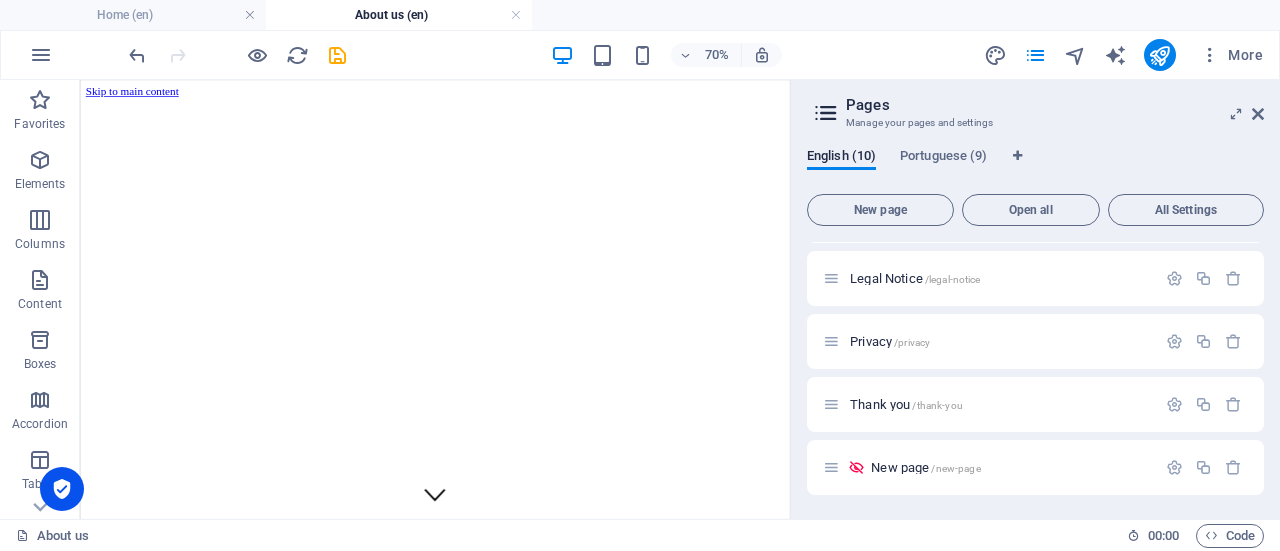 scroll, scrollTop: 368, scrollLeft: 0, axis: vertical 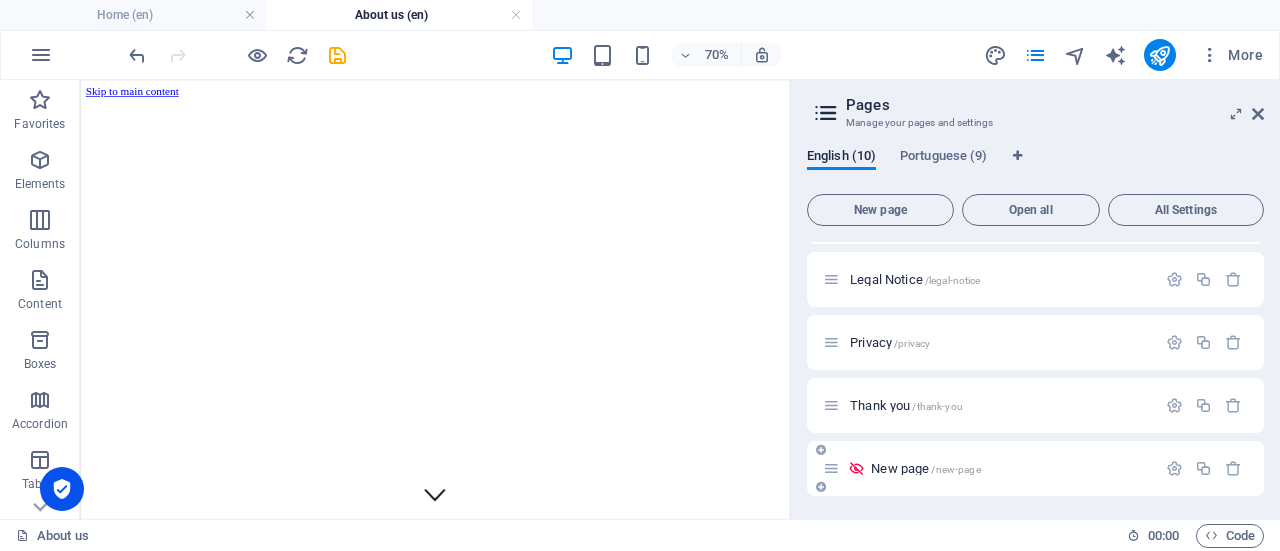 click on "/new-page" at bounding box center [955, 469] 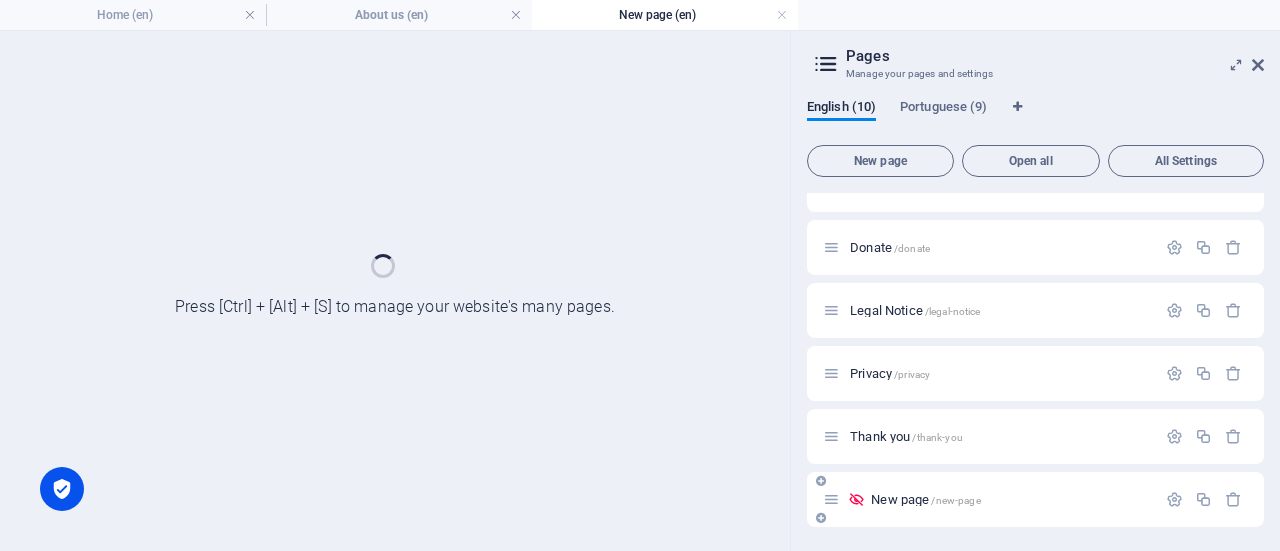 scroll, scrollTop: 287, scrollLeft: 0, axis: vertical 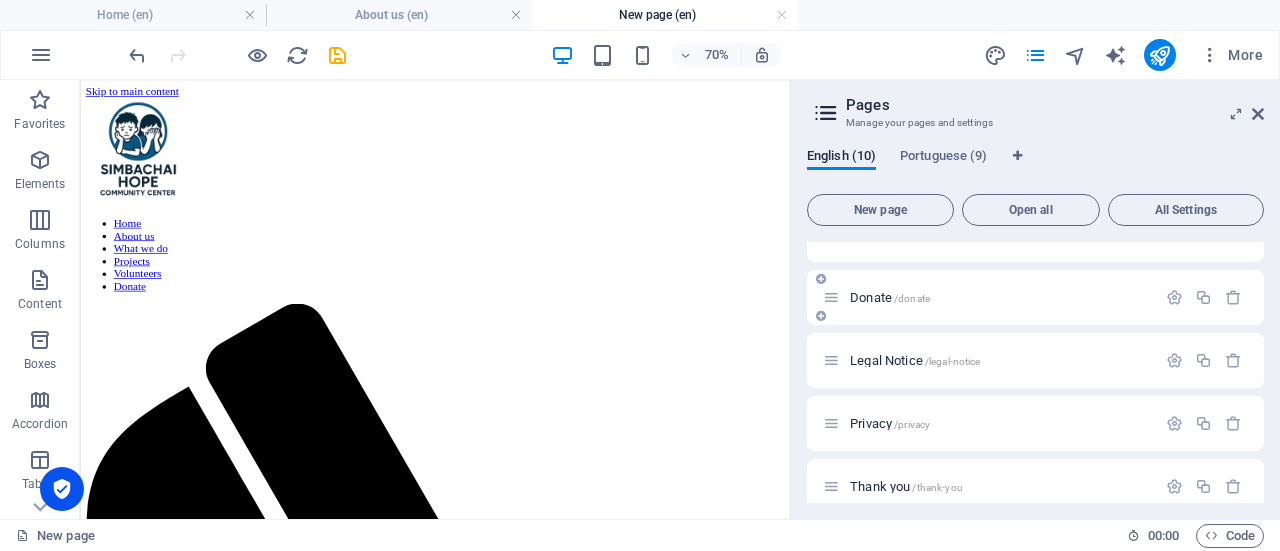 click on "Donate /donate" at bounding box center [1000, 297] 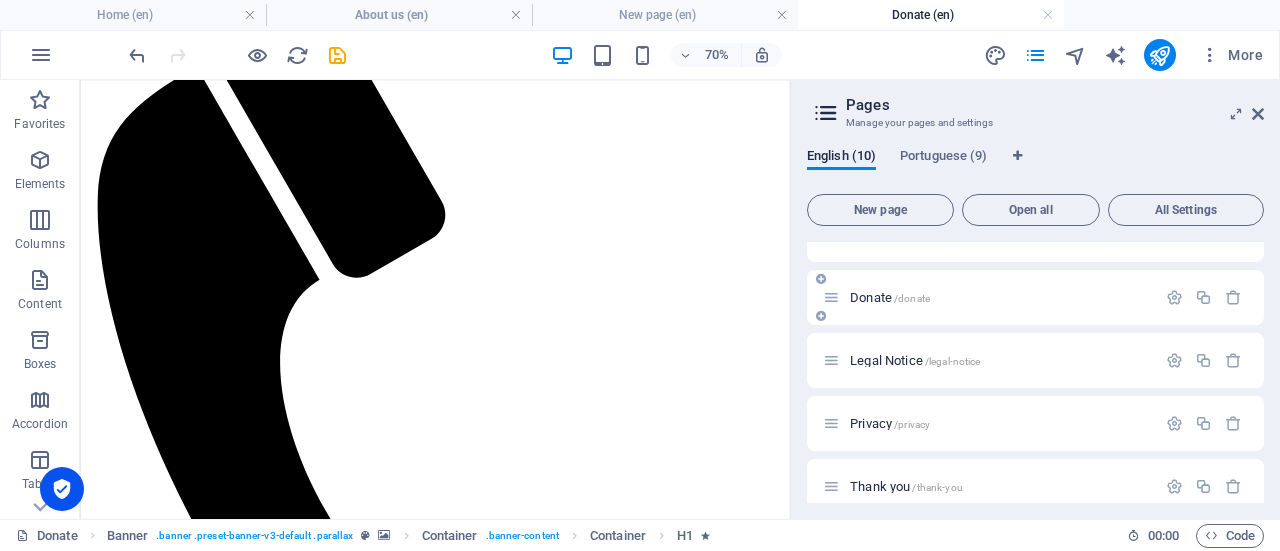scroll, scrollTop: 1034, scrollLeft: 0, axis: vertical 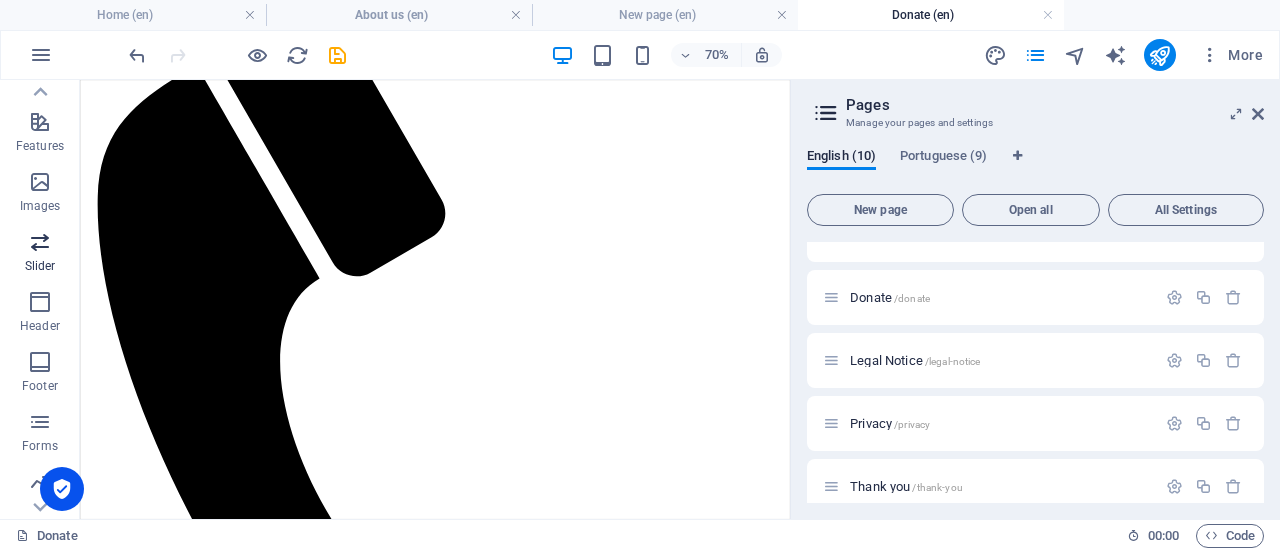 click at bounding box center (40, 242) 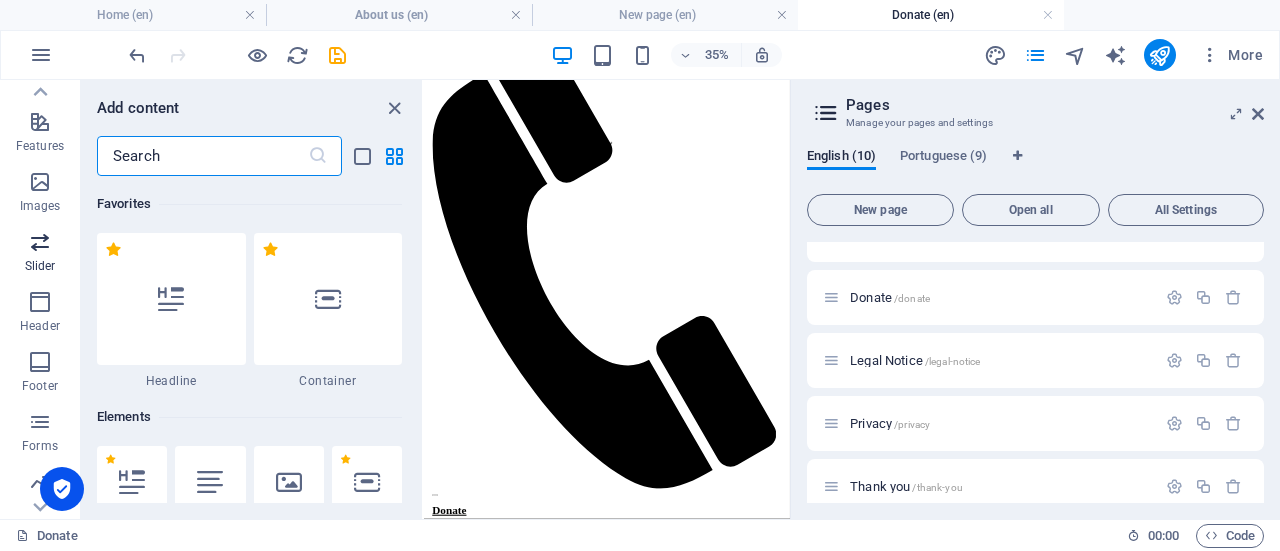 scroll, scrollTop: 11173, scrollLeft: 0, axis: vertical 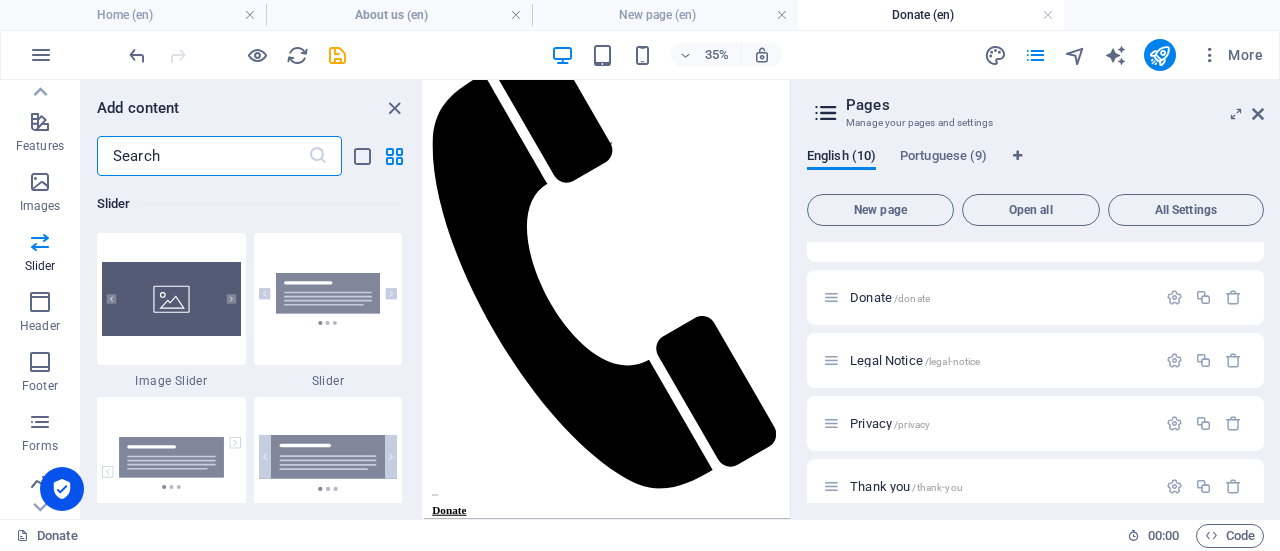 click at bounding box center [586, 2330] 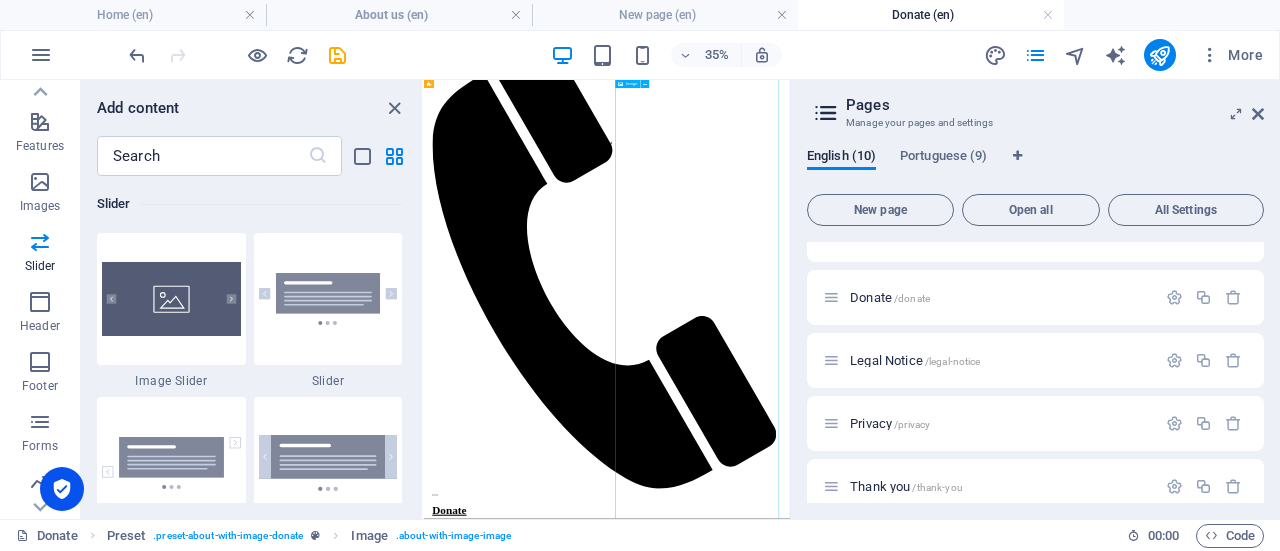 click at bounding box center [586, 2330] 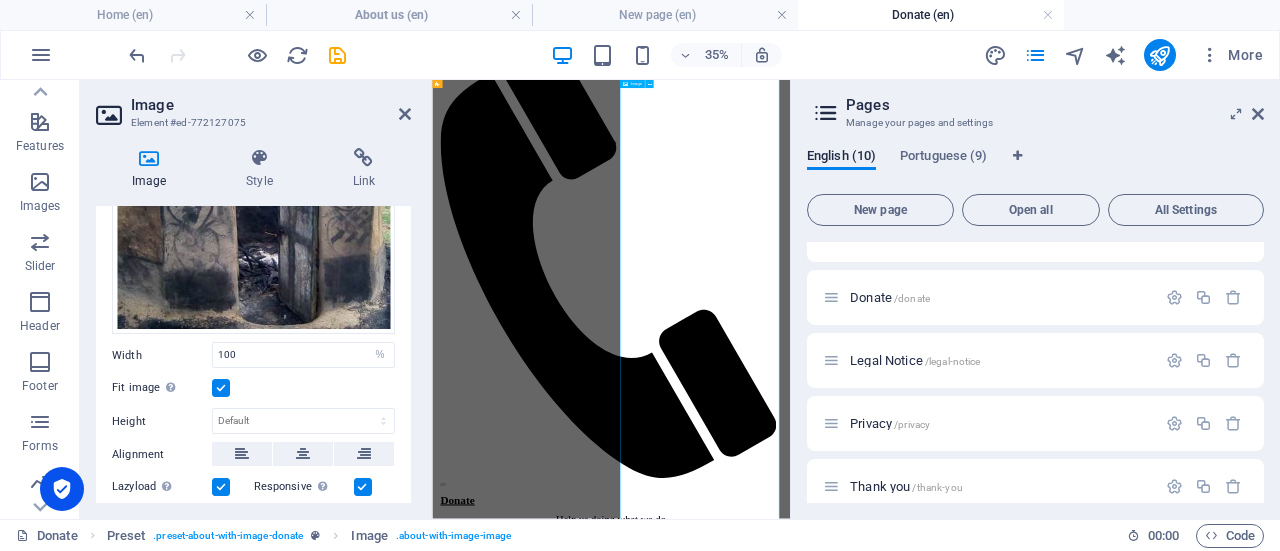 scroll, scrollTop: 146, scrollLeft: 0, axis: vertical 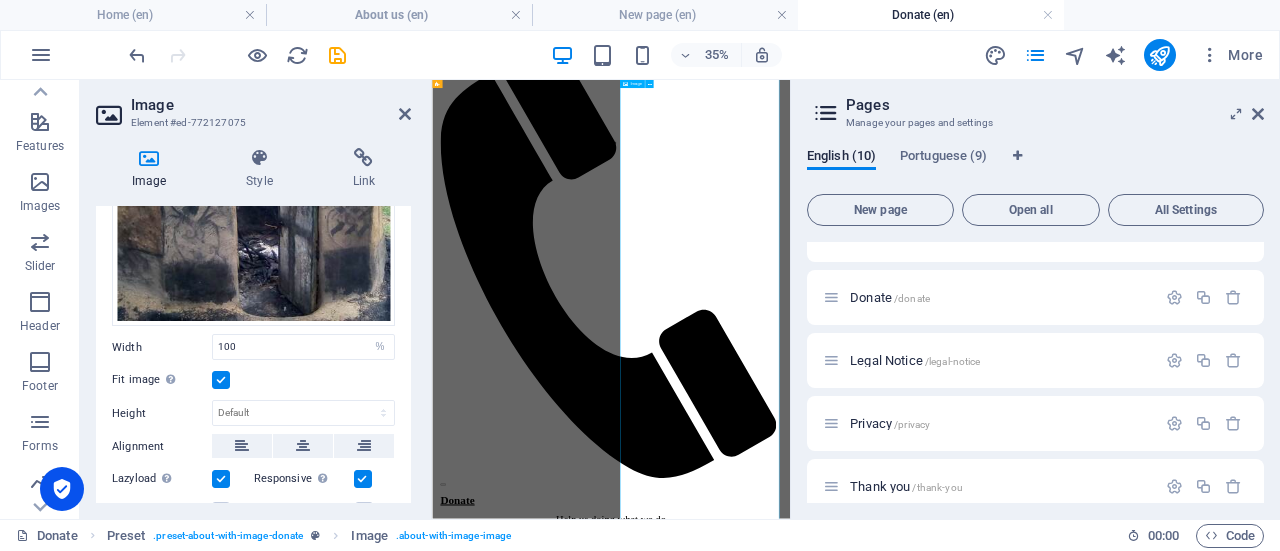 click at bounding box center [221, 380] 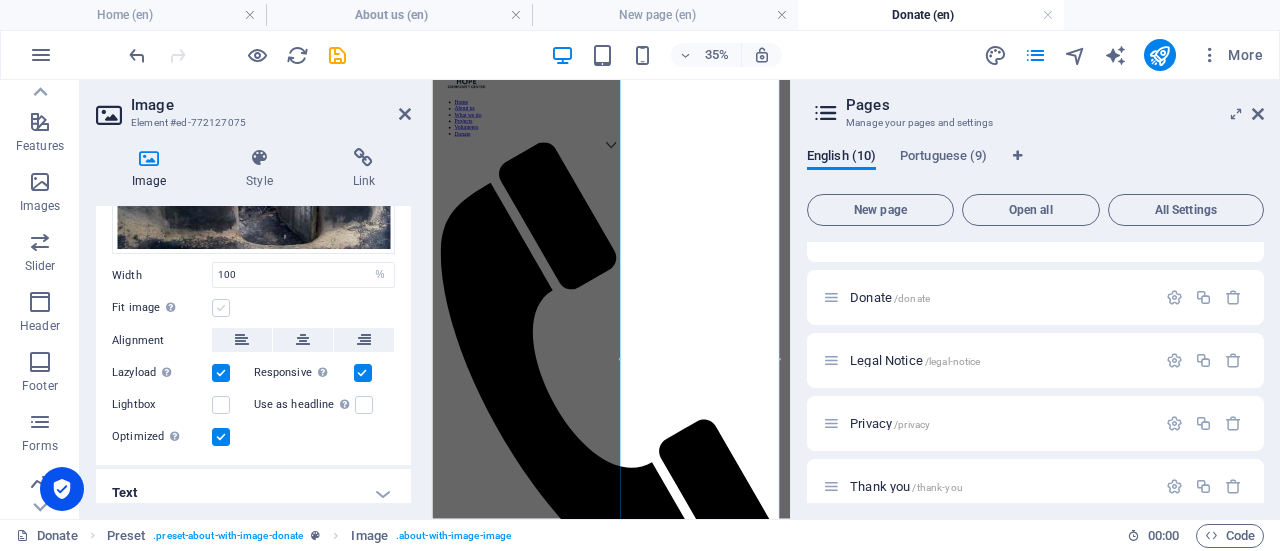 scroll, scrollTop: 228, scrollLeft: 0, axis: vertical 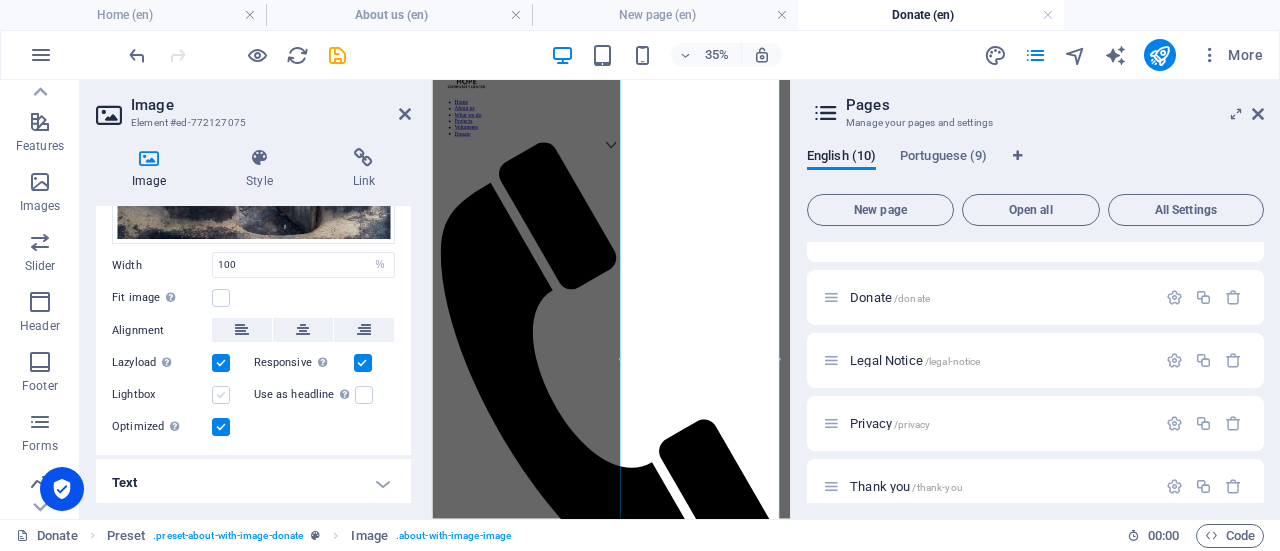 click at bounding box center (221, 395) 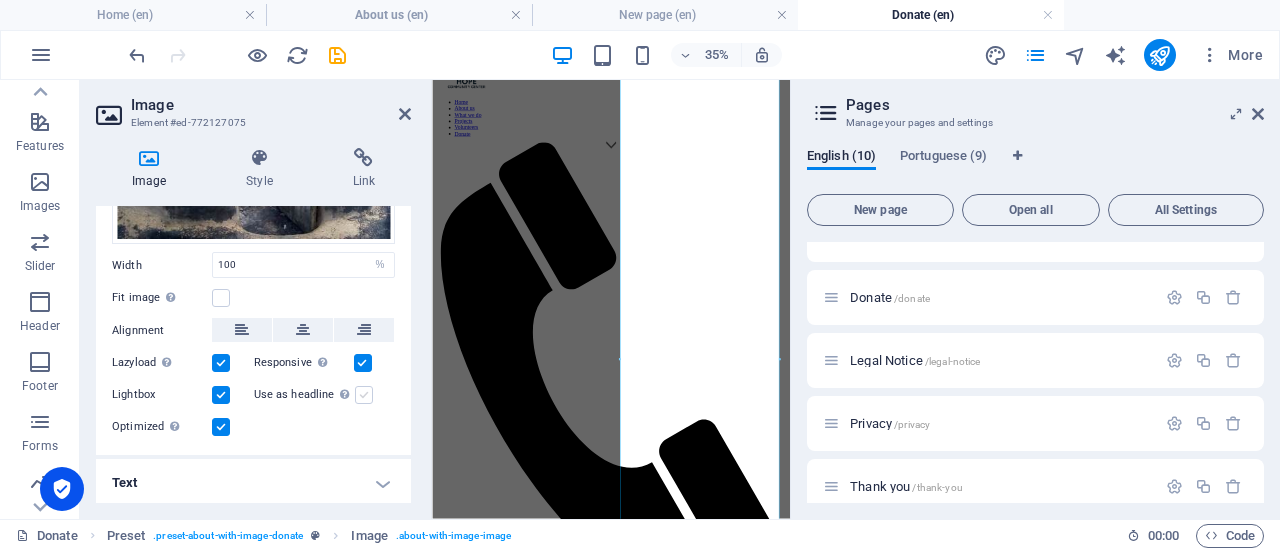 click at bounding box center (364, 395) 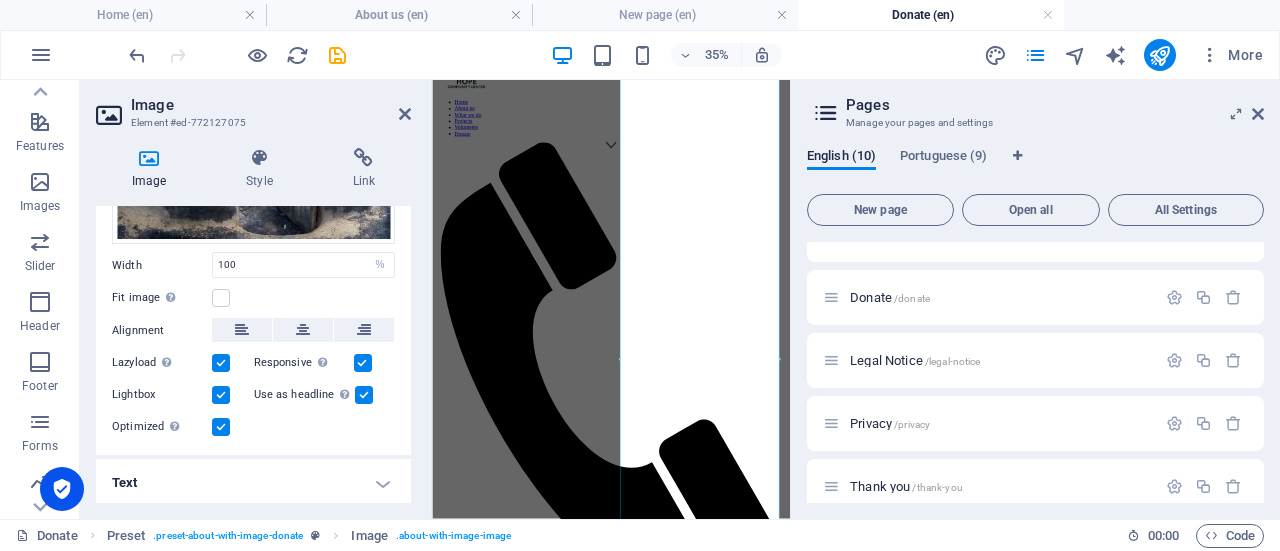 scroll, scrollTop: 0, scrollLeft: 0, axis: both 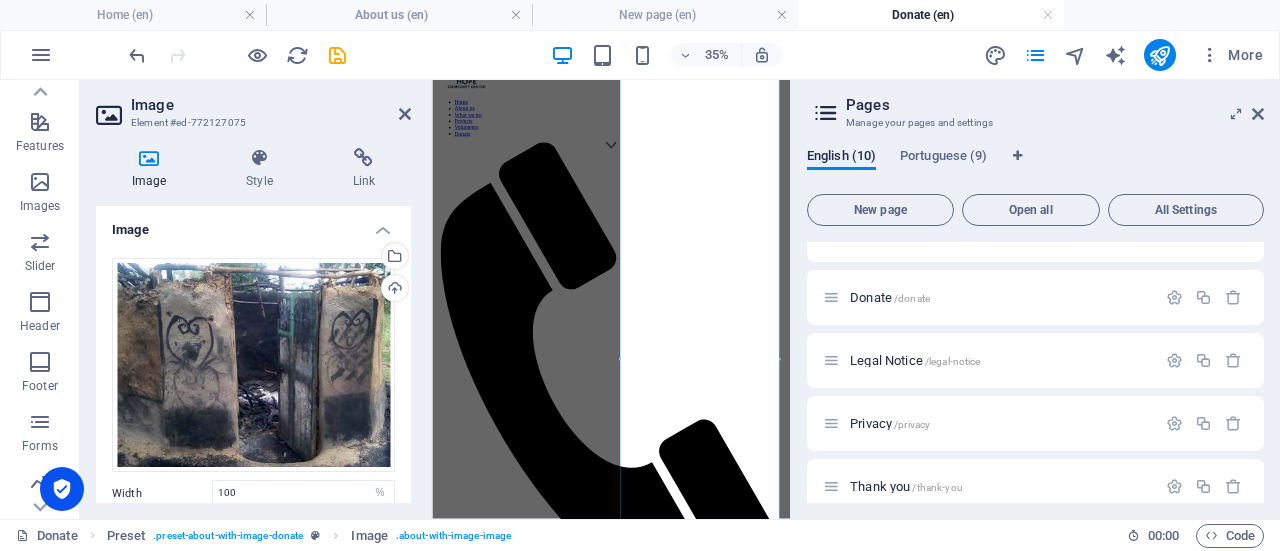 click on "Pages Manage your pages and settings English (10) Portuguese (9) New page Open all All Settings Home / About us /about-us What we do /what-we-do Projects /projects Volunteers /volunteers Donate /donate Legal Notice /legal-notice Privacy /privacy  Thank you /thank-you New page /new-page" at bounding box center (1035, 299) 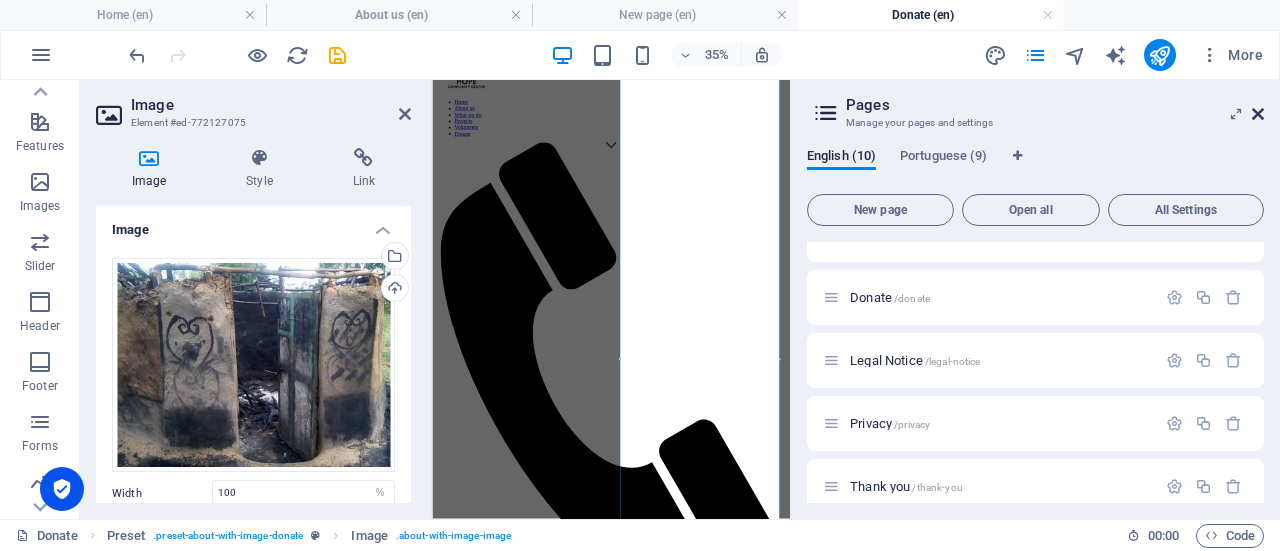 click at bounding box center [1258, 114] 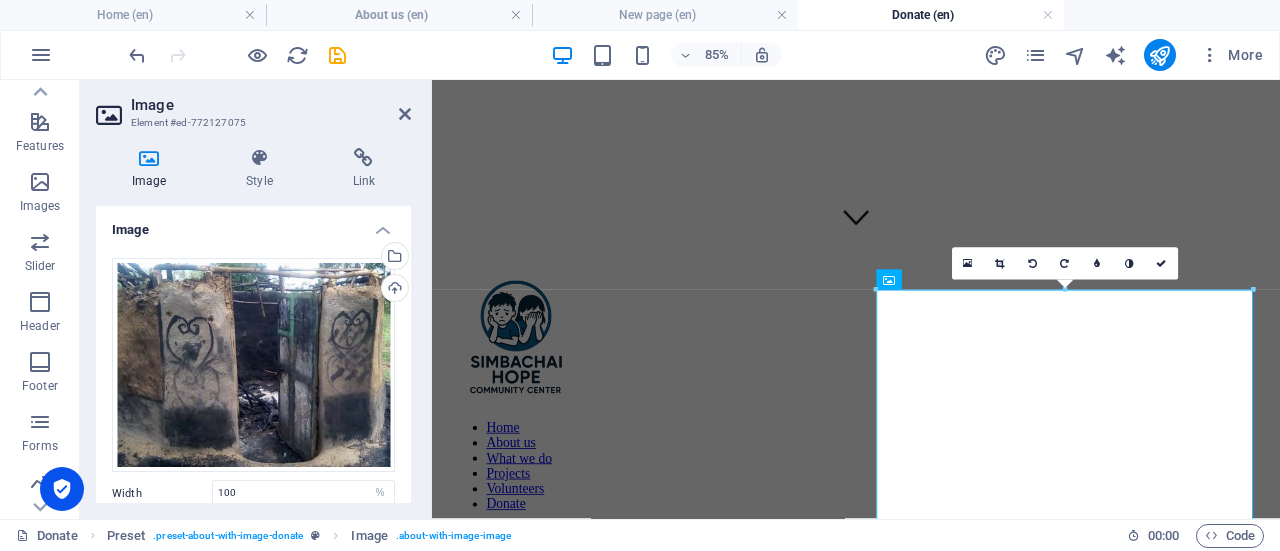 scroll, scrollTop: 332, scrollLeft: 0, axis: vertical 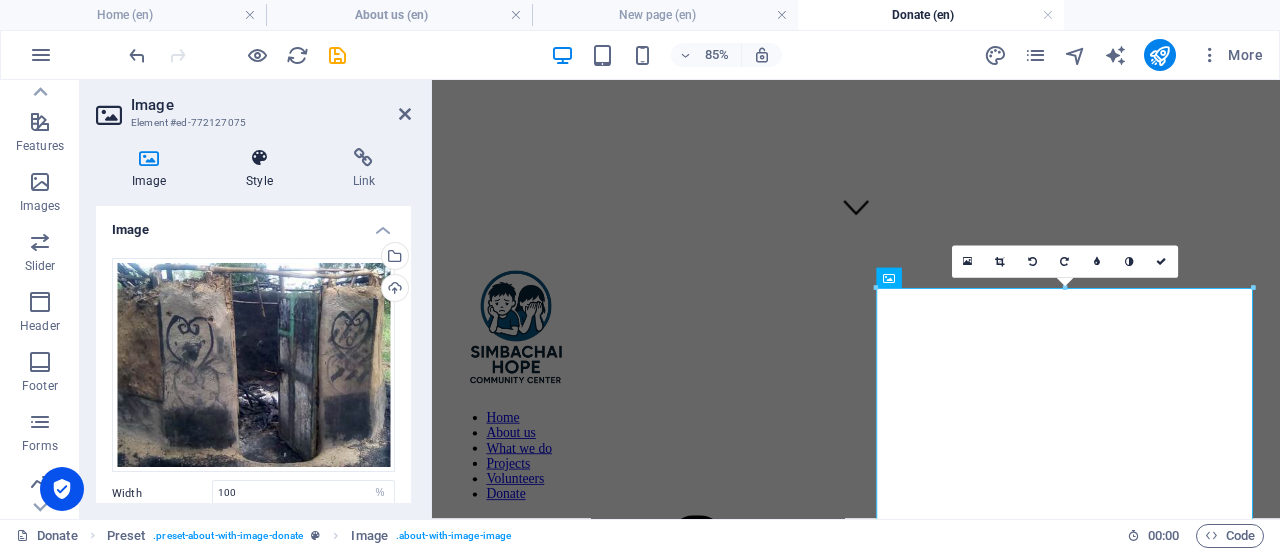 click on "Style" at bounding box center (263, 169) 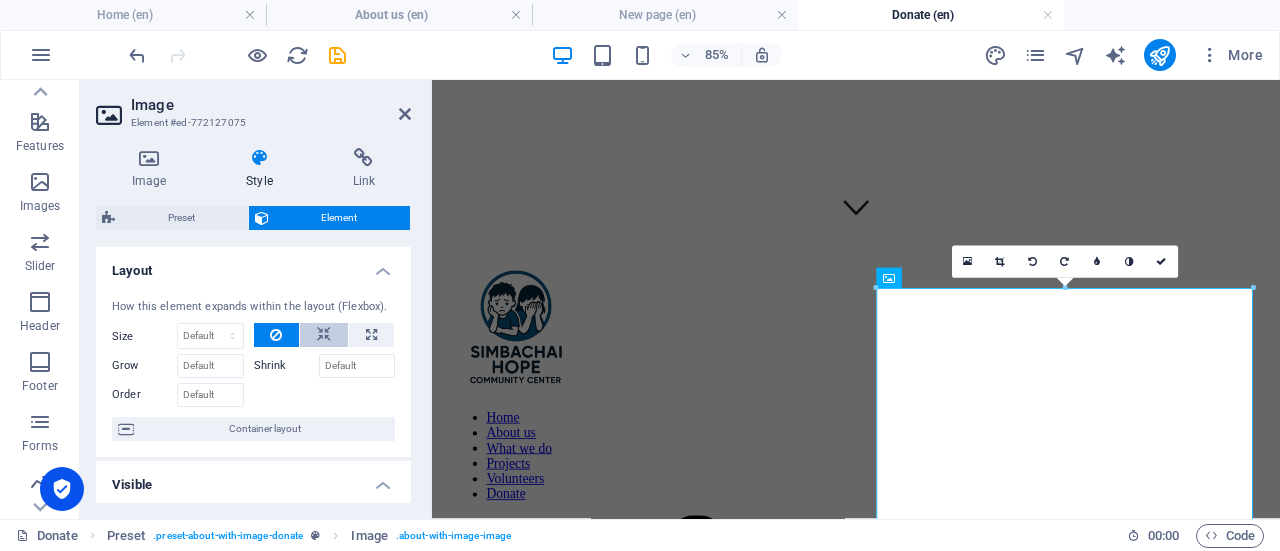 click at bounding box center (324, 335) 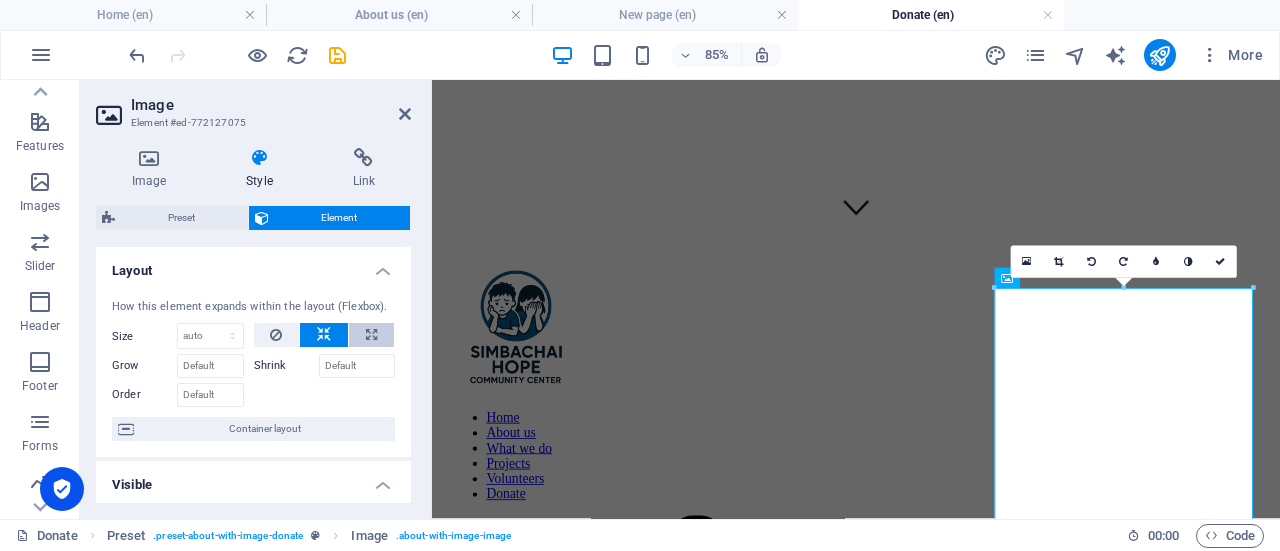 click at bounding box center (371, 335) 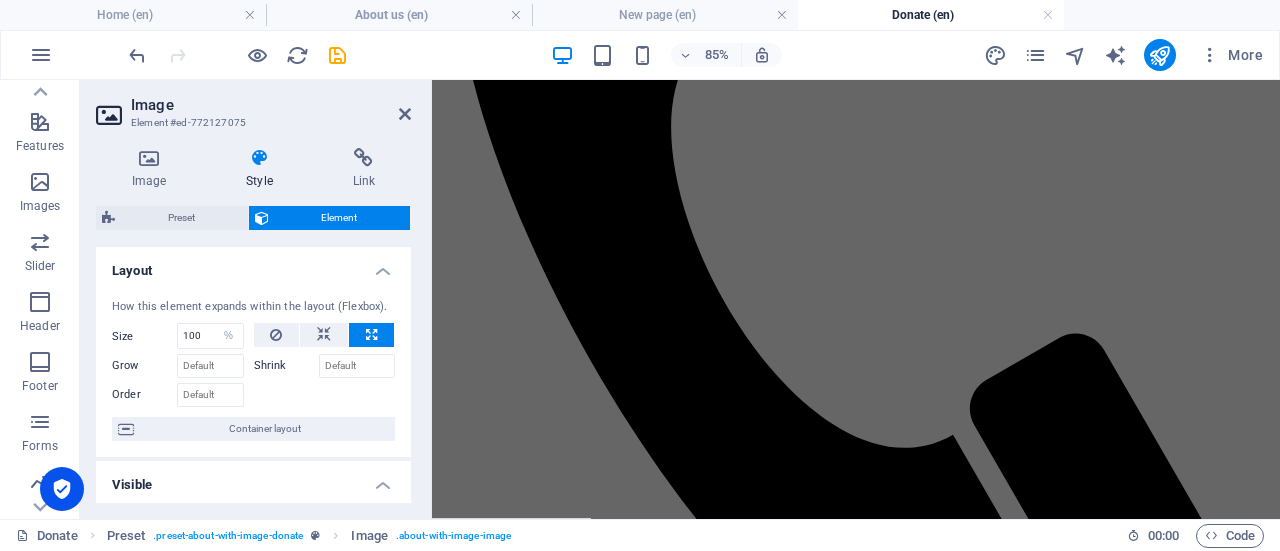 scroll, scrollTop: 2048, scrollLeft: 0, axis: vertical 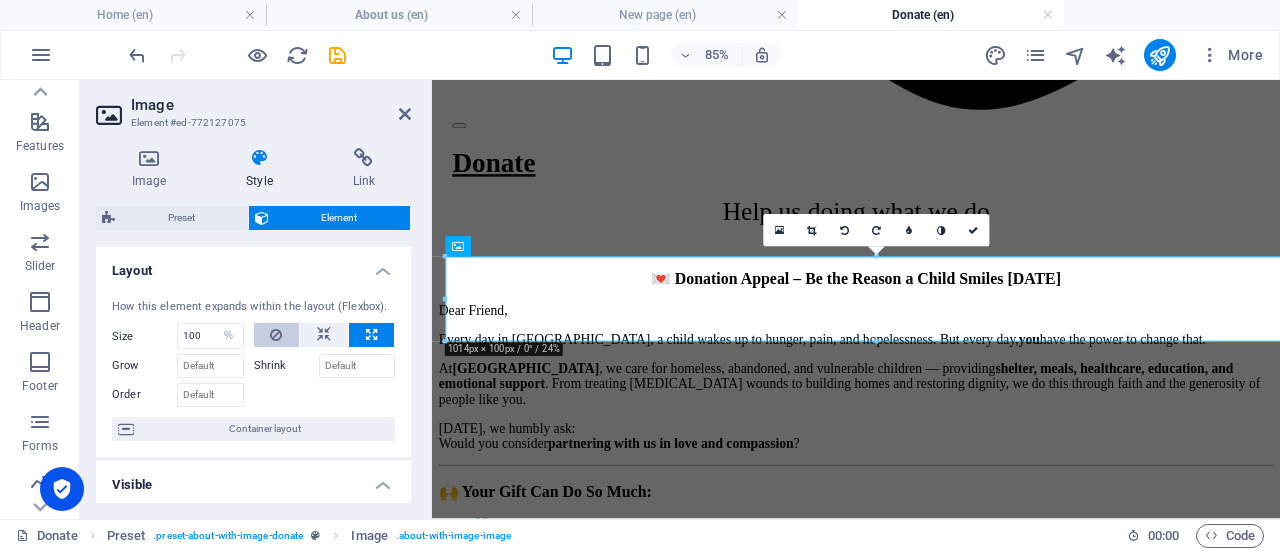 click at bounding box center (277, 335) 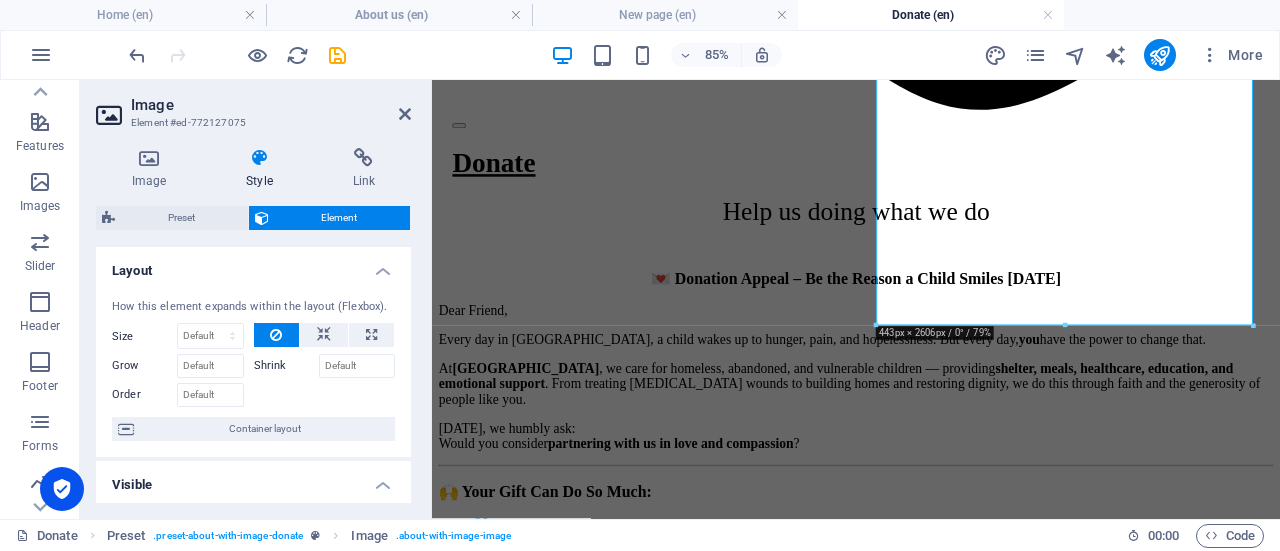 scroll, scrollTop: 2894, scrollLeft: 0, axis: vertical 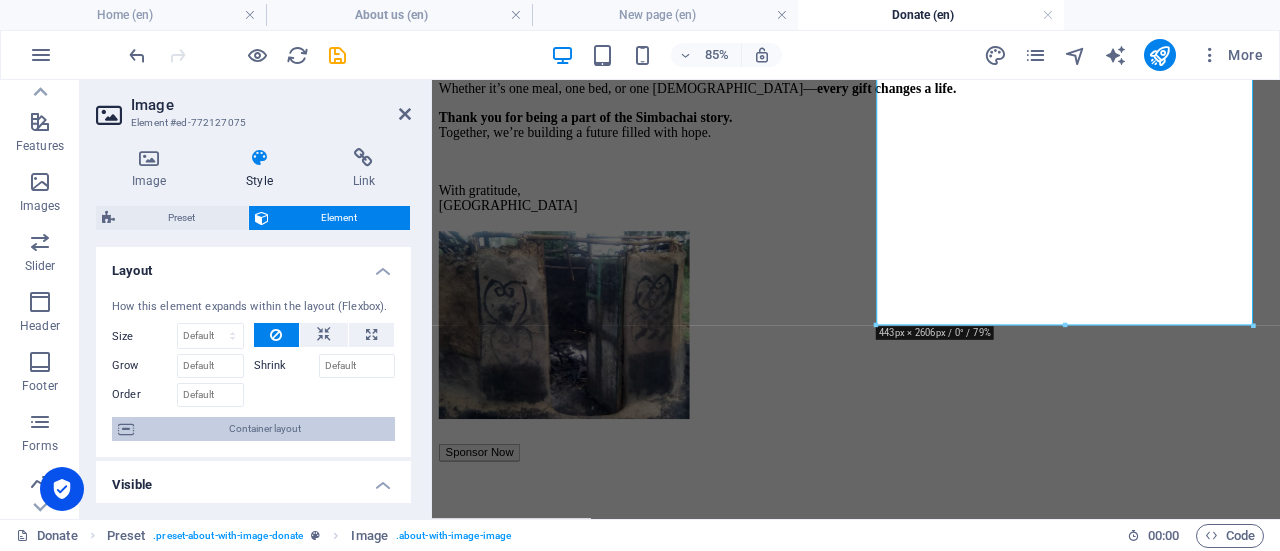 click on "Container layout" at bounding box center (264, 429) 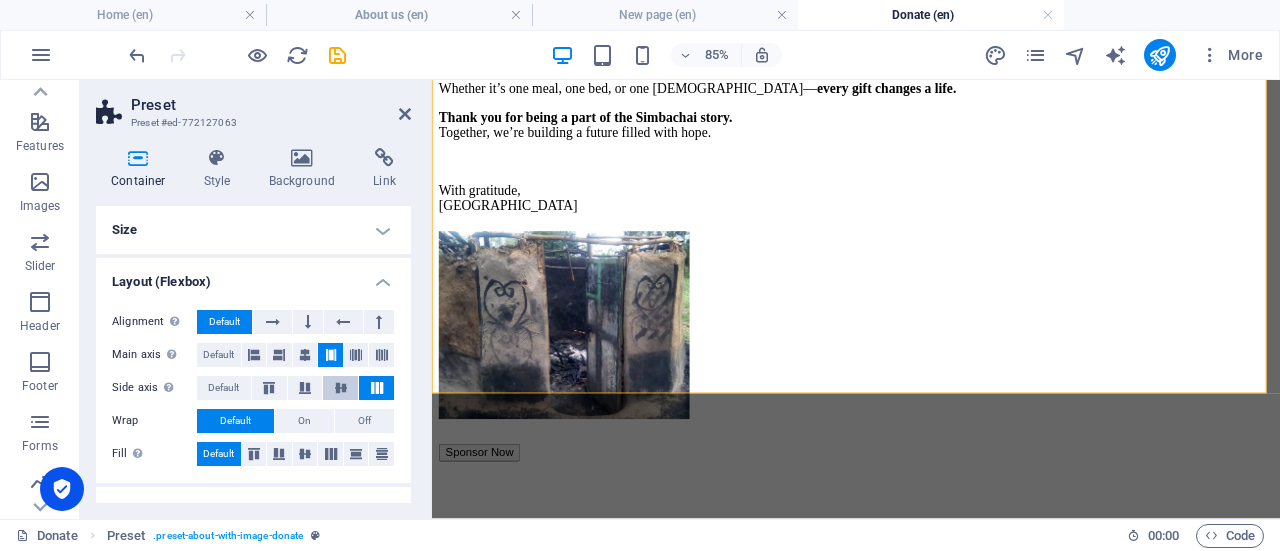 click at bounding box center (341, 388) 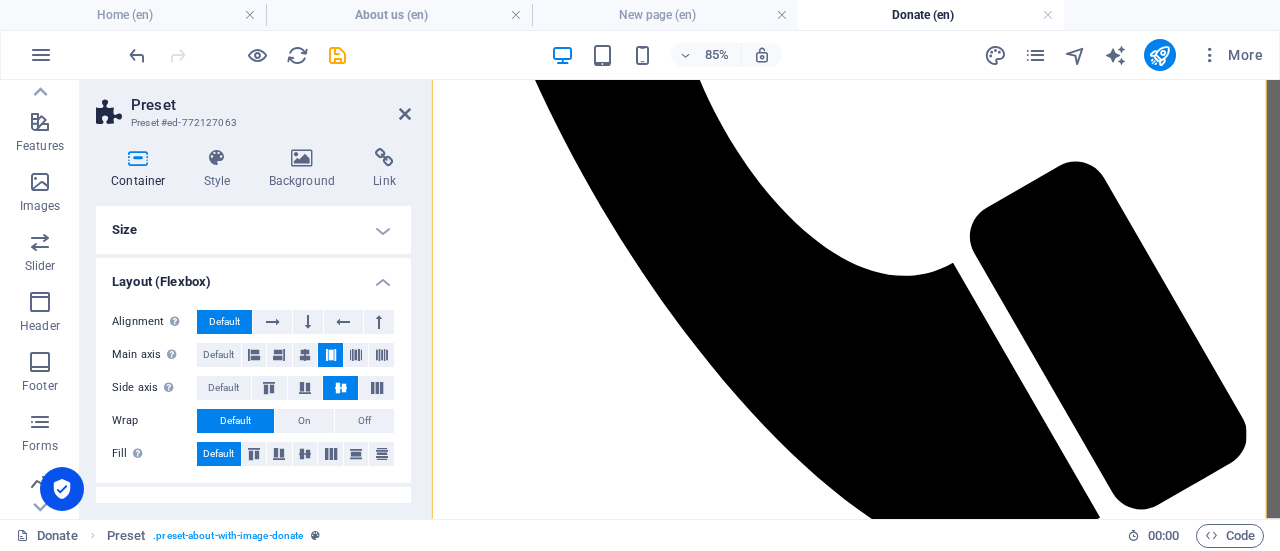 scroll, scrollTop: 1569, scrollLeft: 0, axis: vertical 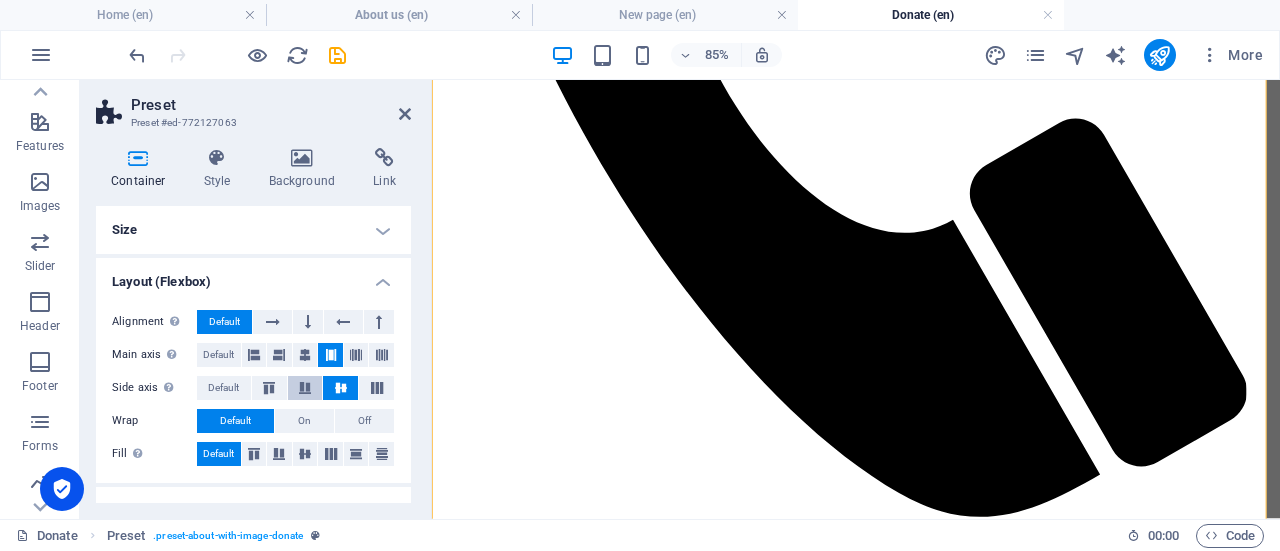 click at bounding box center (305, 388) 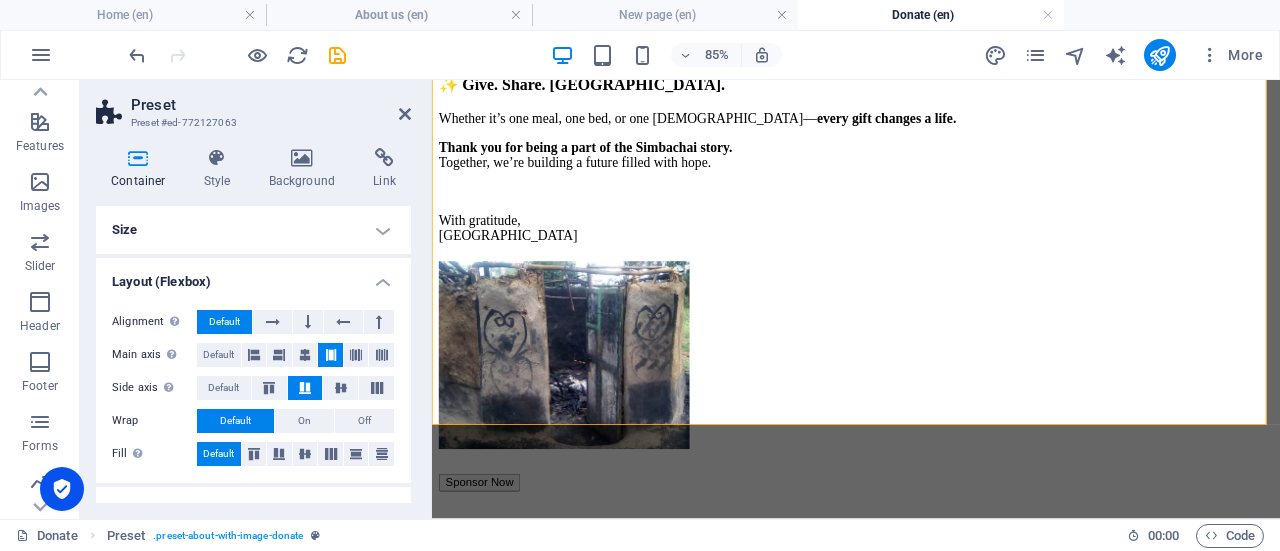 scroll, scrollTop: 2864, scrollLeft: 0, axis: vertical 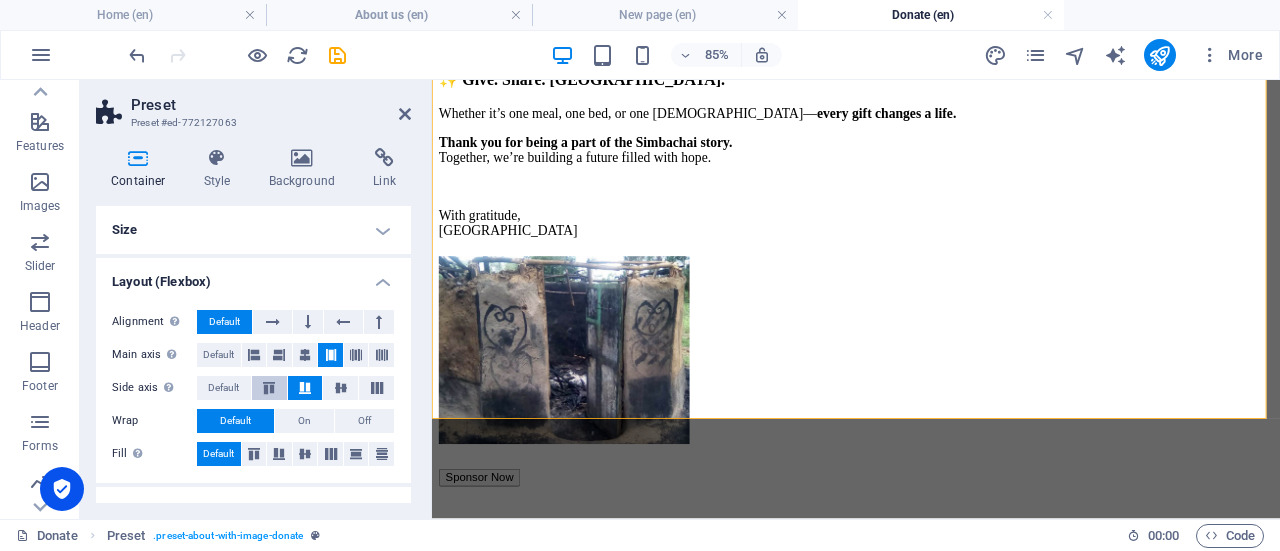 click at bounding box center [269, 388] 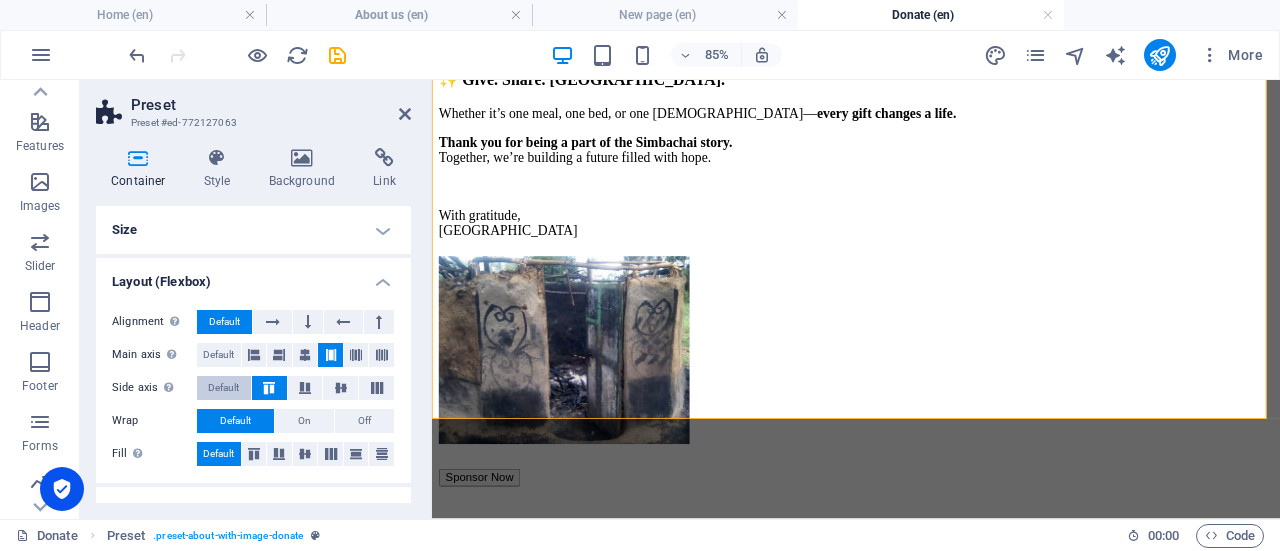 click on "Default" at bounding box center [223, 388] 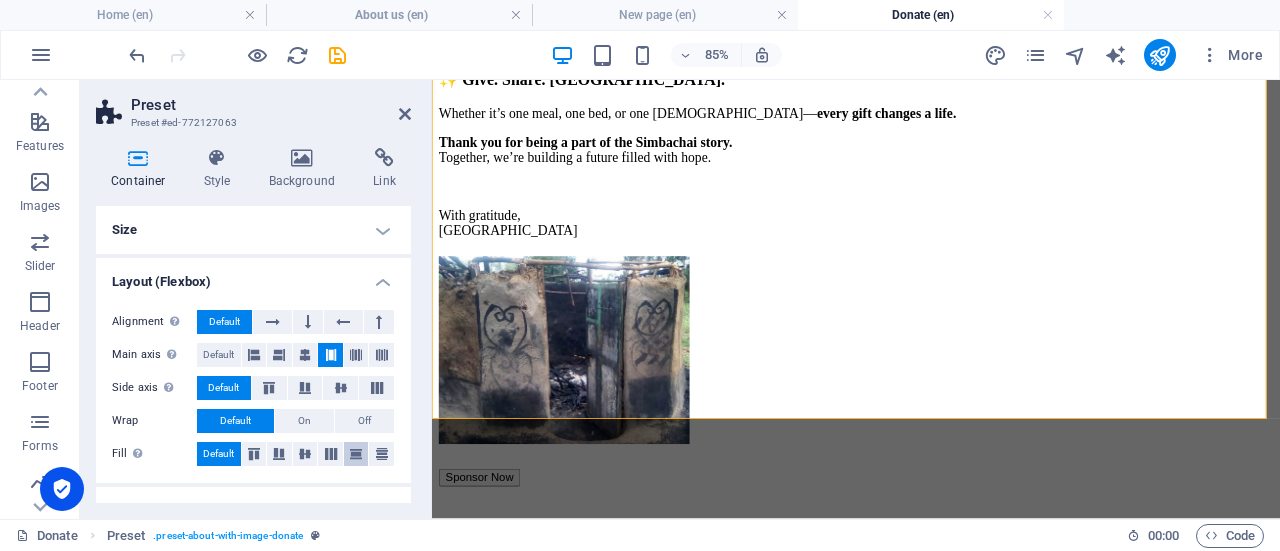 click at bounding box center [356, 454] 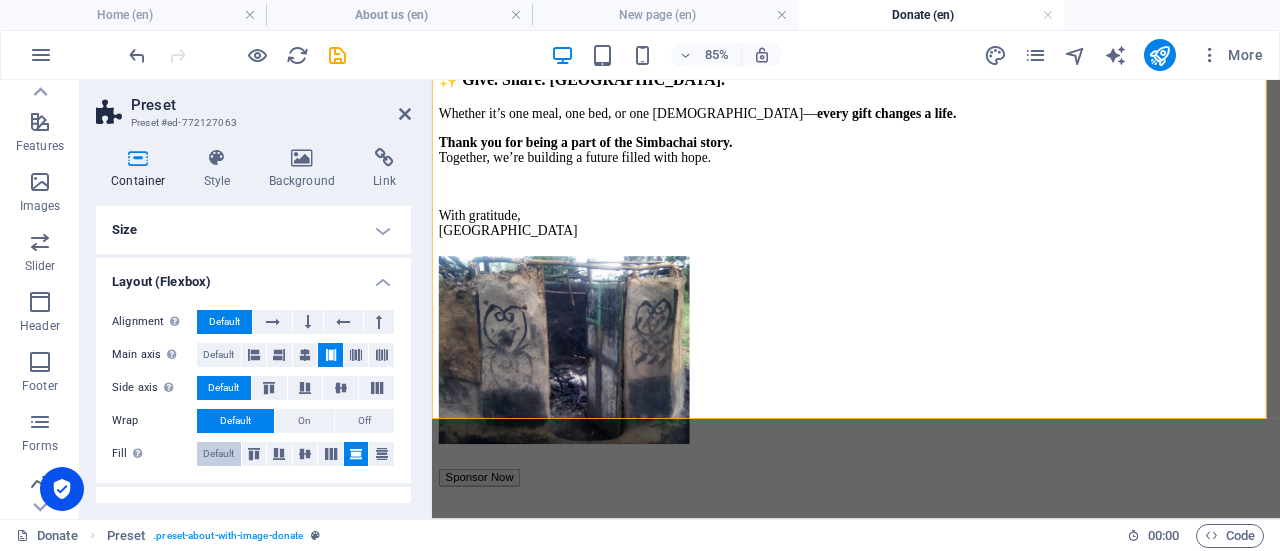 click on "Default" at bounding box center (218, 454) 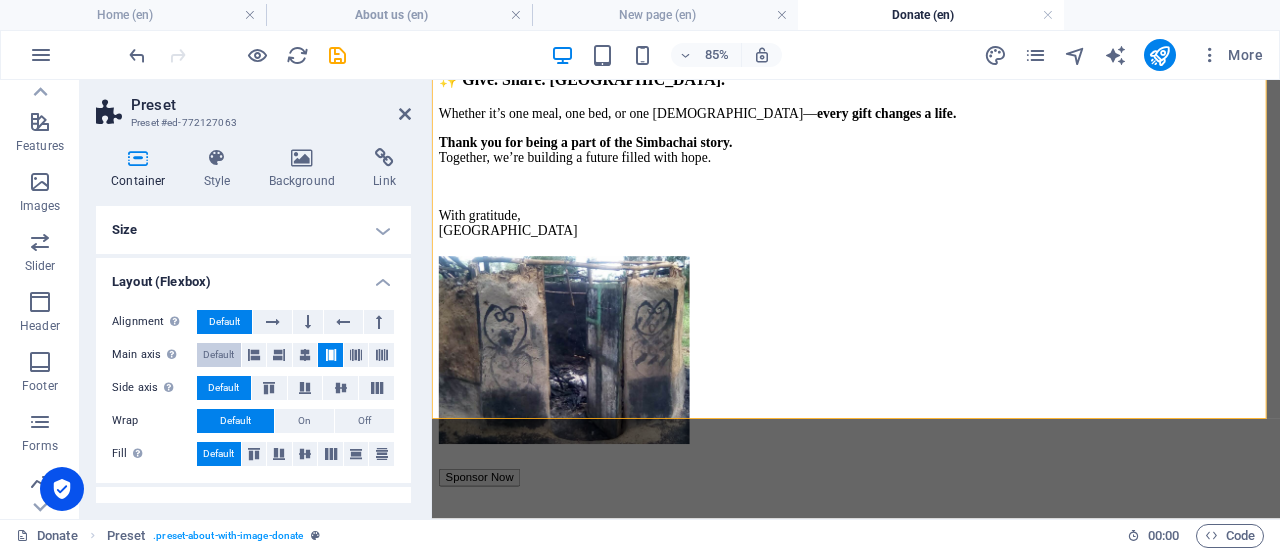click on "Default" at bounding box center (218, 355) 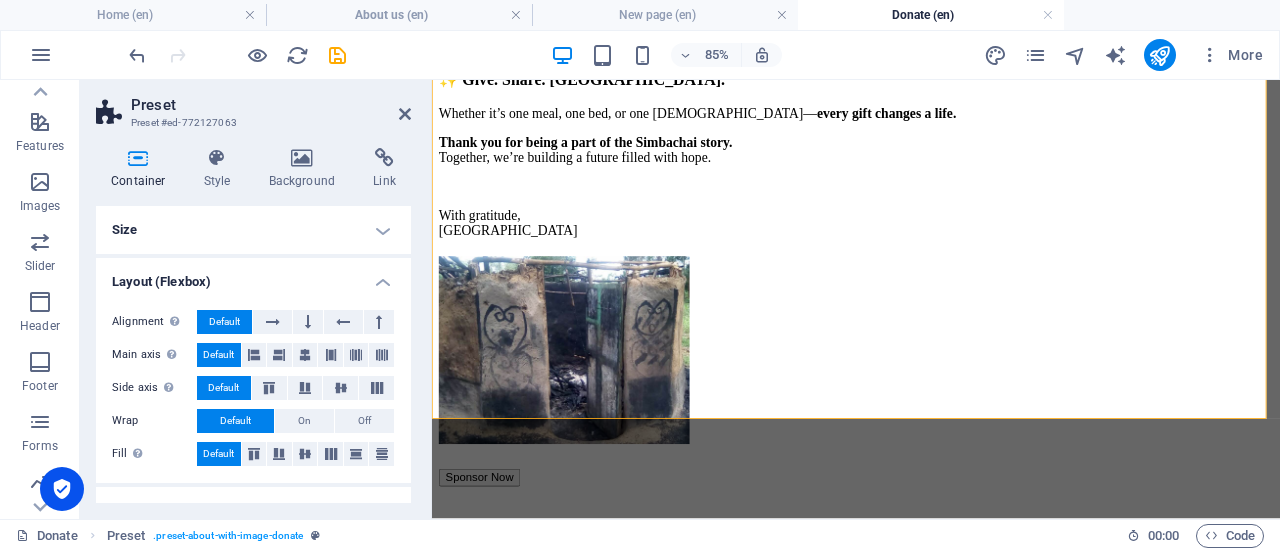 click on "Default" at bounding box center (218, 355) 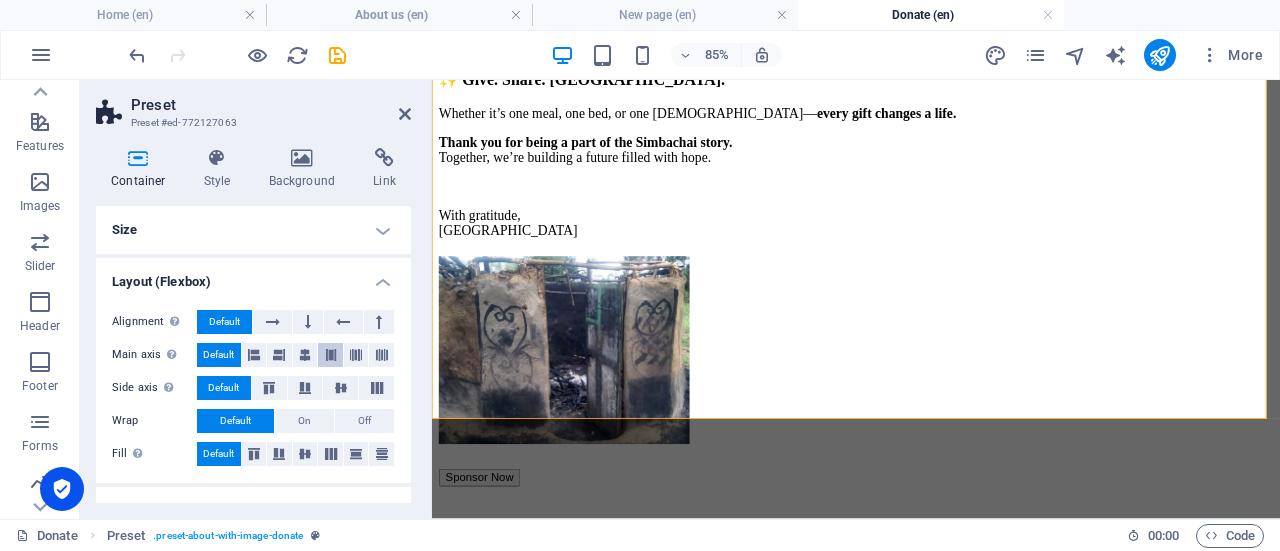 click at bounding box center (331, 355) 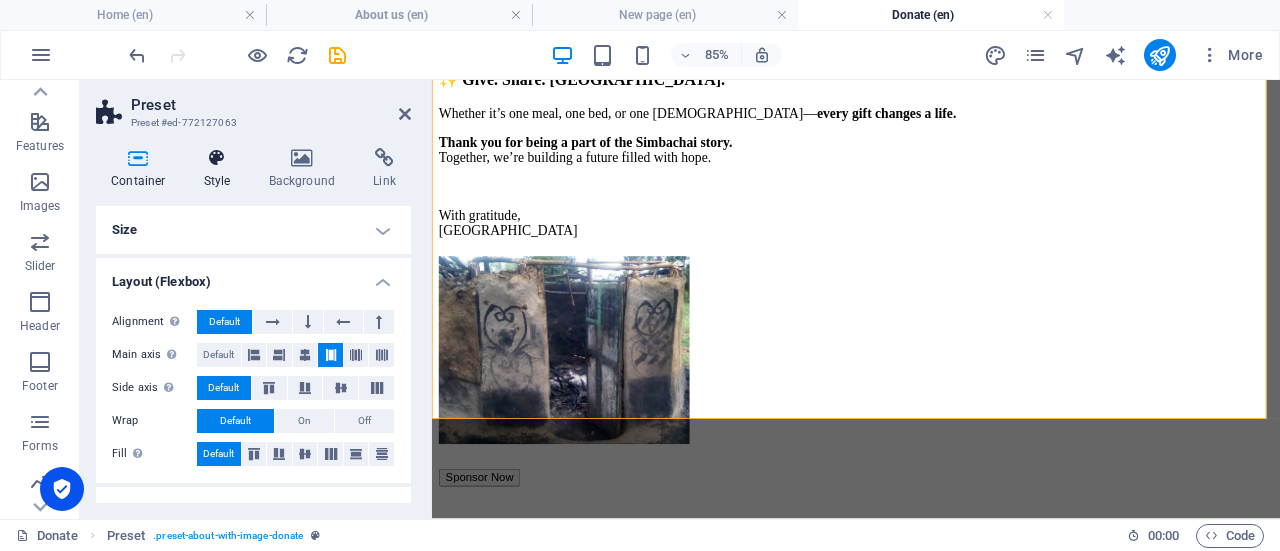 click on "Style" at bounding box center [221, 169] 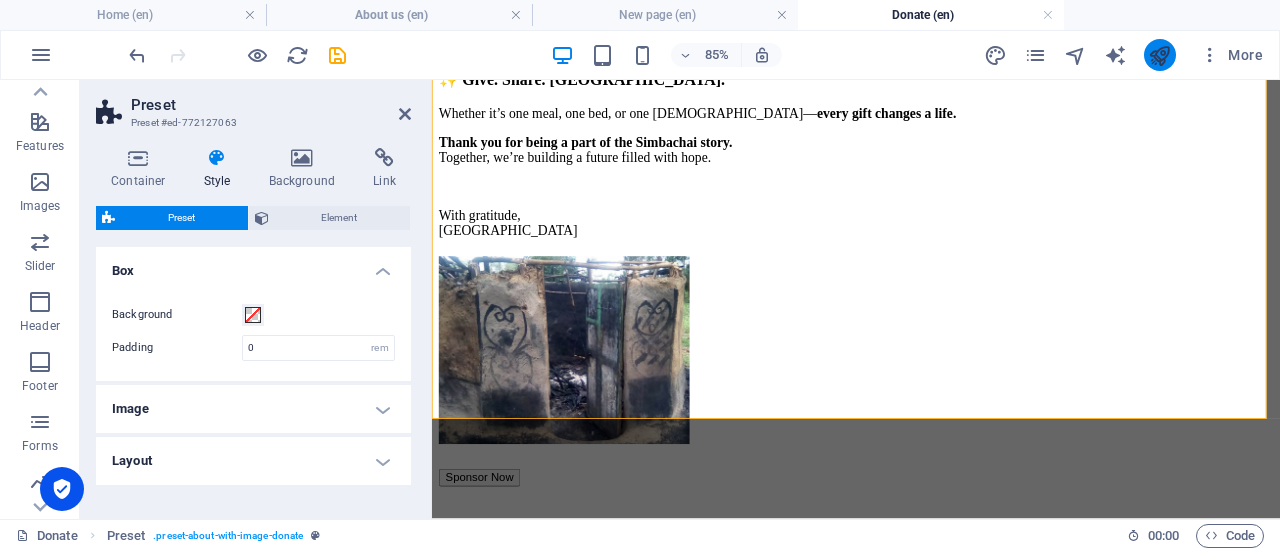 click at bounding box center (1159, 55) 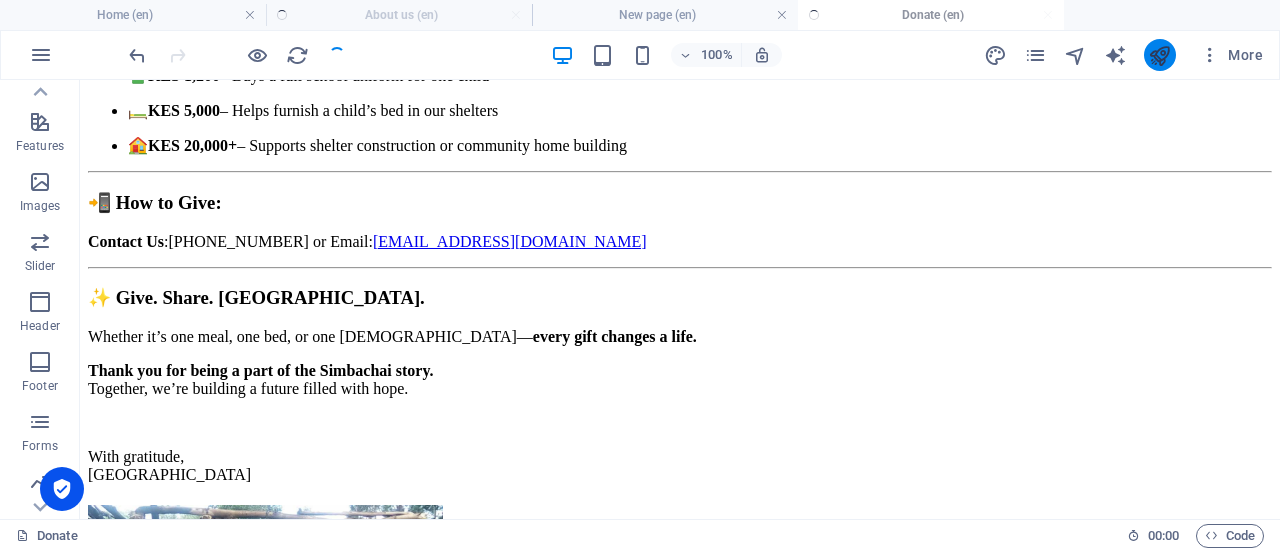 scroll, scrollTop: 2664, scrollLeft: 0, axis: vertical 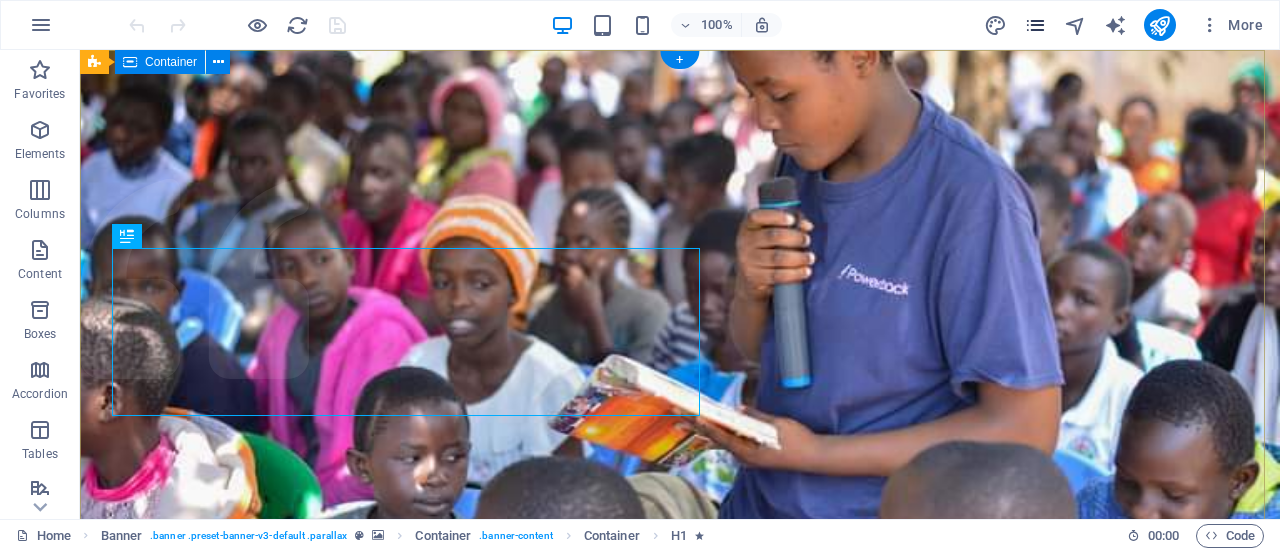click at bounding box center [1035, 25] 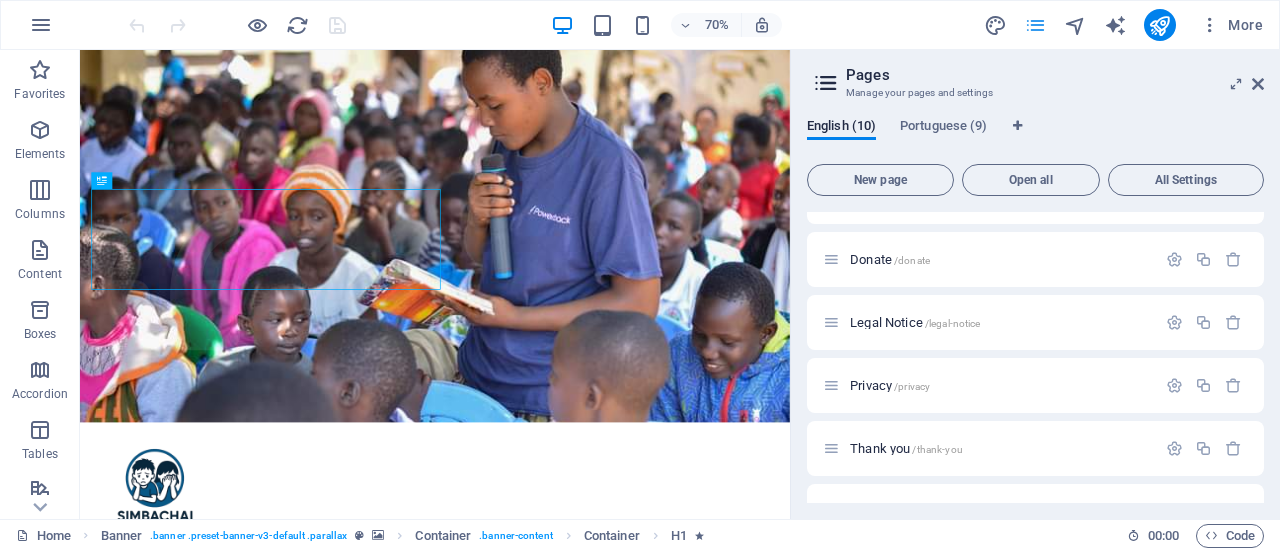 scroll, scrollTop: 338, scrollLeft: 0, axis: vertical 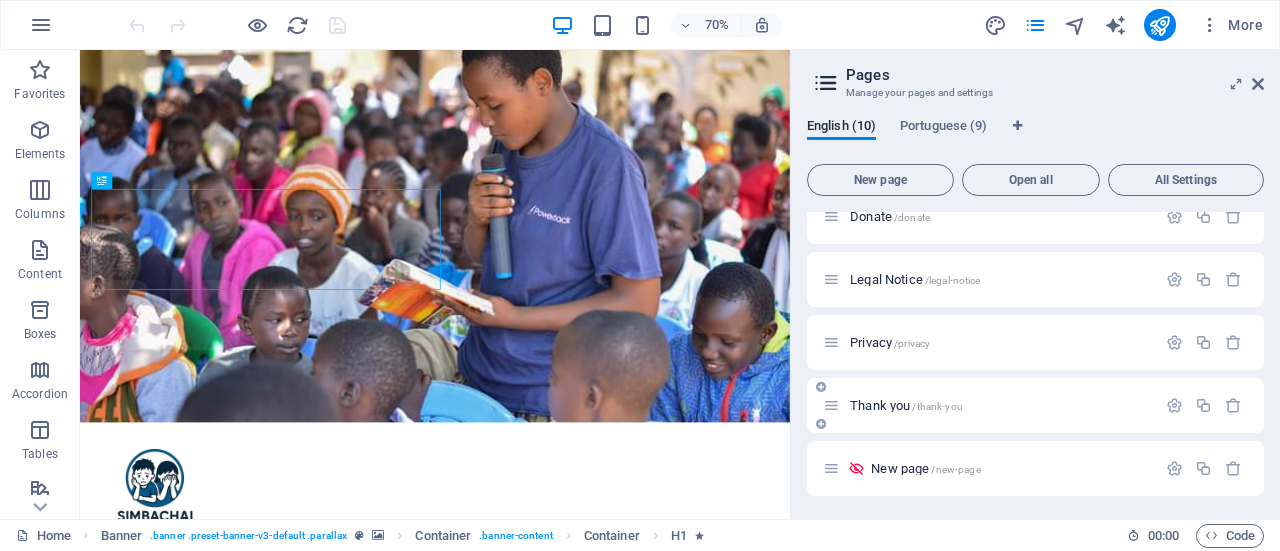 click on "/thank-you" at bounding box center (937, 406) 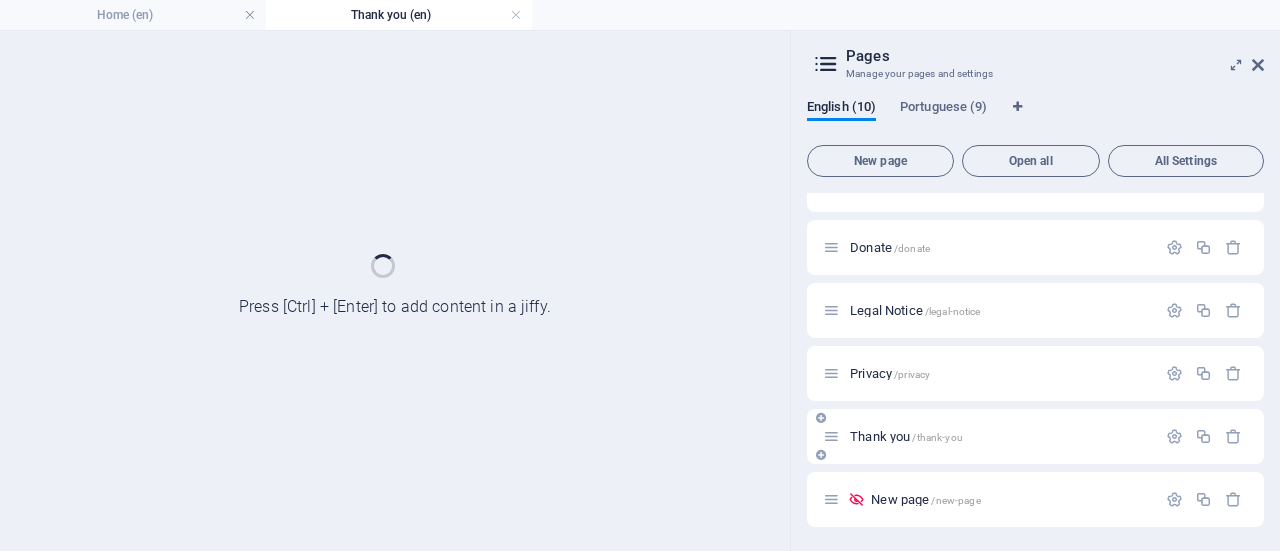 scroll, scrollTop: 287, scrollLeft: 0, axis: vertical 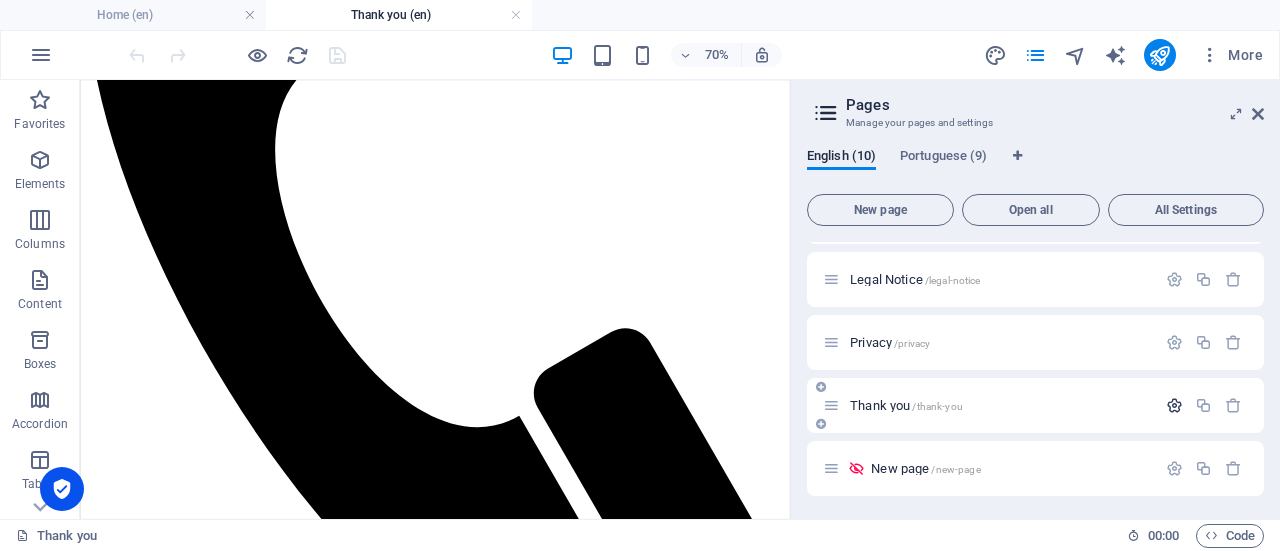 click at bounding box center [1174, 405] 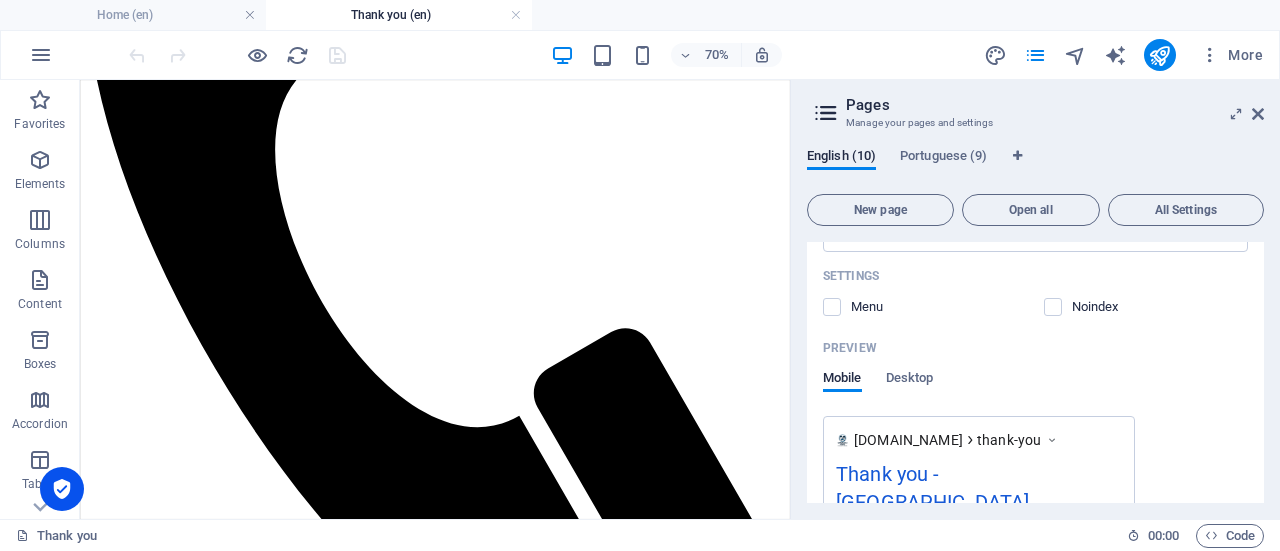 scroll, scrollTop: 906, scrollLeft: 0, axis: vertical 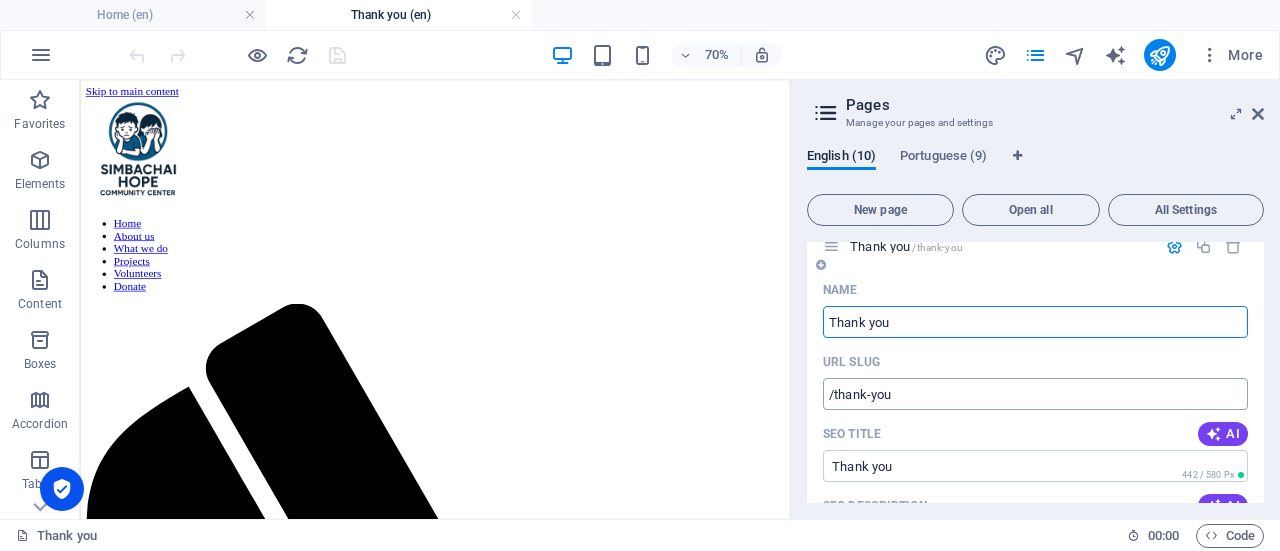 click on "/thank-you" at bounding box center (1035, 394) 